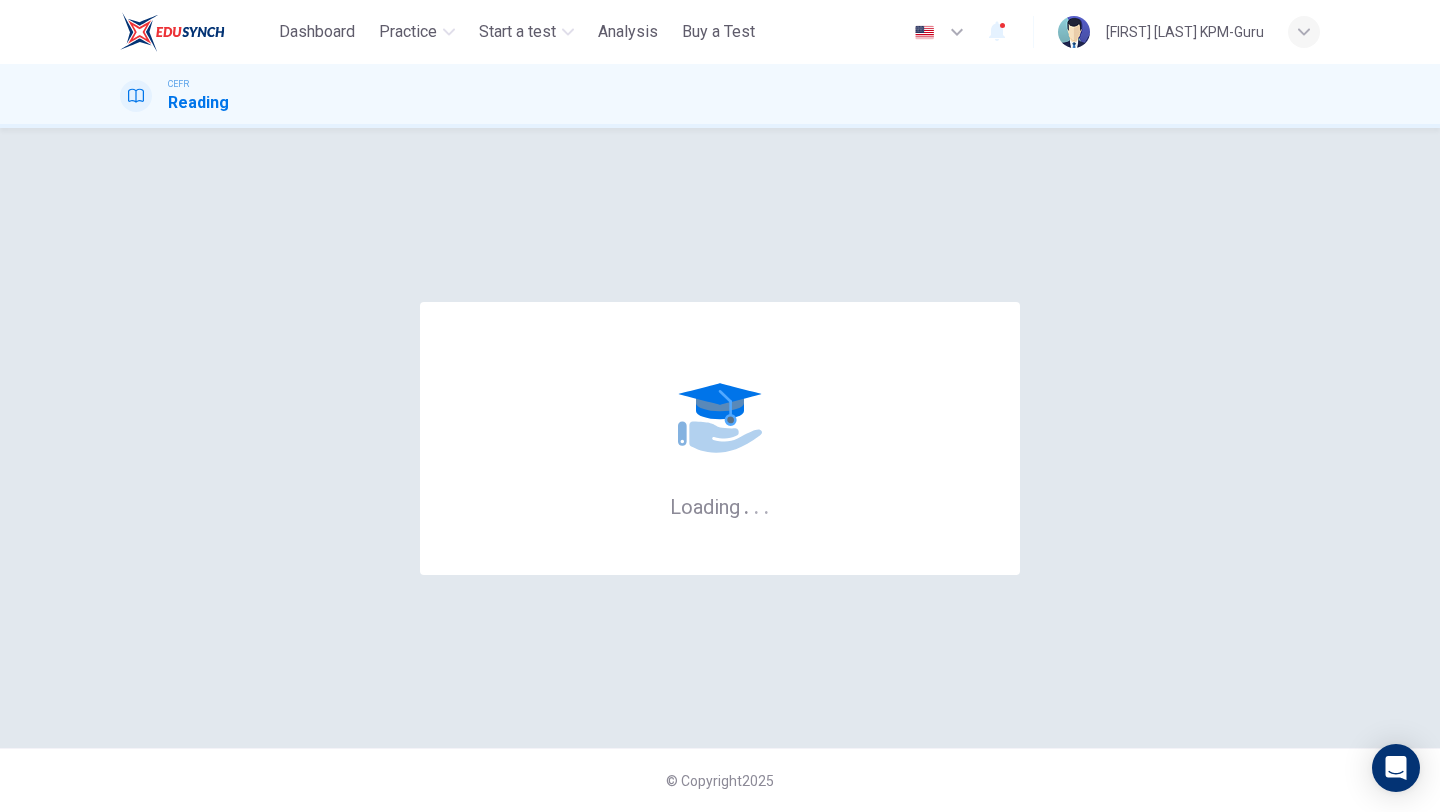 scroll, scrollTop: 0, scrollLeft: 0, axis: both 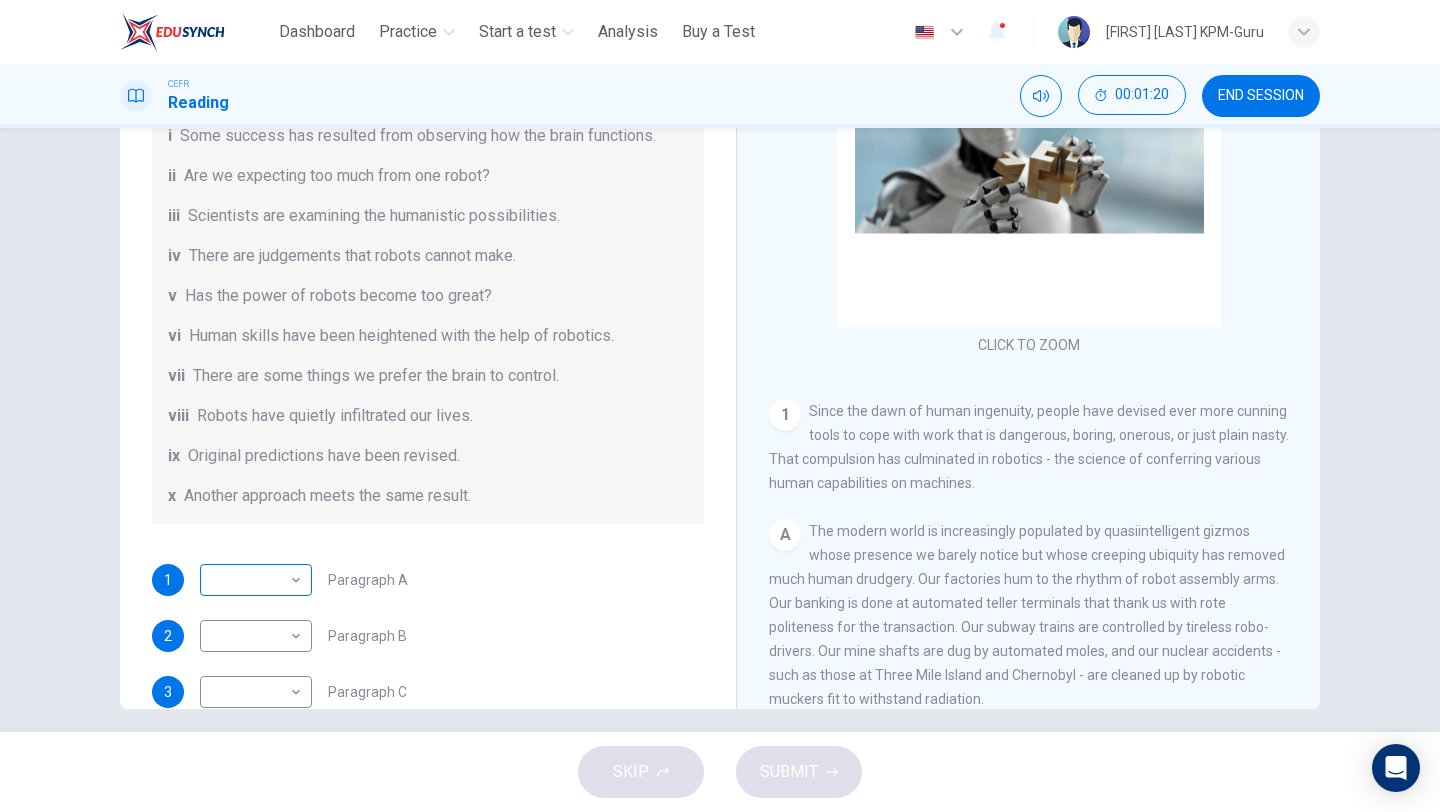 click on "This site uses cookies, as explained in our Privacy Policy . If you agree to the use of cookies, please click the Accept button and continue to browse our site. Privacy Policy Accept This site uses cookies, as explained in our Privacy Policy . If you agree to the use of cookies, please click the Accept button and continue to browse our site. Privacy Policy Accept Dashboard Practice Start a test Analysis Buy a Test English ** ​ [FULL NAME] KPM-Guru CEFR Reading 00:01:20 END SESSION Question 1 The Reading Passage has seven paragraphs A-G . From the list of headings below choose the most suitable heading for each paragraph (A-F). Write the appropriate numbers (i-x) in the boxes below. List of Headings i Some success has resulted from observing how the brain functions. ii Are we expecting too much from one robot? iii Scientists are examining the humanistic possibilities. iv There are judgements that robots cannot make. v Has the power of robots become too great? vi vii viii ix x 1 2" at bounding box center [720, 406] 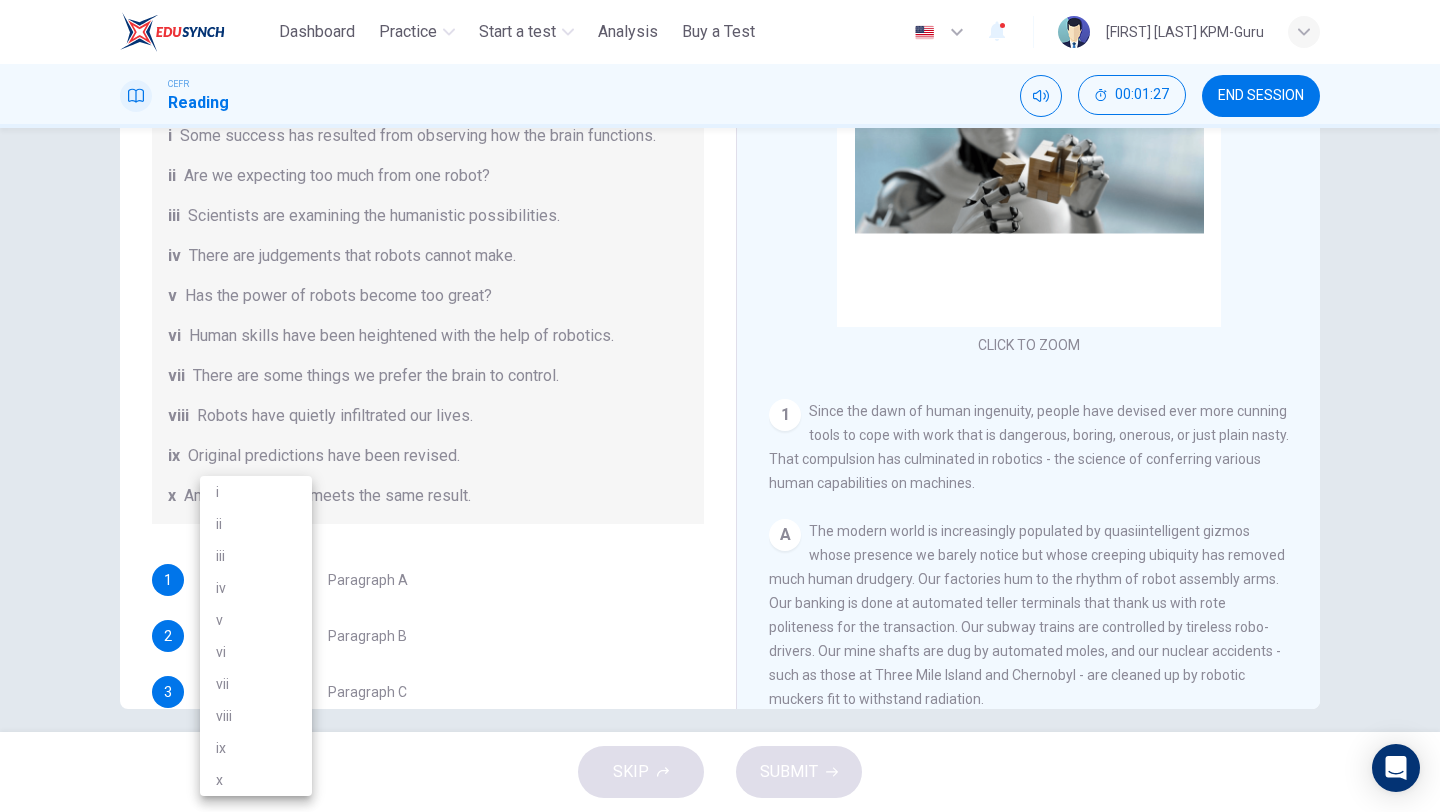click at bounding box center (720, 406) 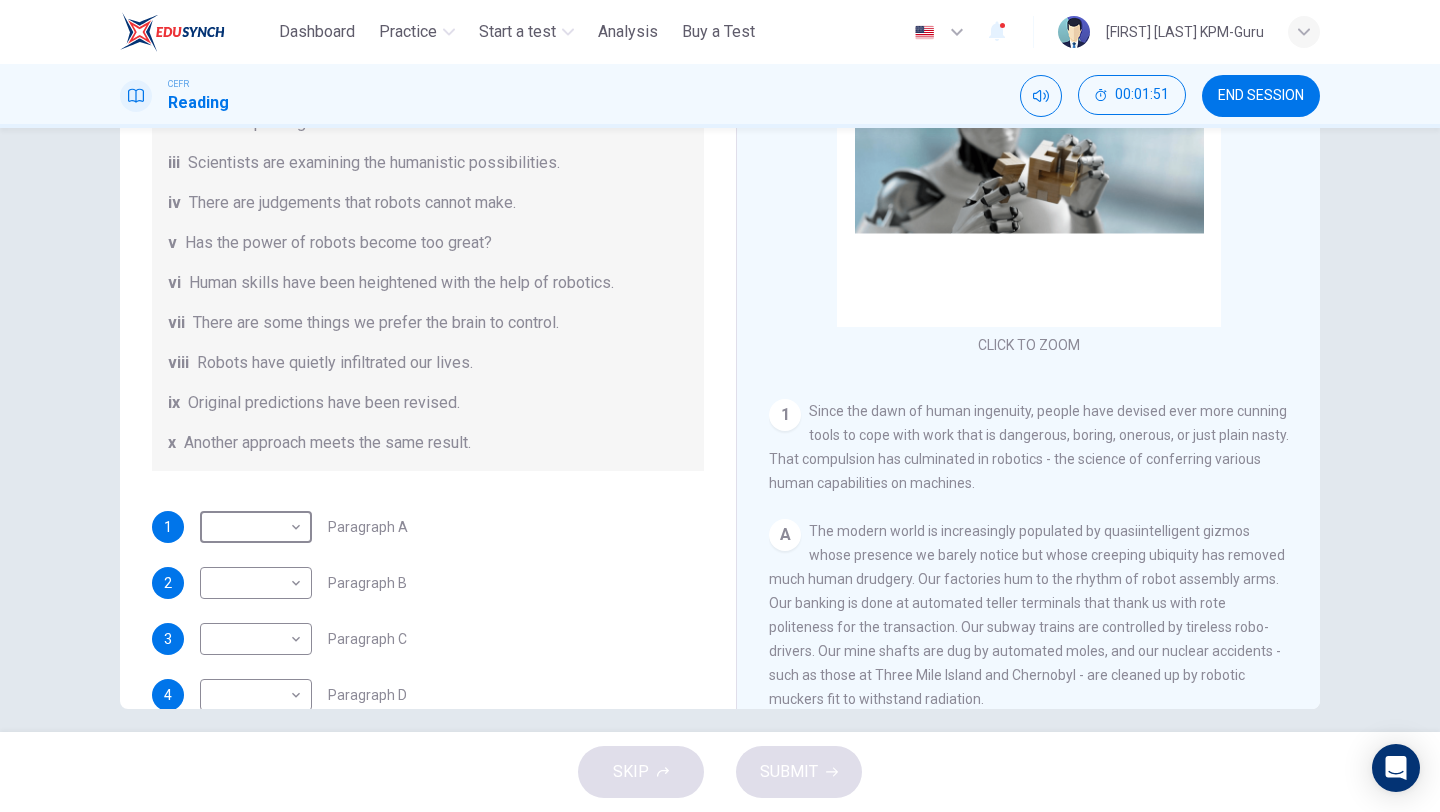 scroll, scrollTop: 233, scrollLeft: 0, axis: vertical 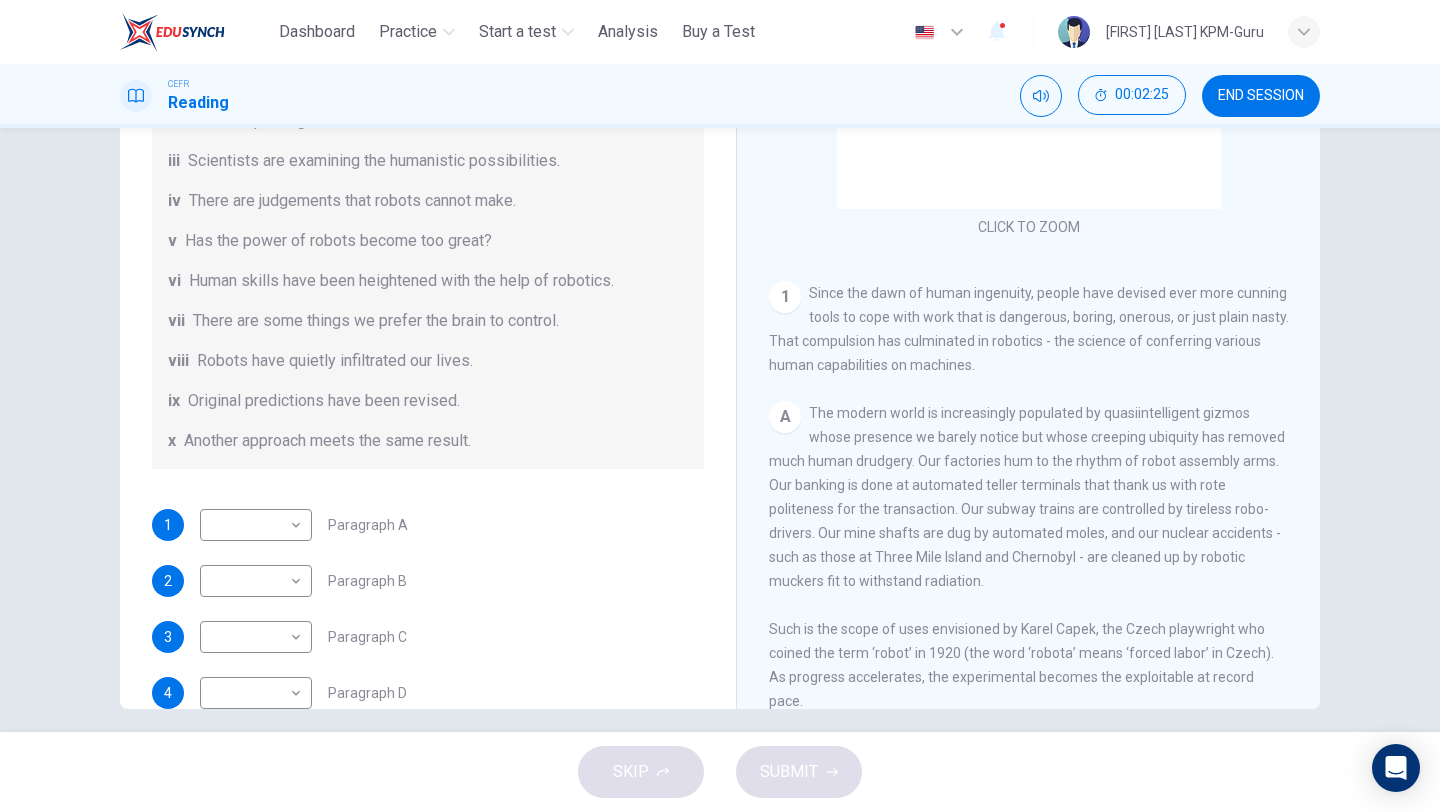 click on "A The modern world is increasingly populated by quasiintelligent
gizmos whose presence we barely notice but whose creeping
ubiquity has removed much human drudgery. Our factories hum to the rhythm of robot assembly arms. Our banking is done at automated teller terminals that thank us with rote politeness for the transaction. Our subway trains are controlled by tireless robo-drivers. Our mine shafts are dug by automated moles, and our nuclear accidents - such as those at Three Mile Island and Chernobyl - are cleaned up by robotic muckers fit to withstand radiation.   Such is the scope of uses envisioned by Karel Capek, the Czech playwright who coined the term ‘robot’ in 1920 (the word ‘robota’ means ‘forced labor’ in Czech). As progress accelerates, the experimental becomes the exploitable at record pace." at bounding box center (1029, 557) 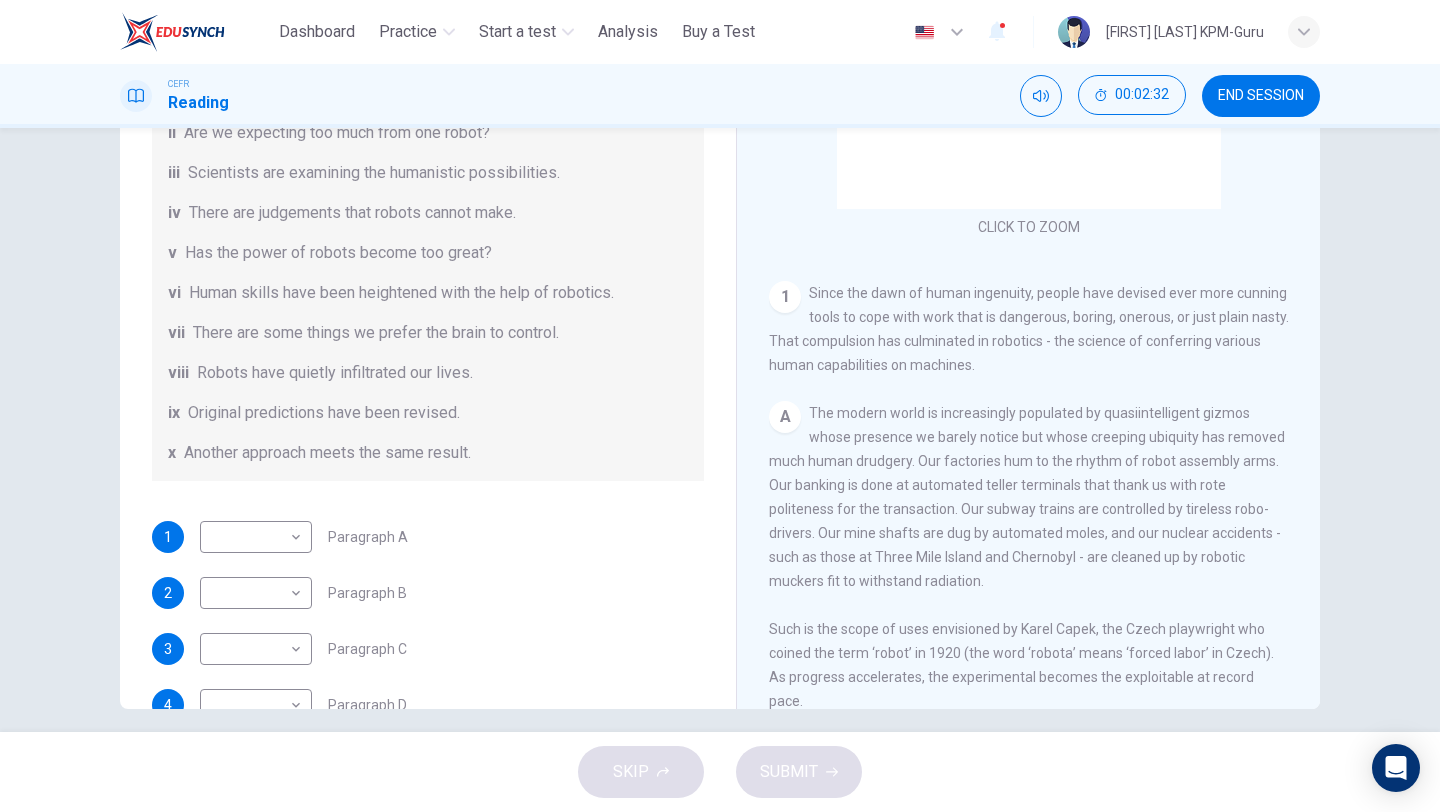 scroll, scrollTop: 254, scrollLeft: 0, axis: vertical 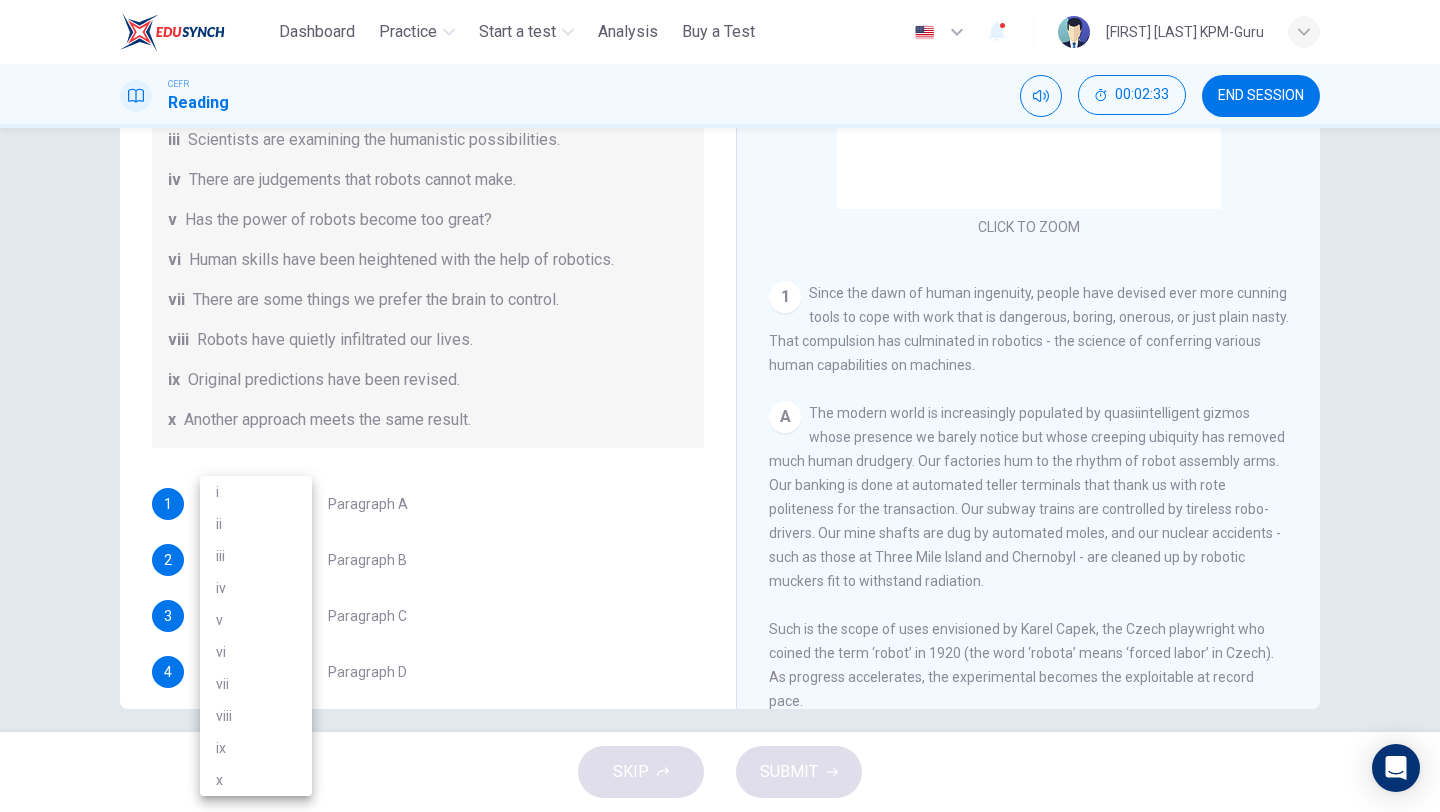 click on "This site uses cookies, as explained in our Privacy Policy . If you agree to the use of cookies, please click the Accept button and continue to browse our site. Privacy Policy Accept This site uses cookies, as explained in our Privacy Policy . If you agree to the use of cookies, please click the Accept button and continue to browse our site. Privacy Policy Accept Dashboard Practice Start a test Analysis Buy a Test English ** ​ [FULL NAME] KPM-Guru CEFR Reading 00:02:33 END SESSION Question 1 The Reading Passage has seven paragraphs A-G . From the list of headings below choose the most suitable heading for each paragraph (A-F). Write the appropriate numbers (i-x) in the boxes below. List of Headings i Some success has resulted from observing how the brain functions. ii Are we expecting too much from one robot? iii Scientists are examining the humanistic possibilities. iv There are judgements that robots cannot make. v Has the power of robots become too great? vi vii viii ix x 1 2" at bounding box center (720, 406) 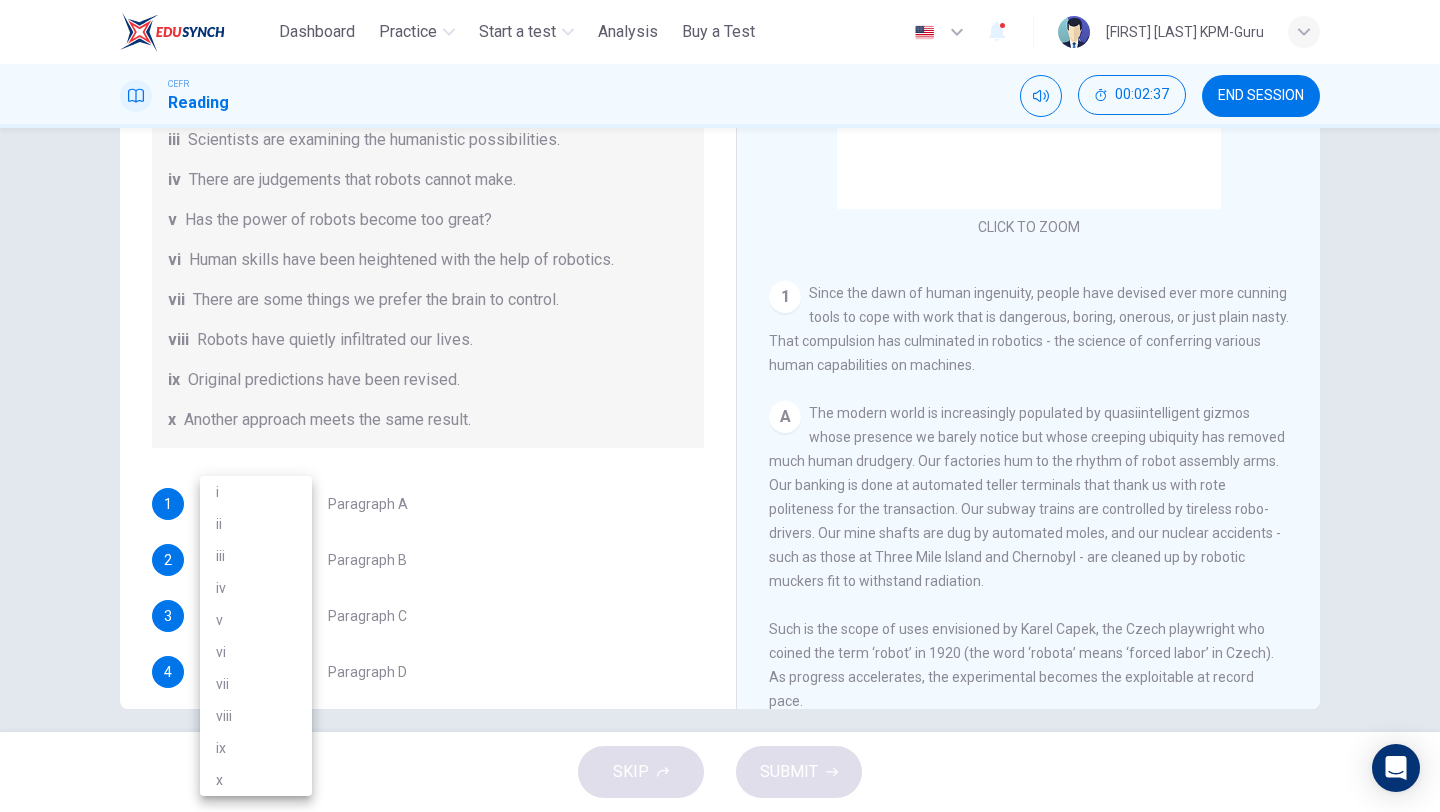 click on "viii" at bounding box center [256, 716] 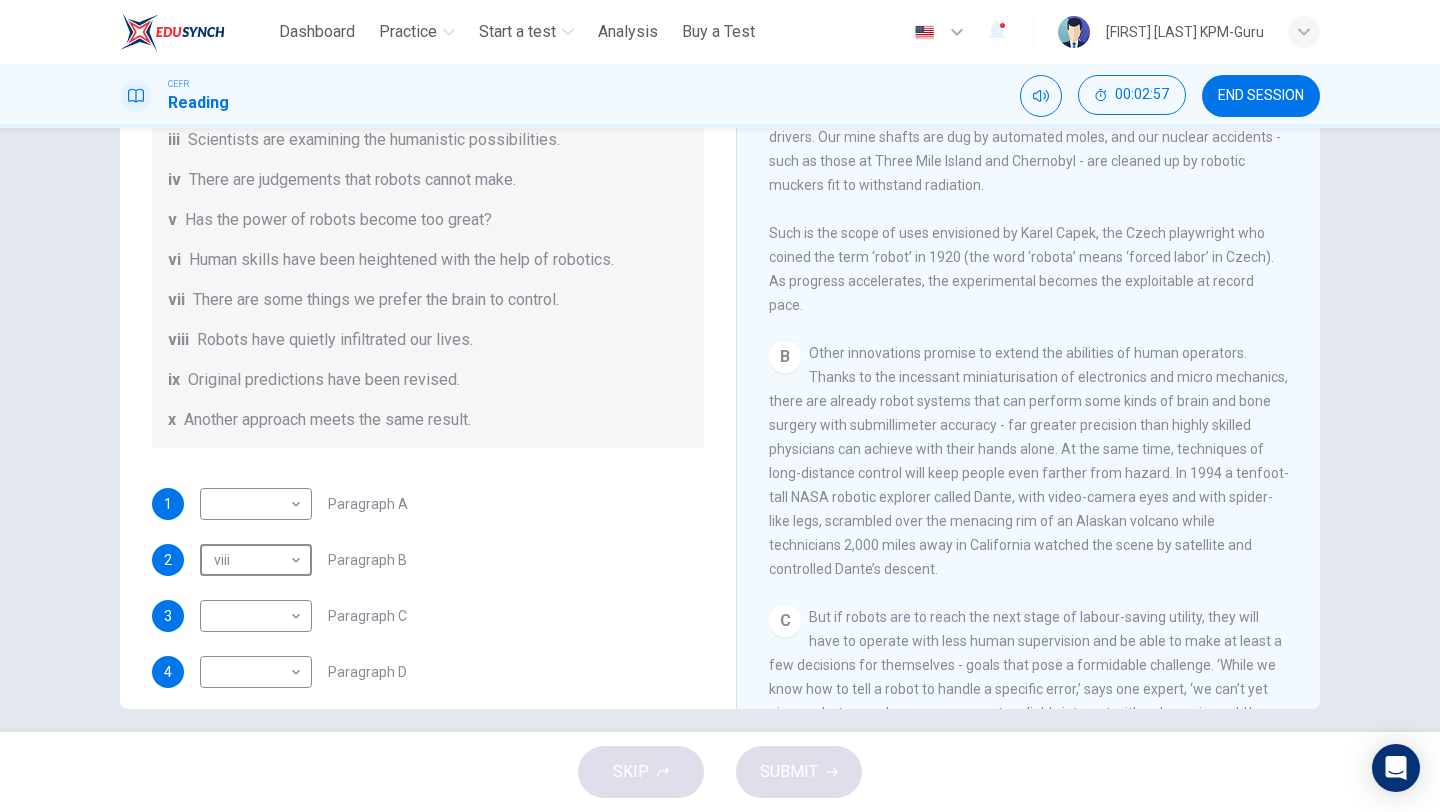 scroll, scrollTop: 639, scrollLeft: 0, axis: vertical 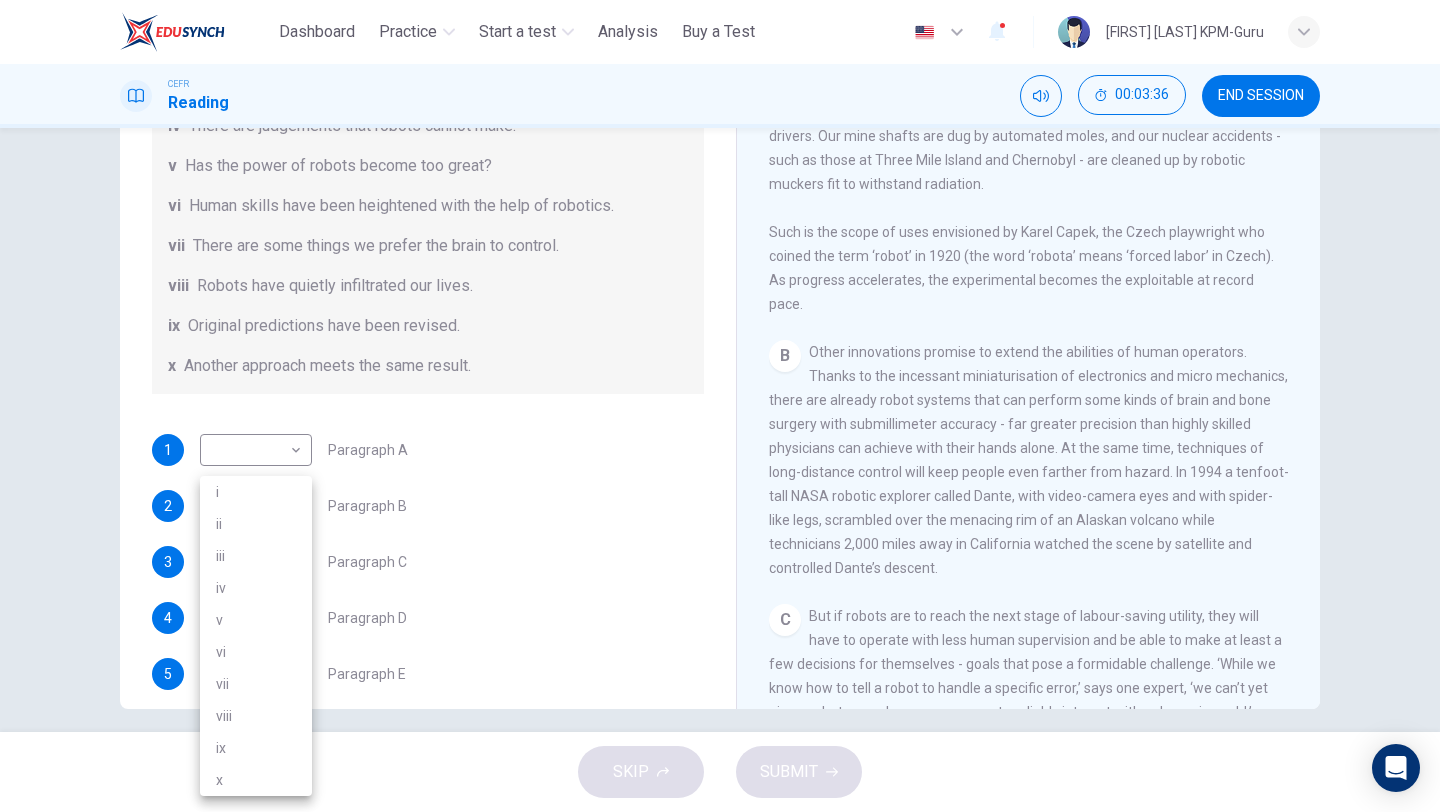 click on "This site uses cookies, as explained in our Privacy Policy . If you agree to the use of cookies, please click the Accept button and continue to browse our site. Privacy Policy Accept This site uses cookies, as explained in our Privacy Policy . If you agree to the use of cookies, please click the Accept button and continue to browse our site. Privacy Policy Accept Dashboard Practice Start a test Analysis Buy a Test English ** ​ [FULL NAME] KPM-Guru CEFR Reading 00:03:36 END SESSION Question 1 The Reading Passage has seven paragraphs A-G . From the list of headings below choose the most suitable heading for each paragraph (A-F). Write the appropriate numbers (i-x) in the boxes below. List of Headings i Some success has resulted from observing how the brain functions. ii Are we expecting too much from one robot? iii Scientists are examining the humanistic possibilities. iv There are judgements that robots cannot make. v Has the power of robots become too great? vi vii viii ix x 1 2" at bounding box center [720, 406] 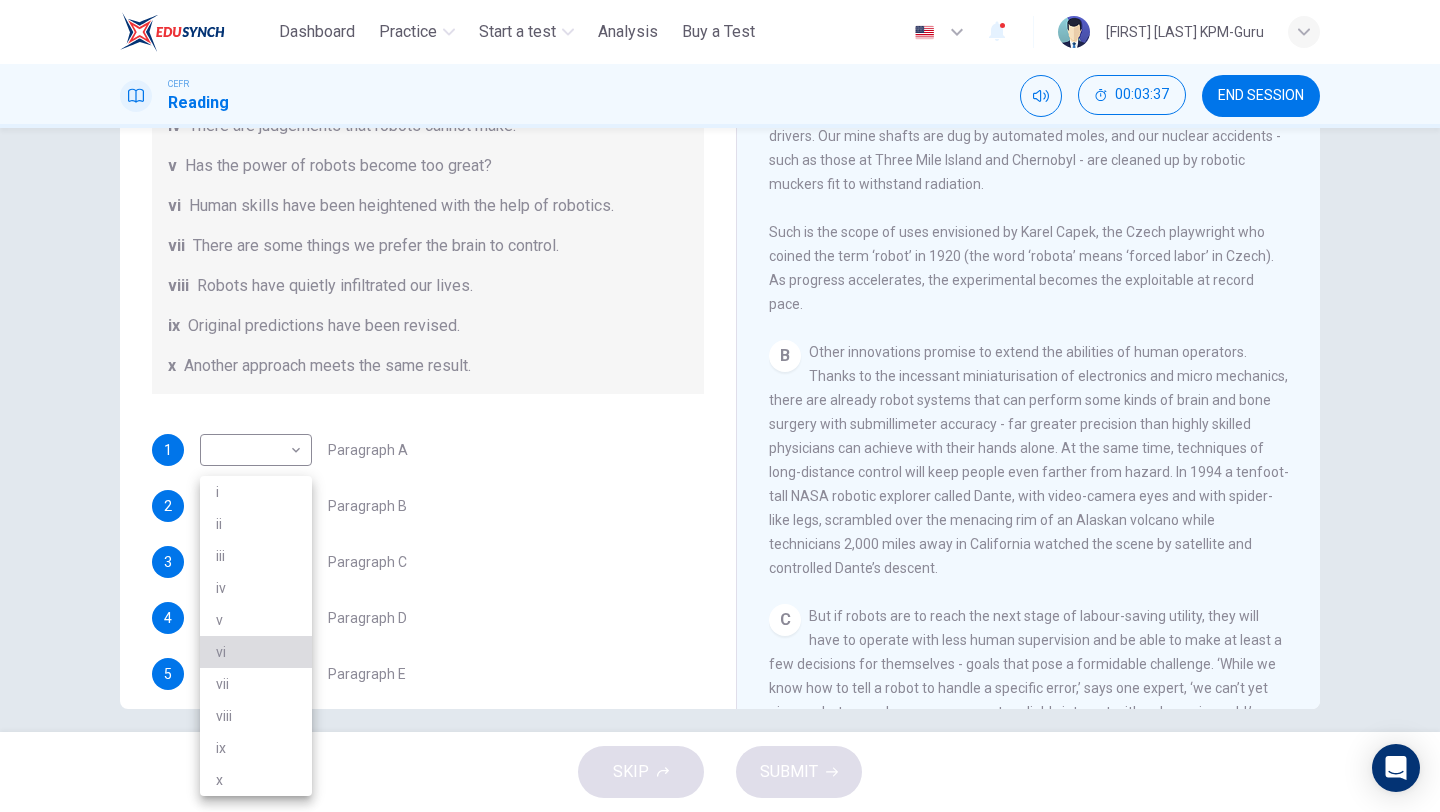 click on "vi" at bounding box center [256, 652] 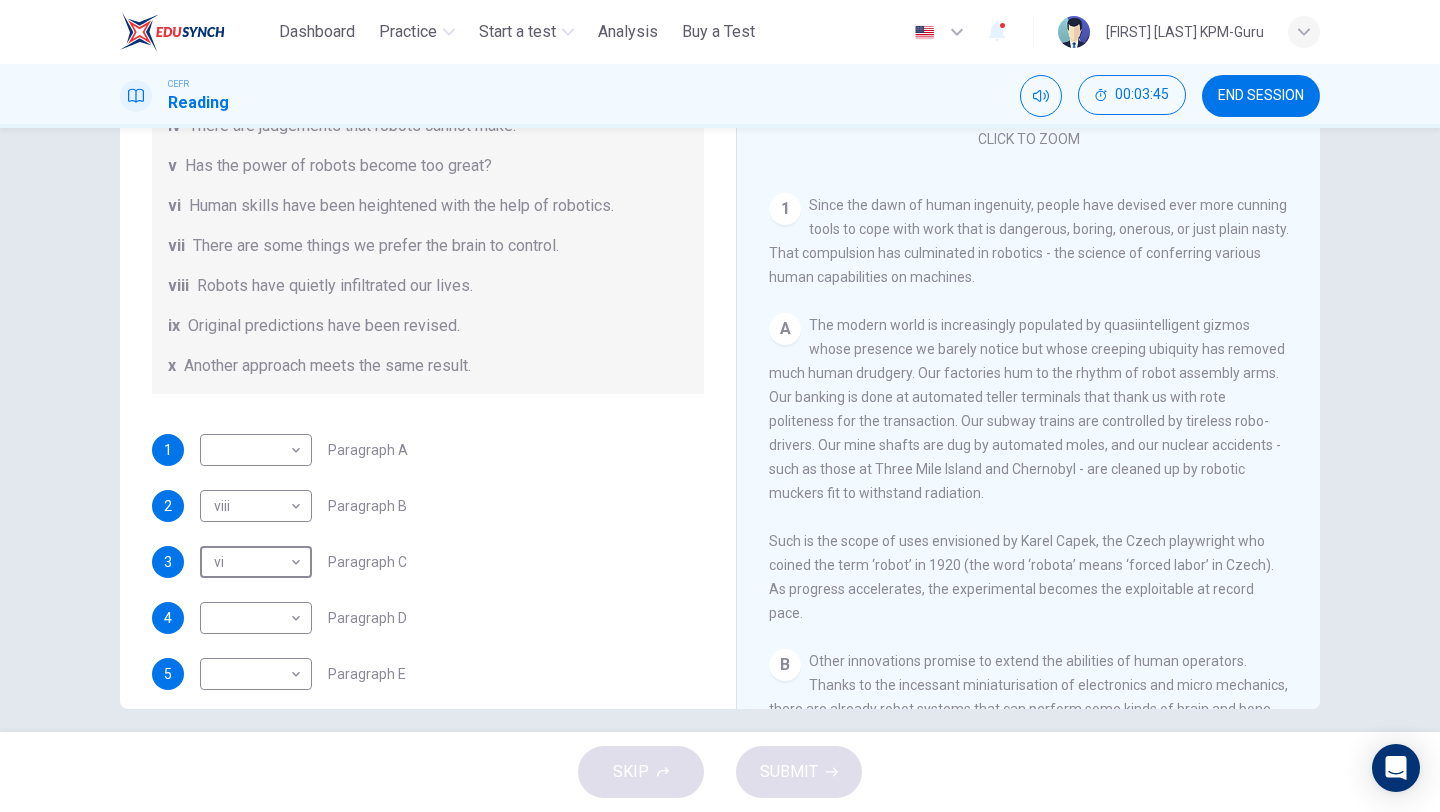 scroll, scrollTop: 300, scrollLeft: 0, axis: vertical 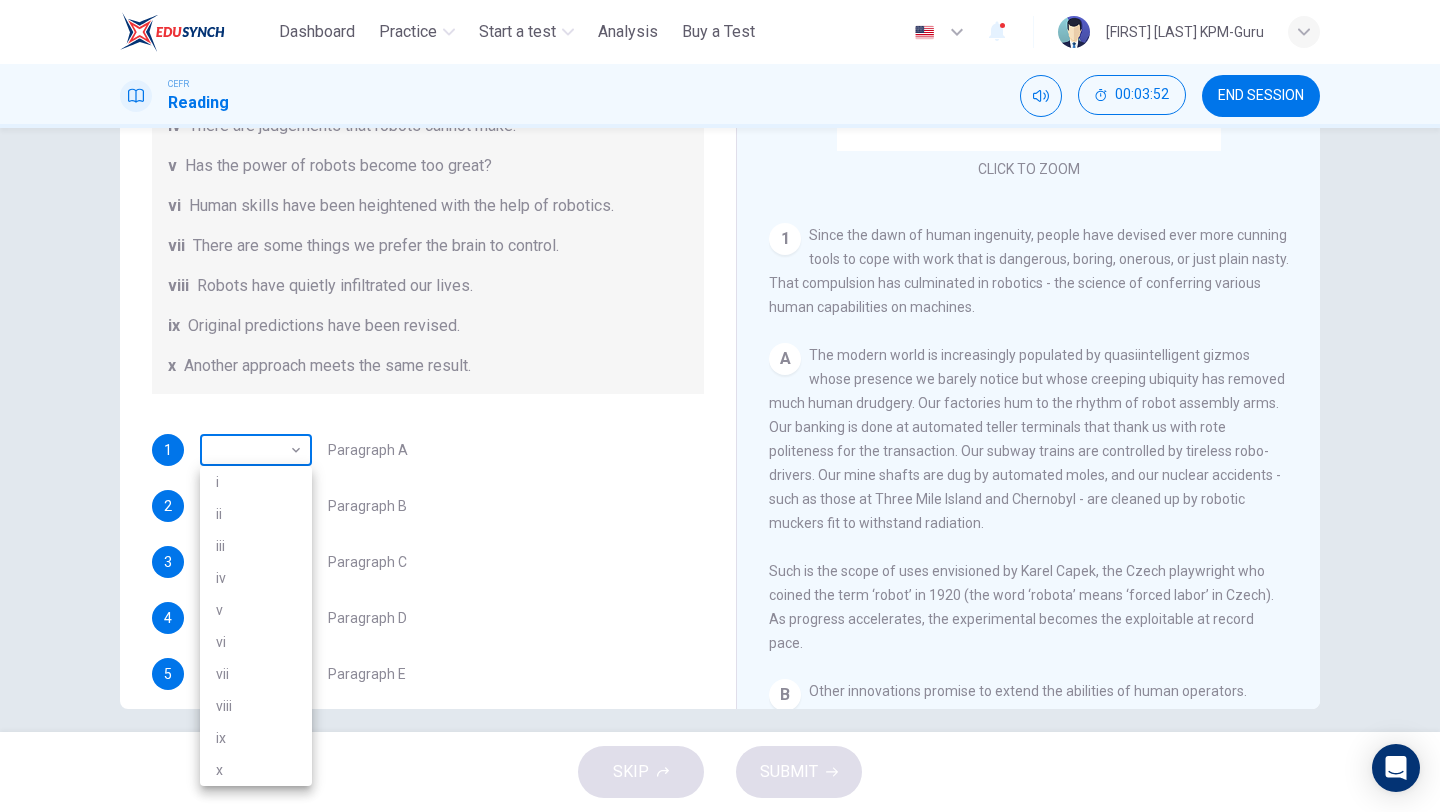 click on "This site uses cookies, as explained in our Privacy Policy . If you agree to the use of cookies, please click the Accept button and continue to browse our site. Privacy Policy Accept This site uses cookies, as explained in our Privacy Policy . If you agree to the use of cookies, please click the Accept button and continue to browse our site. Privacy Policy Accept Dashboard Practice Start a test Analysis Buy a Test English ** ​ [FULL NAME] KPM-Guru CEFR Reading 00:03:52 END SESSION Question 1 The Reading Passage has seven paragraphs A-G . From the list of headings below choose the most suitable heading for each paragraph (A-F). Write the appropriate numbers (i-x) in the boxes below. List of Headings i Some success has resulted from observing how the brain functions. ii Are we expecting too much from one robot? iii Scientists are examining the humanistic possibilities. iv There are judgements that robots cannot make. v Has the power of robots become too great? vi vii viii ix x 1 2" at bounding box center [720, 406] 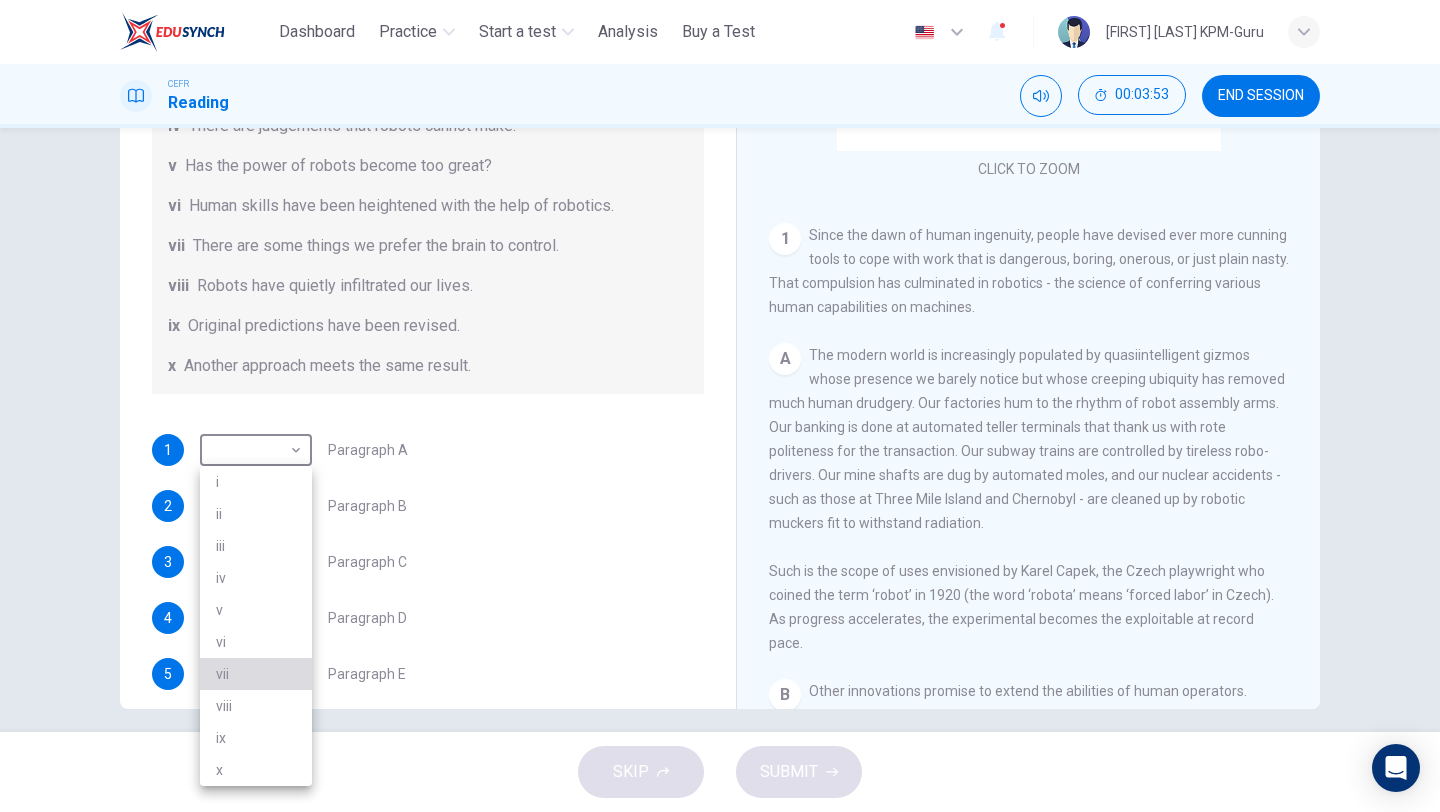 click on "vii" at bounding box center (256, 674) 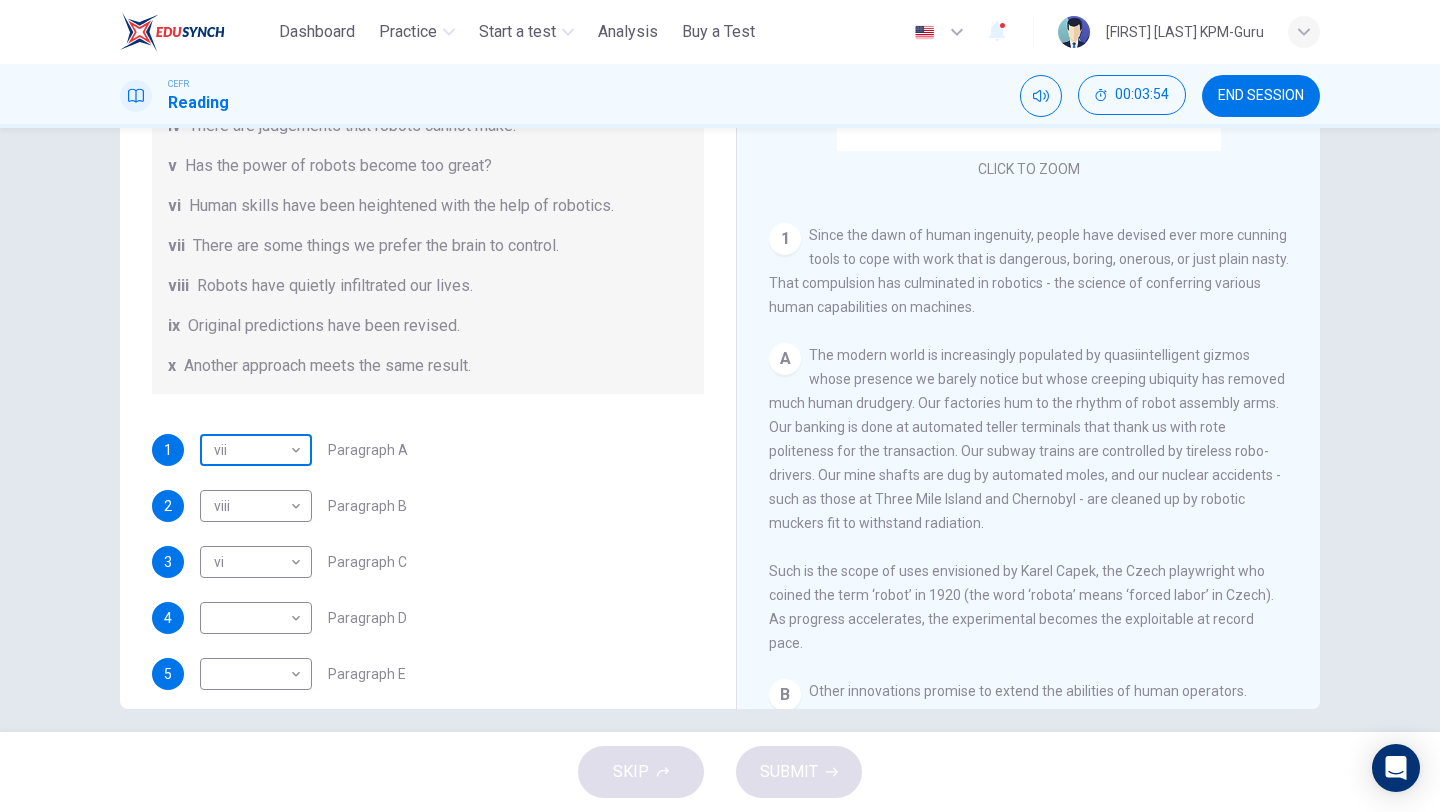 click on "Dashboard Practice Start a test Analysis Buy a Test English ** ​ [FIRST] [LAST] KPM-Guru CEFR Reading 00:03:54 END SESSION Question 1 The Reading Passage has seven paragraphs  A-G .  From the list of headings below choose the most suitable heading for each
paragraph (A-F).
Write the appropriate numbers  (i-x)  in the boxes below. List of Headings i Some success has resulted from observing how the brain functions. ii Are we expecting too much from one robot? iii Scientists are examining the humanistic possibilities. iv There are judgements that robots cannot make. v Has the power of robots become too great? vi vii viii ix x 1 2" at bounding box center [720, 406] 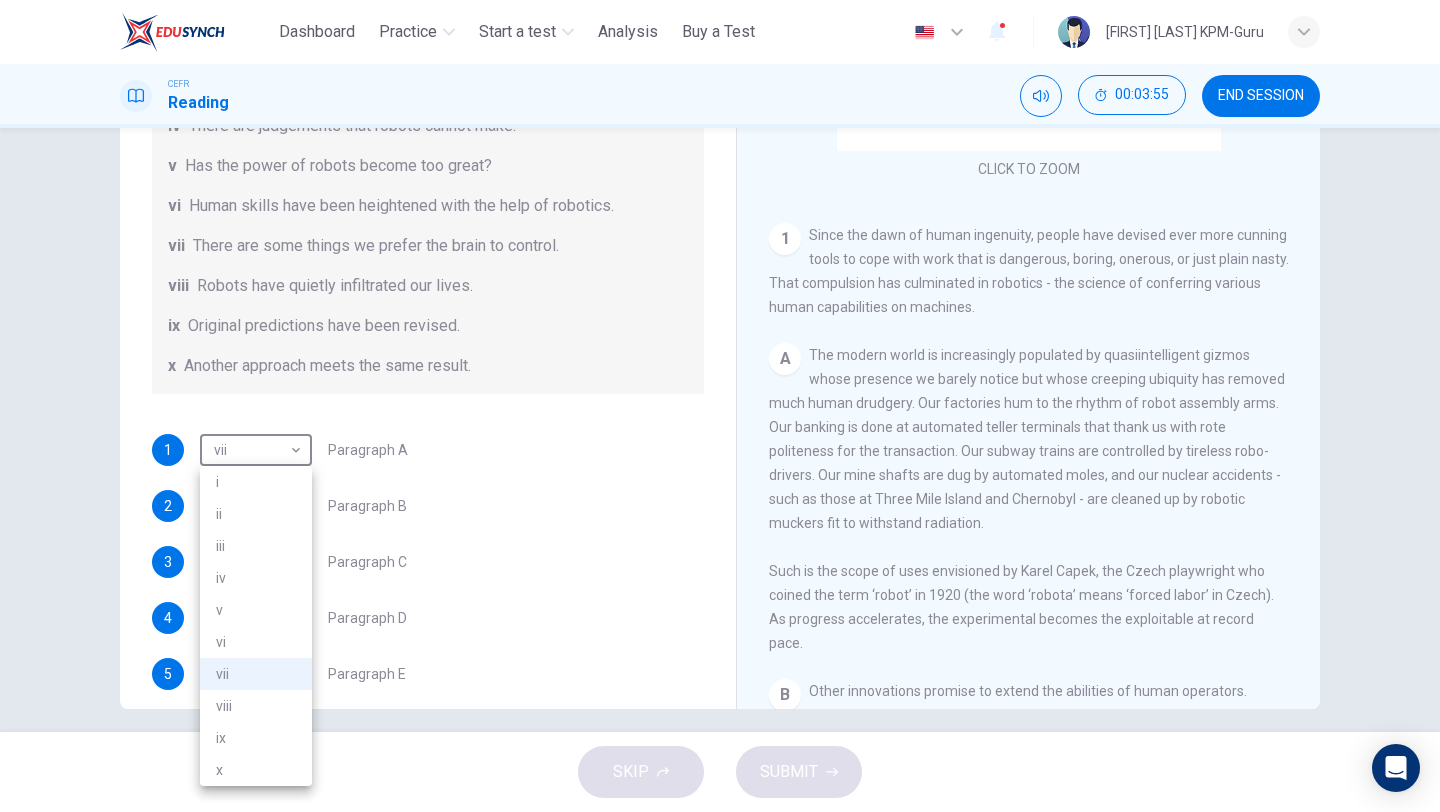 click on "viii" at bounding box center [256, 706] 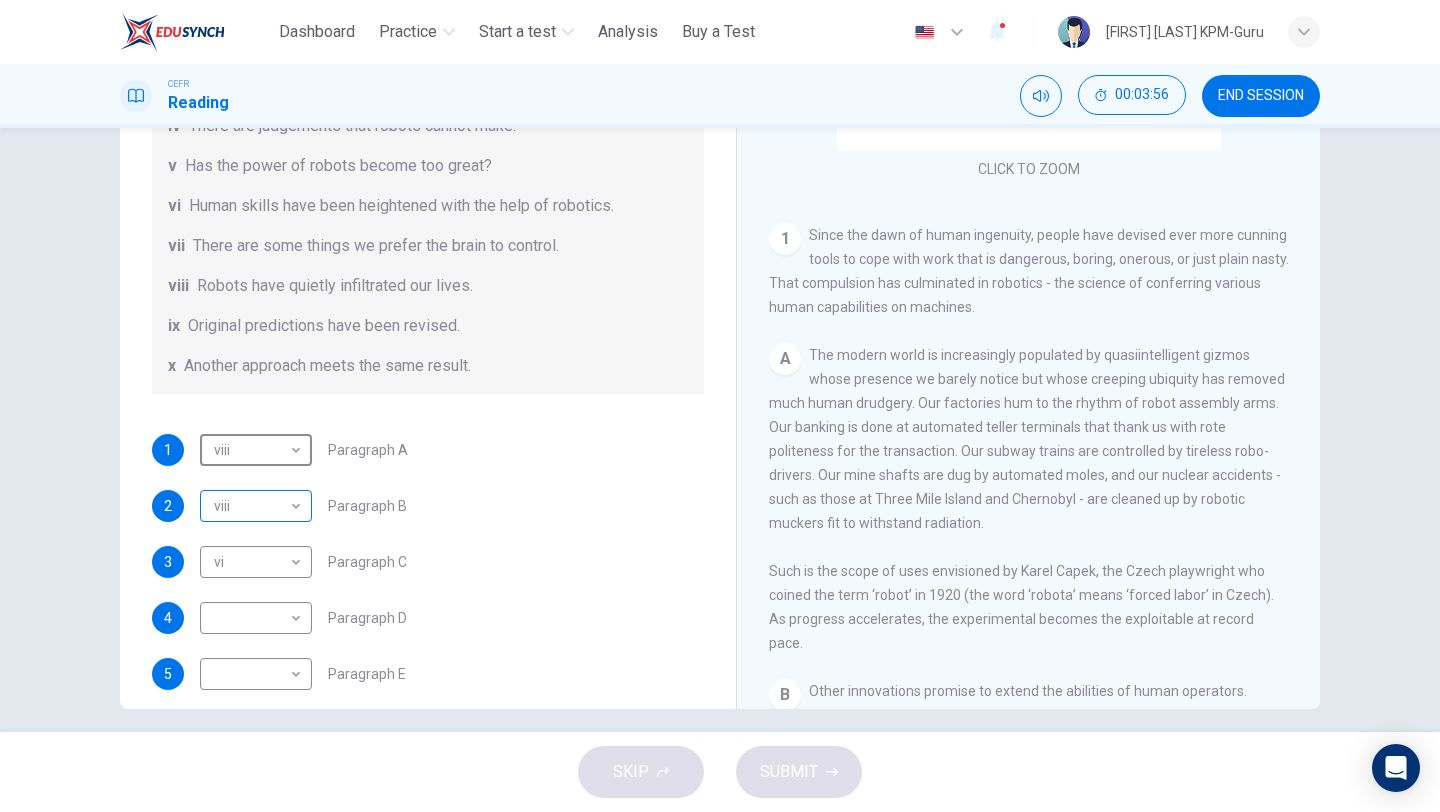 click on "Dashboard Practice Start a test Analysis Buy a Test English ** ​ [FIRST] [LAST] KPM-Guru CEFR Reading 00:03:56 END SESSION Question 1 The Reading Passage has seven paragraphs  A-G .  From the list of headings below choose the most suitable heading for each
paragraph (A-F).
Write the appropriate numbers  (i-x)  in the boxes below. List of Headings i Some success has resulted from observing how the brain functions. ii Are we expecting too much from one robot? iii Scientists are examining the humanistic possibilities. iv There are judgements that robots cannot make. v Has the power of robots become too great? vi vii viii ix x 1 2" at bounding box center (720, 406) 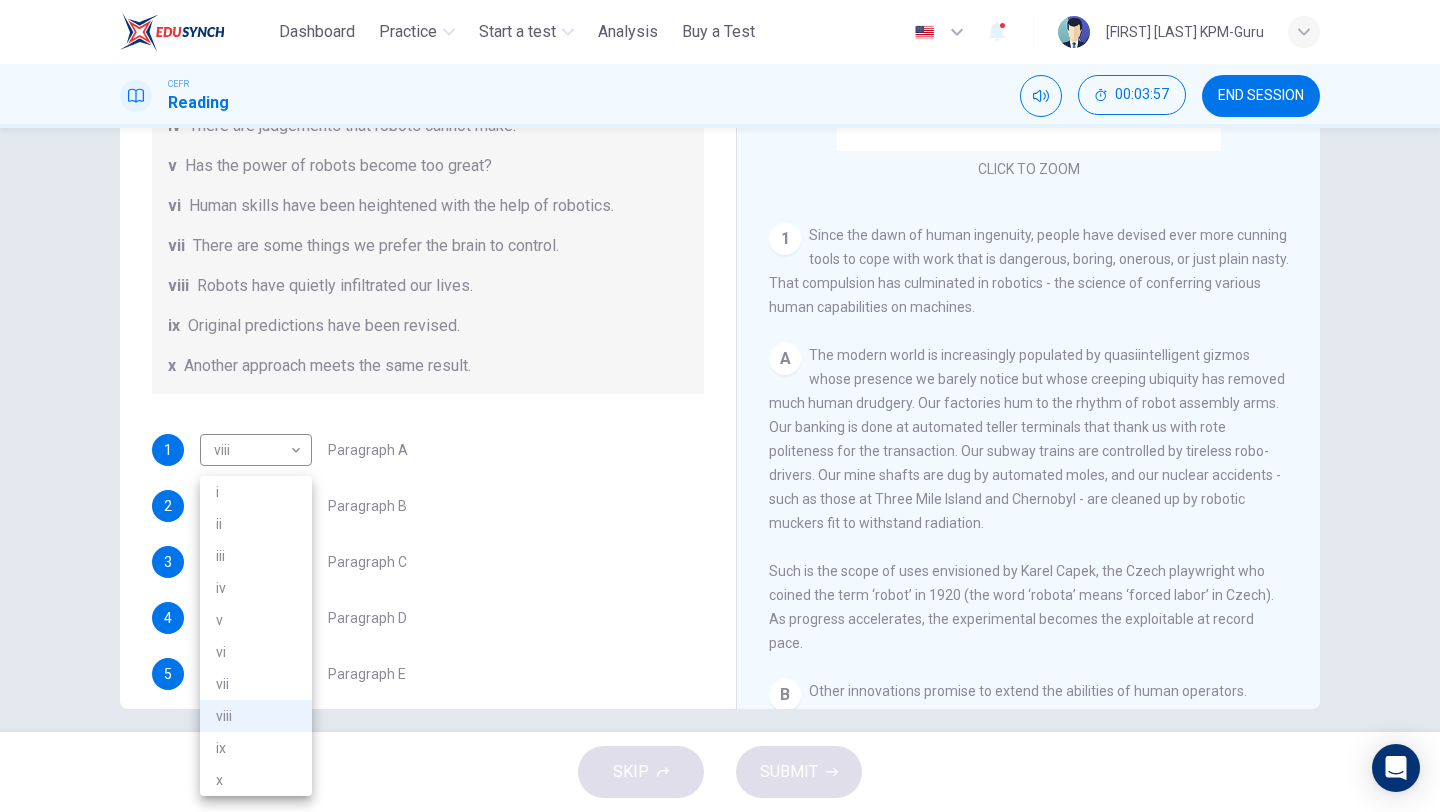 click on "vii" at bounding box center [256, 684] 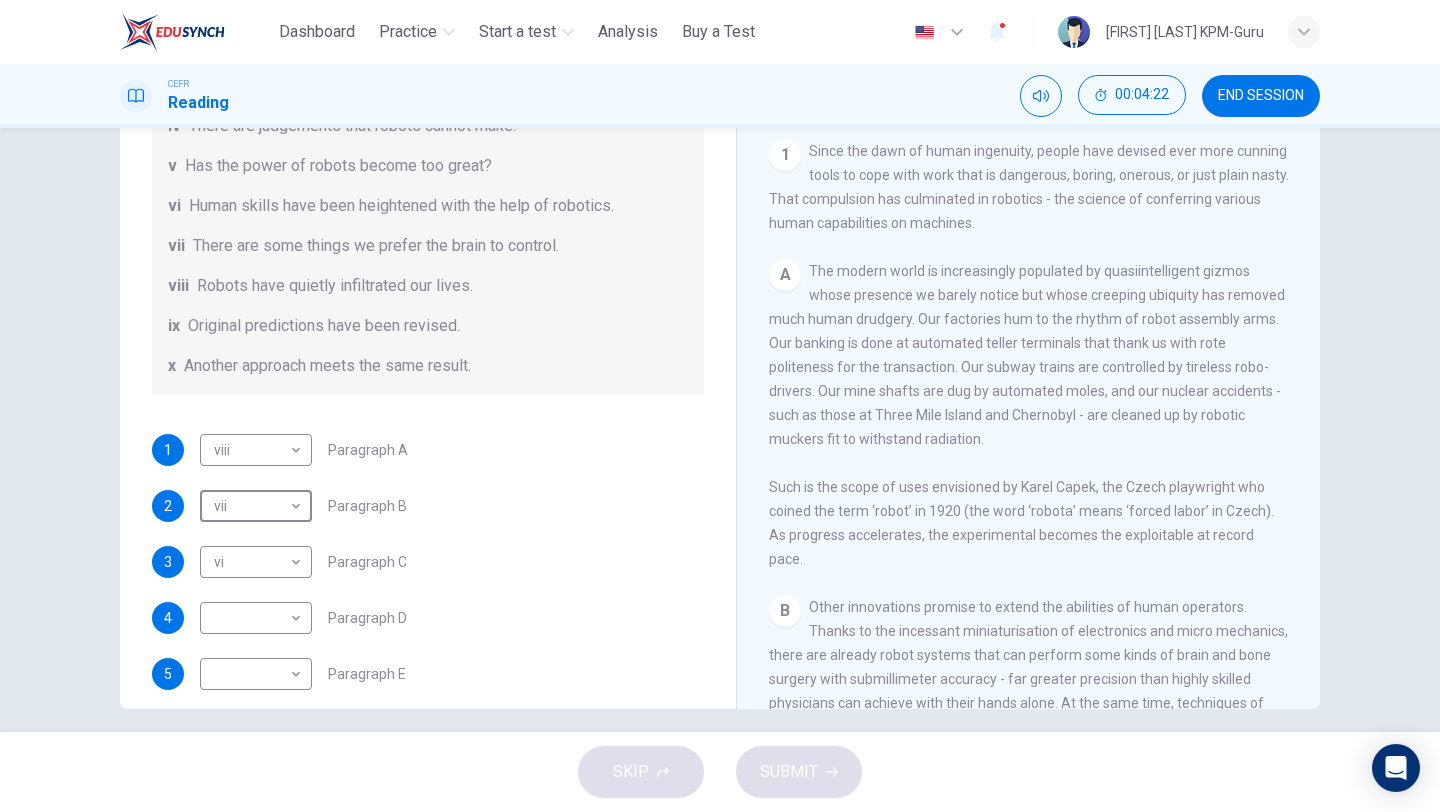 scroll, scrollTop: 385, scrollLeft: 0, axis: vertical 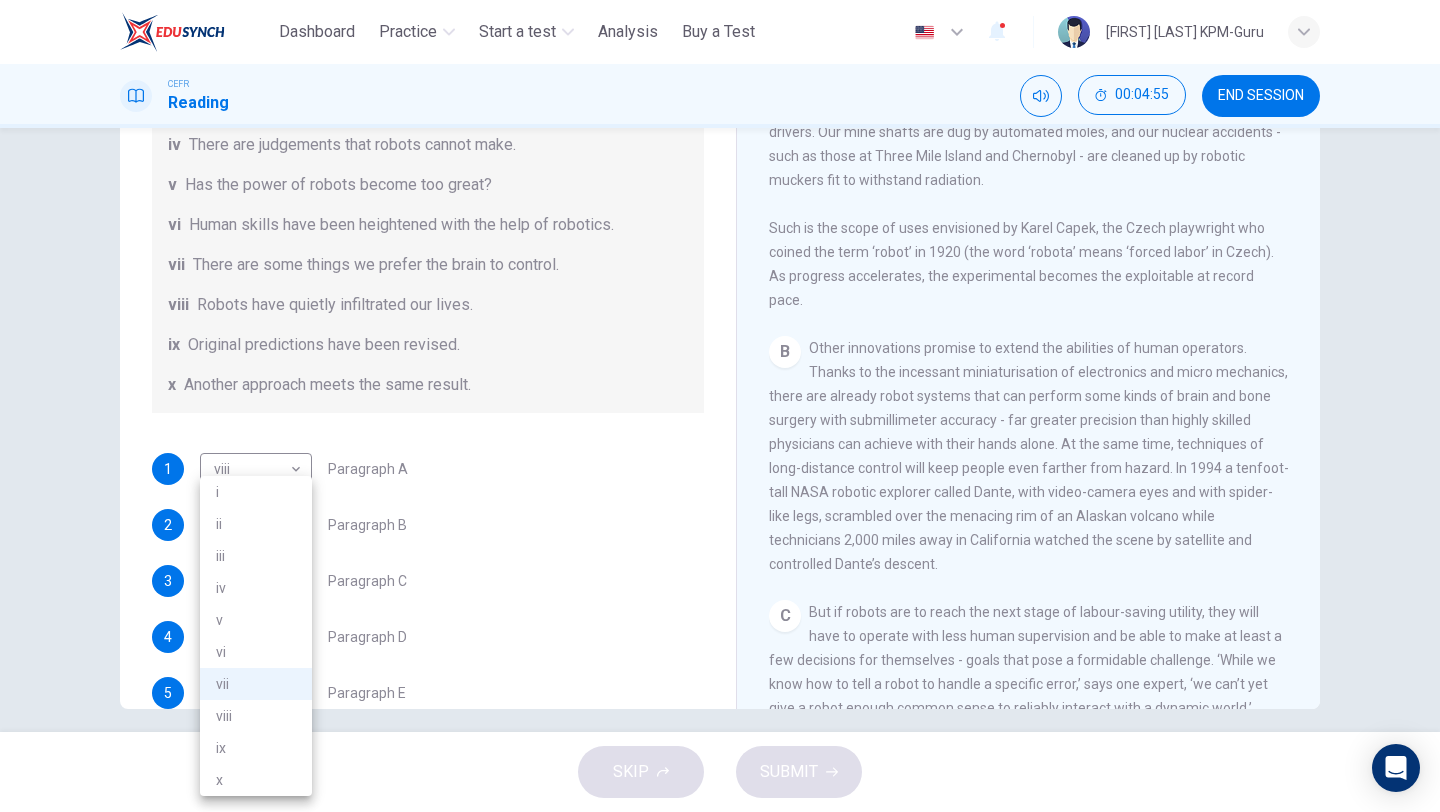 click on "This site uses cookies, as explained in our Privacy Policy . If you agree to the use of cookies, please click the Accept button and continue to browse our site. Privacy Policy Accept This site uses cookies, as explained in our Privacy Policy . If you agree to the use of cookies, please click the Accept button and continue to browse our site. Privacy Policy Accept Dashboard Practice Start a test Analysis Buy a Test English ** ​ [FULL NAME] KPM-Guru CEFR Reading 00:04:55 END SESSION Question 1 The Reading Passage has seven paragraphs A-G . From the list of headings below choose the most suitable heading for each paragraph (A-F). Write the appropriate numbers (i-x) in the boxes below. List of Headings i Some success has resulted from observing how the brain functions. ii Are we expecting too much from one robot? iii Scientists are examining the humanistic possibilities. iv There are judgements that robots cannot make. v Has the power of robots become too great? vi vii viii ix x 1 2" at bounding box center [720, 406] 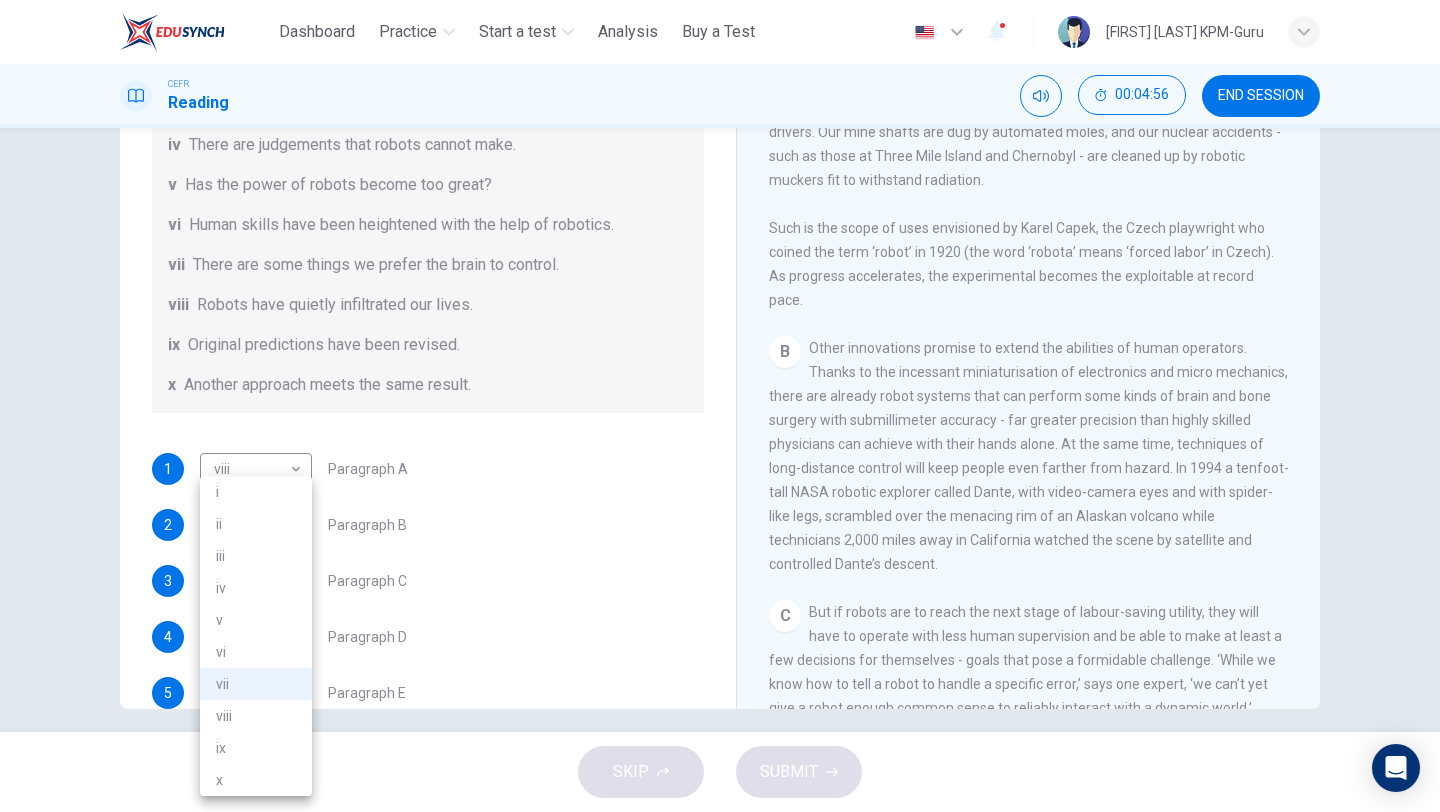 click on "vi" at bounding box center [256, 652] 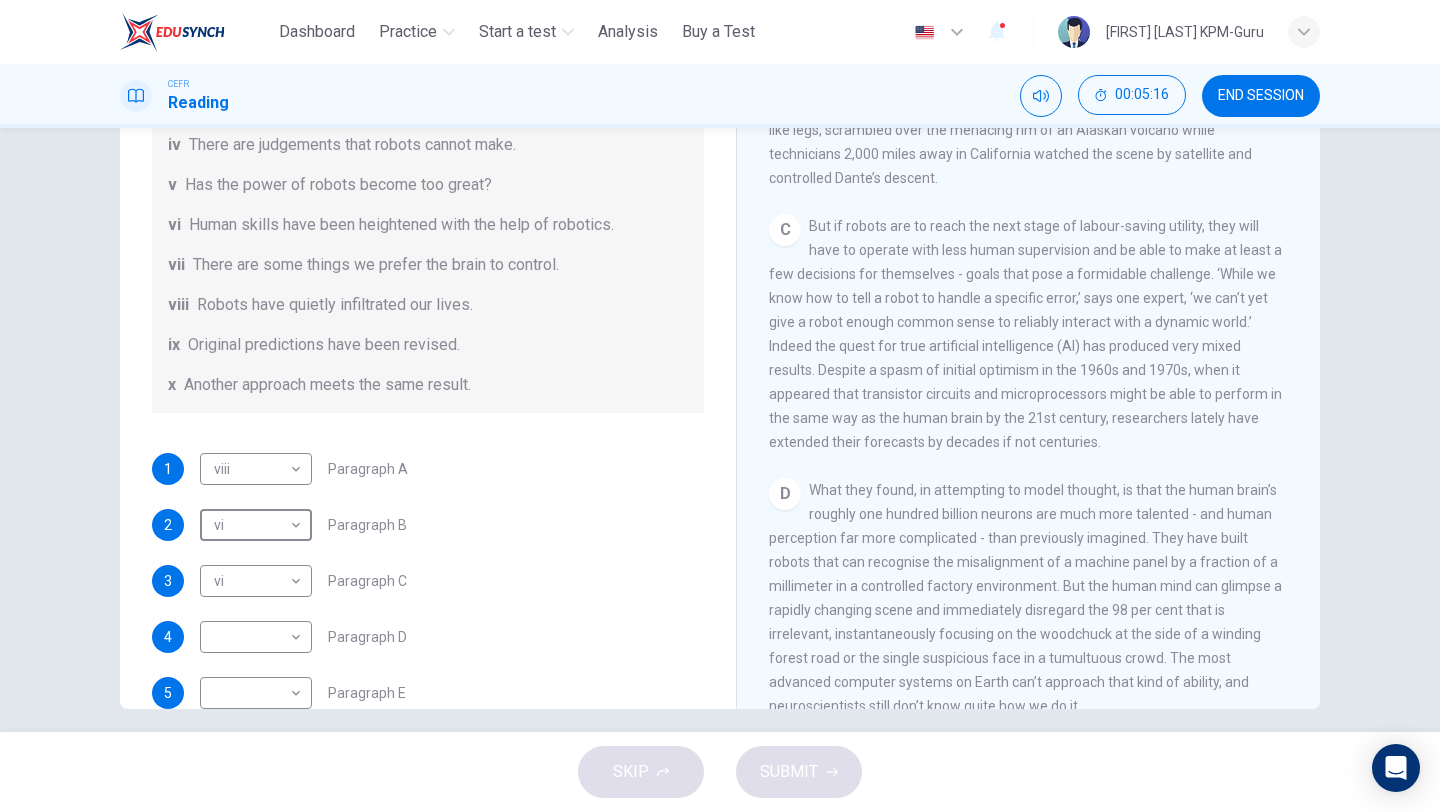 scroll, scrollTop: 1034, scrollLeft: 0, axis: vertical 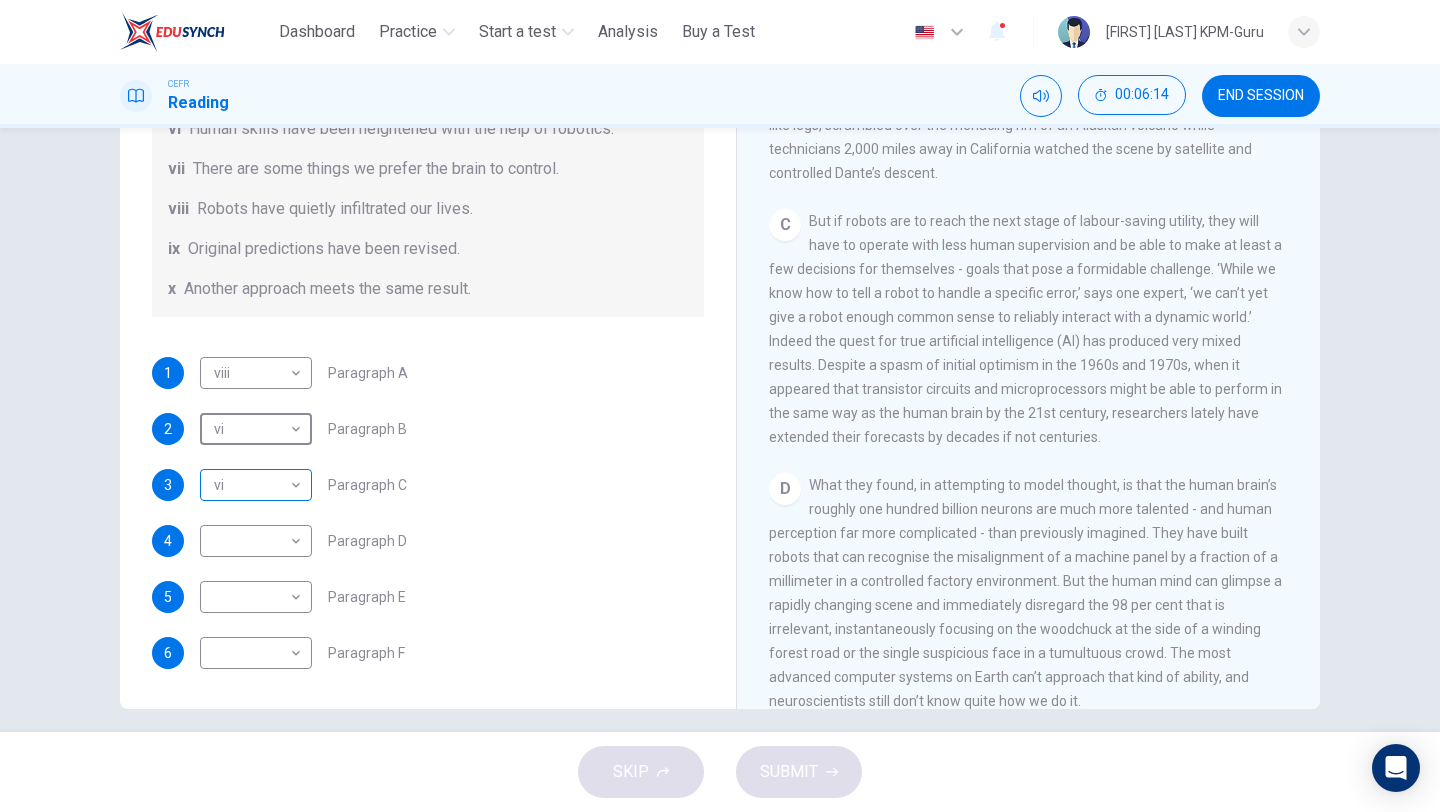 click on "This site uses cookies, as explained in our Privacy Policy . If you agree to the use of cookies, please click the Accept button and continue to browse our site. Privacy Policy Accept This site uses cookies, as explained in our Privacy Policy . If you agree to the use of cookies, please click the Accept button and continue to browse our site. Privacy Policy Accept Dashboard Practice Start a test Analysis Buy a Test English ** ​ [FULL NAME] KPM-Guru CEFR Reading 00:06:14 END SESSION Question 1 The Reading Passage has seven paragraphs A-G . From the list of headings below choose the most suitable heading for each paragraph (A-F). Write the appropriate numbers (i-x) in the boxes below. List of Headings i Some success has resulted from observing how the brain functions. ii Are we expecting too much from one robot? iii Scientists are examining the humanistic possibilities. iv There are judgements that robots cannot make. v Has the power of robots become too great? vi vii viii ix x 1 2" at bounding box center (720, 406) 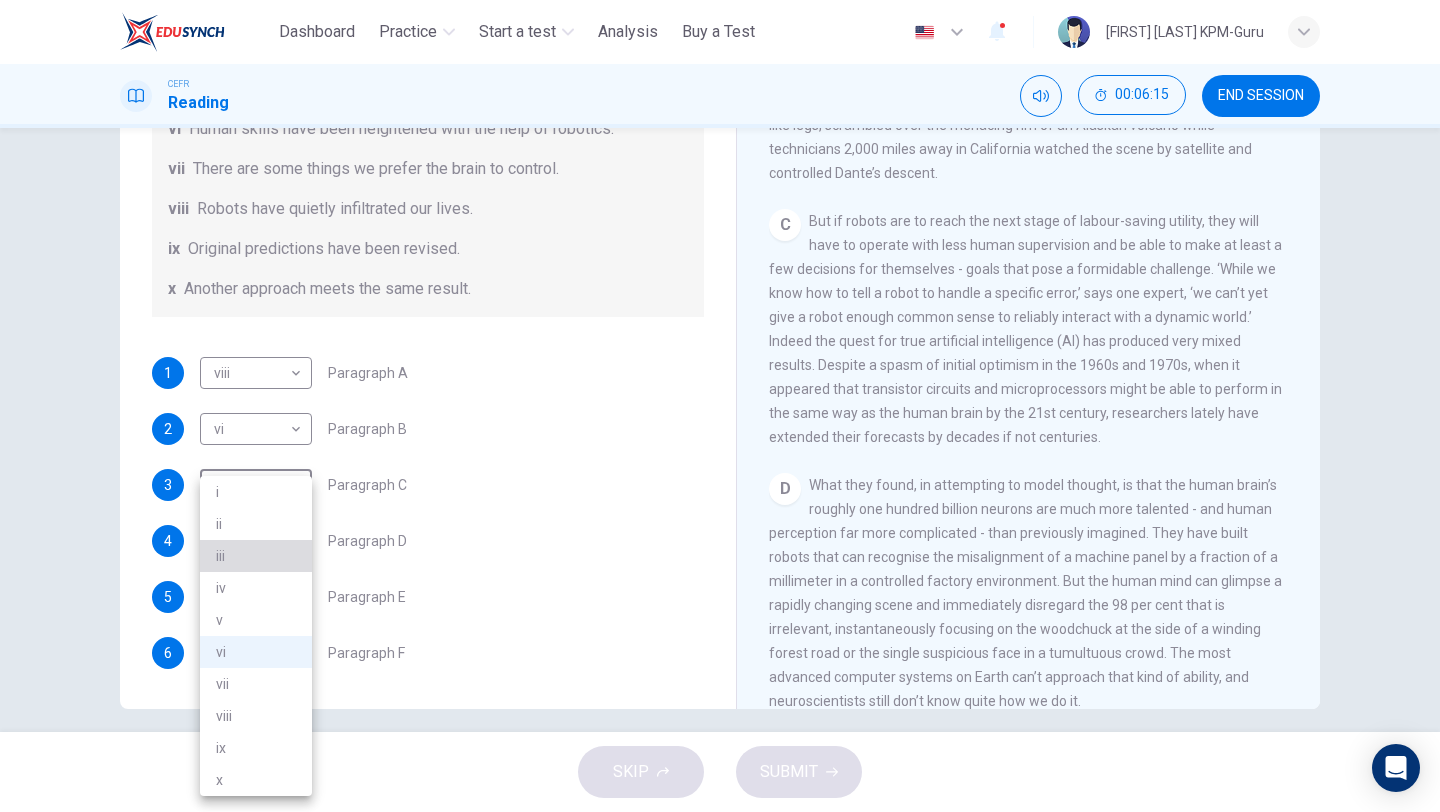 click on "iii" at bounding box center [256, 556] 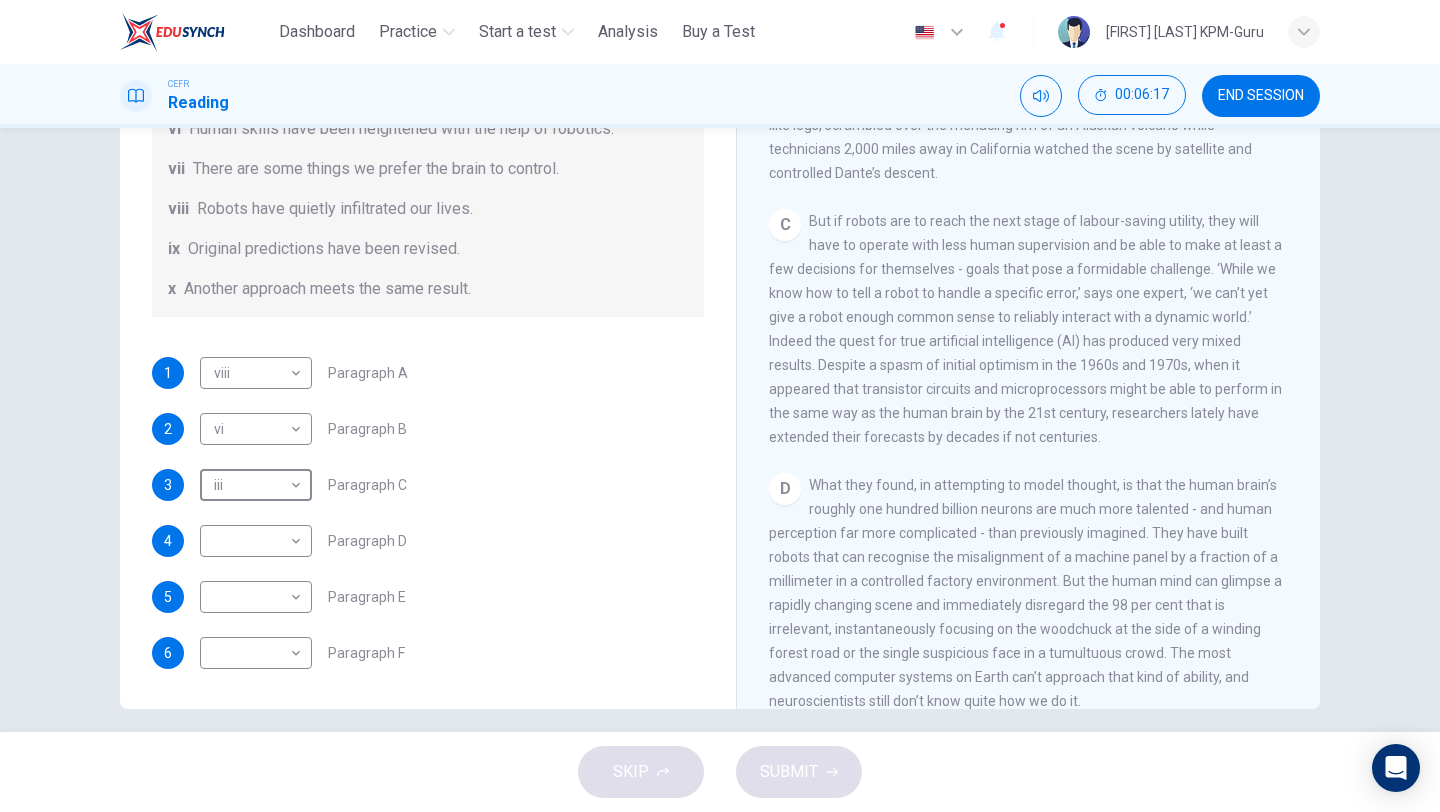 scroll, scrollTop: 171, scrollLeft: 0, axis: vertical 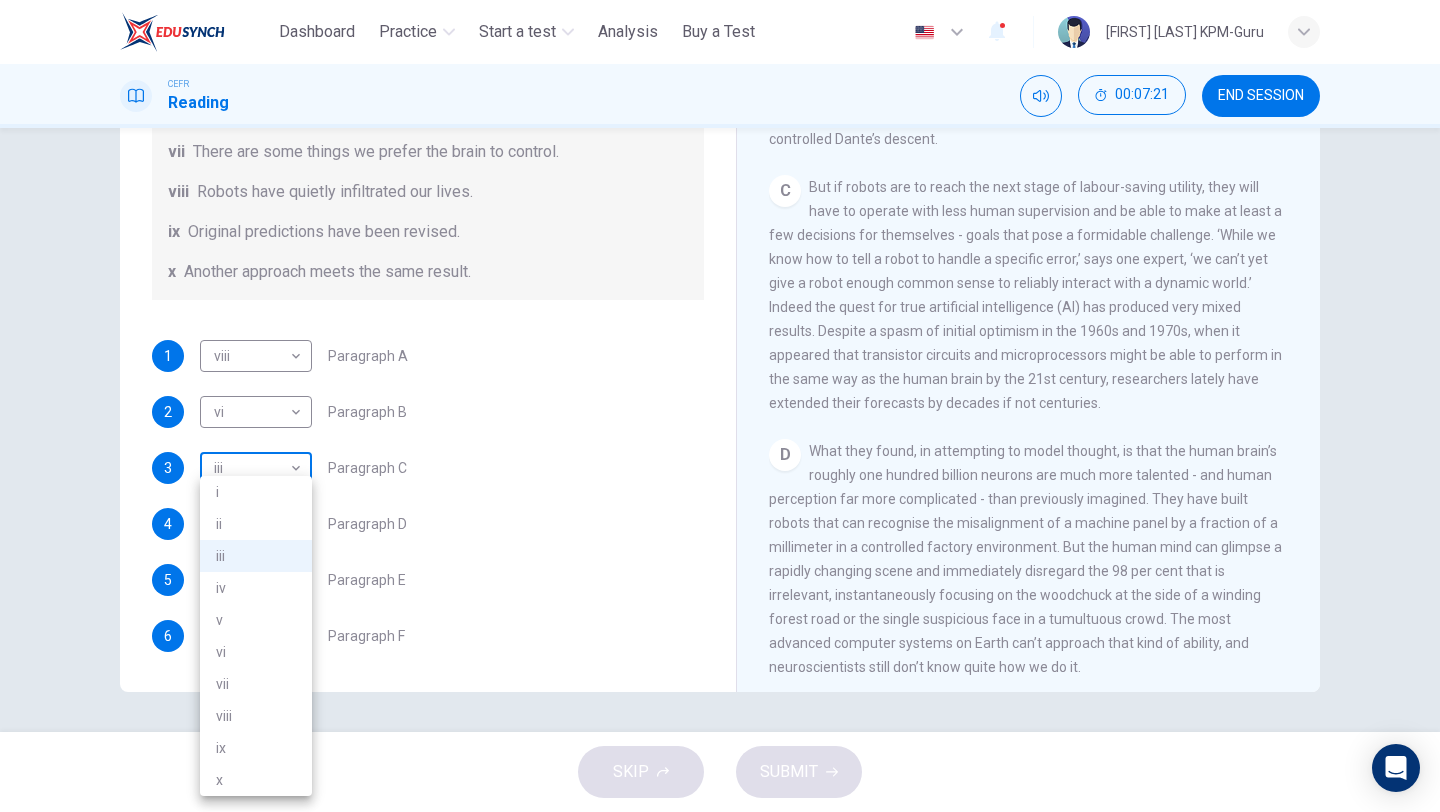 click on "This site uses cookies, as explained in our Privacy Policy . If you agree to the use of cookies, please click the Accept button and continue to browse our site. Privacy Policy Accept This site uses cookies, as explained in our Privacy Policy . If you agree to the use of cookies, please click the Accept button and continue to browse our site. Privacy Policy Accept Dashboard Practice Start a test Analysis Buy a Test English ** ​ [FULL NAME] KPM-Guru CEFR Reading 00:07:21 END SESSION Question 1 The Reading Passage has seven paragraphs A-G . From the list of headings below choose the most suitable heading for each paragraph (A-F). Write the appropriate numbers (i-x) in the boxes below. List of Headings i Some success has resulted from observing how the brain functions. ii Are we expecting too much from one robot? iii Scientists are examining the humanistic possibilities. iv There are judgements that robots cannot make. v Has the power of robots become too great? vi vii viii ix x 1 2" at bounding box center (720, 406) 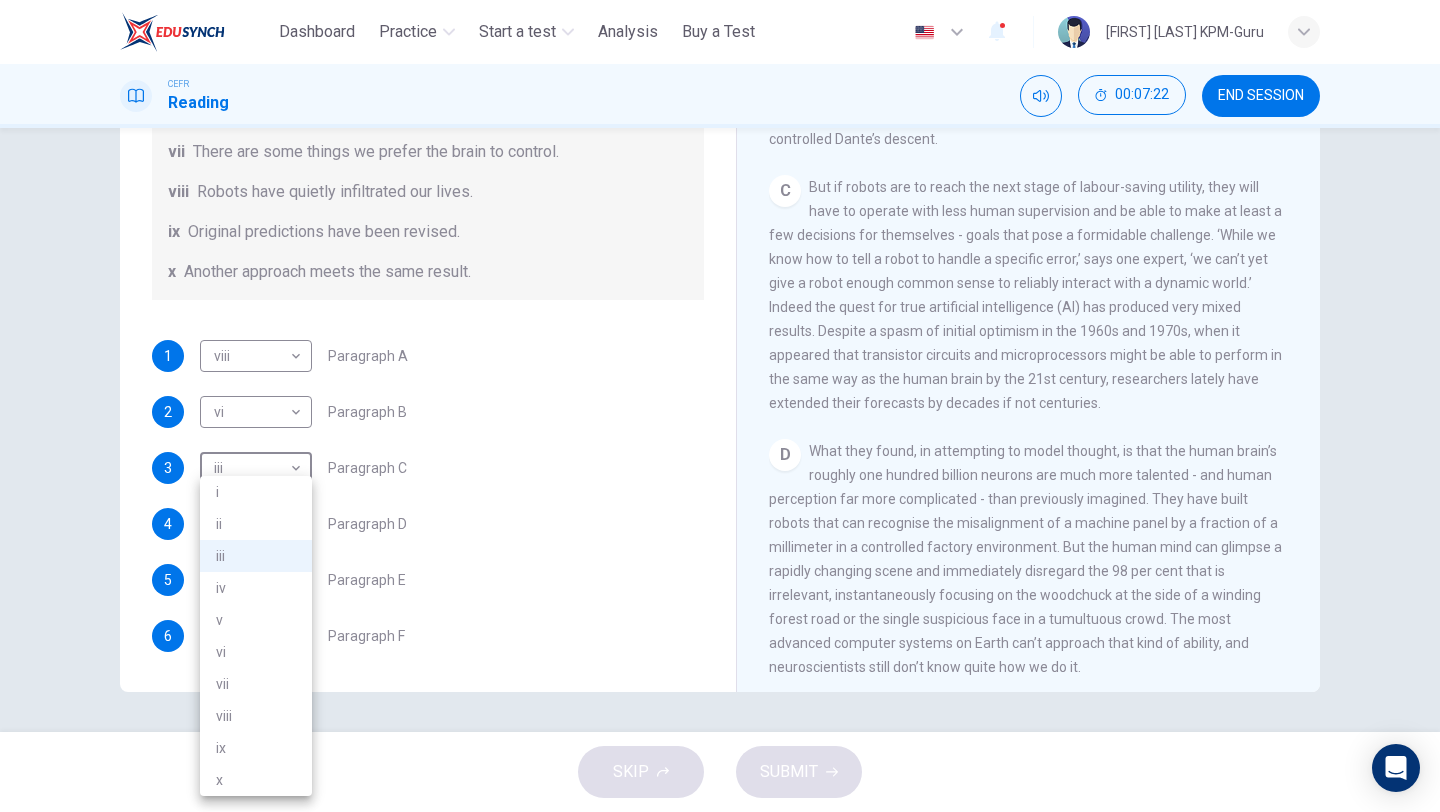 click on "i" at bounding box center (256, 492) 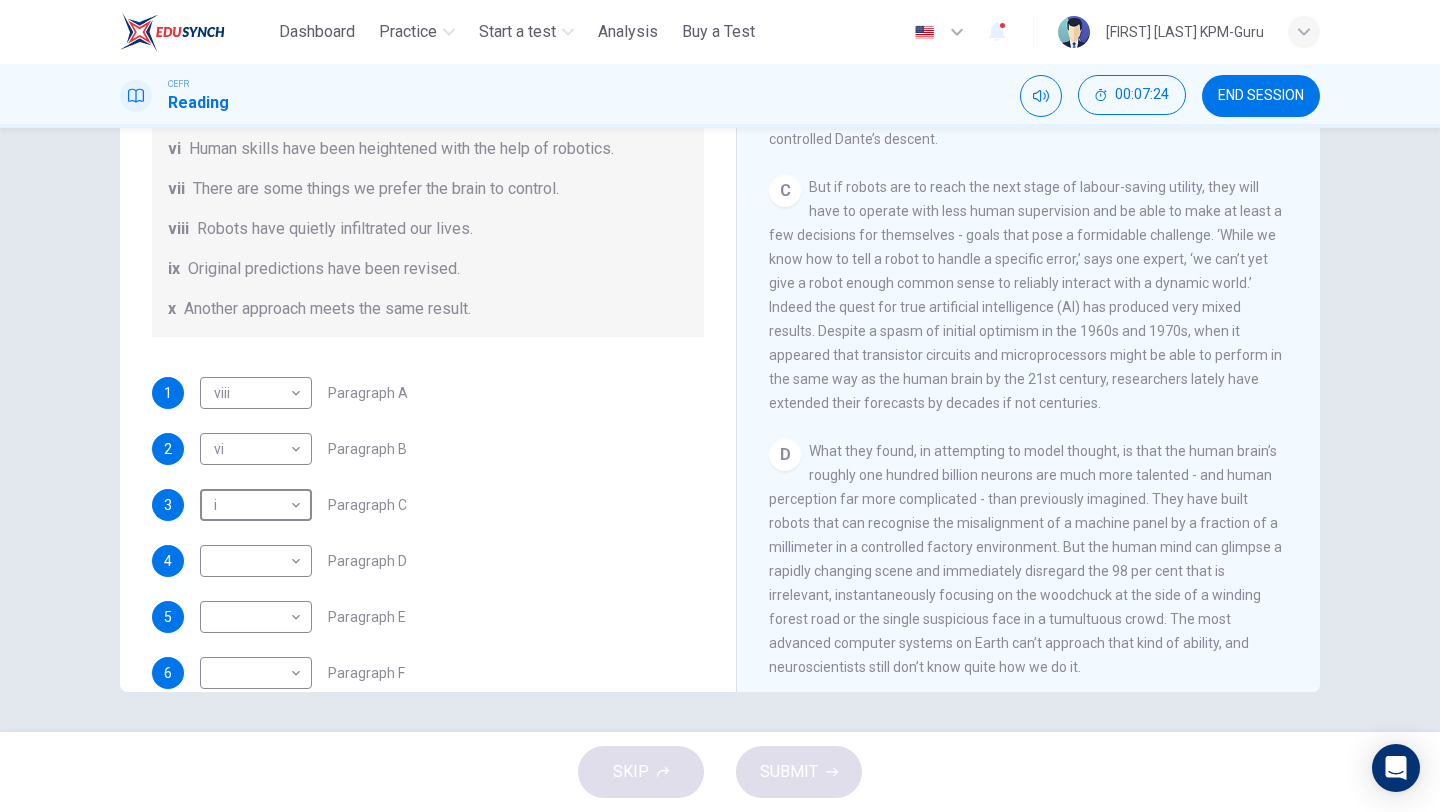 scroll, scrollTop: 385, scrollLeft: 0, axis: vertical 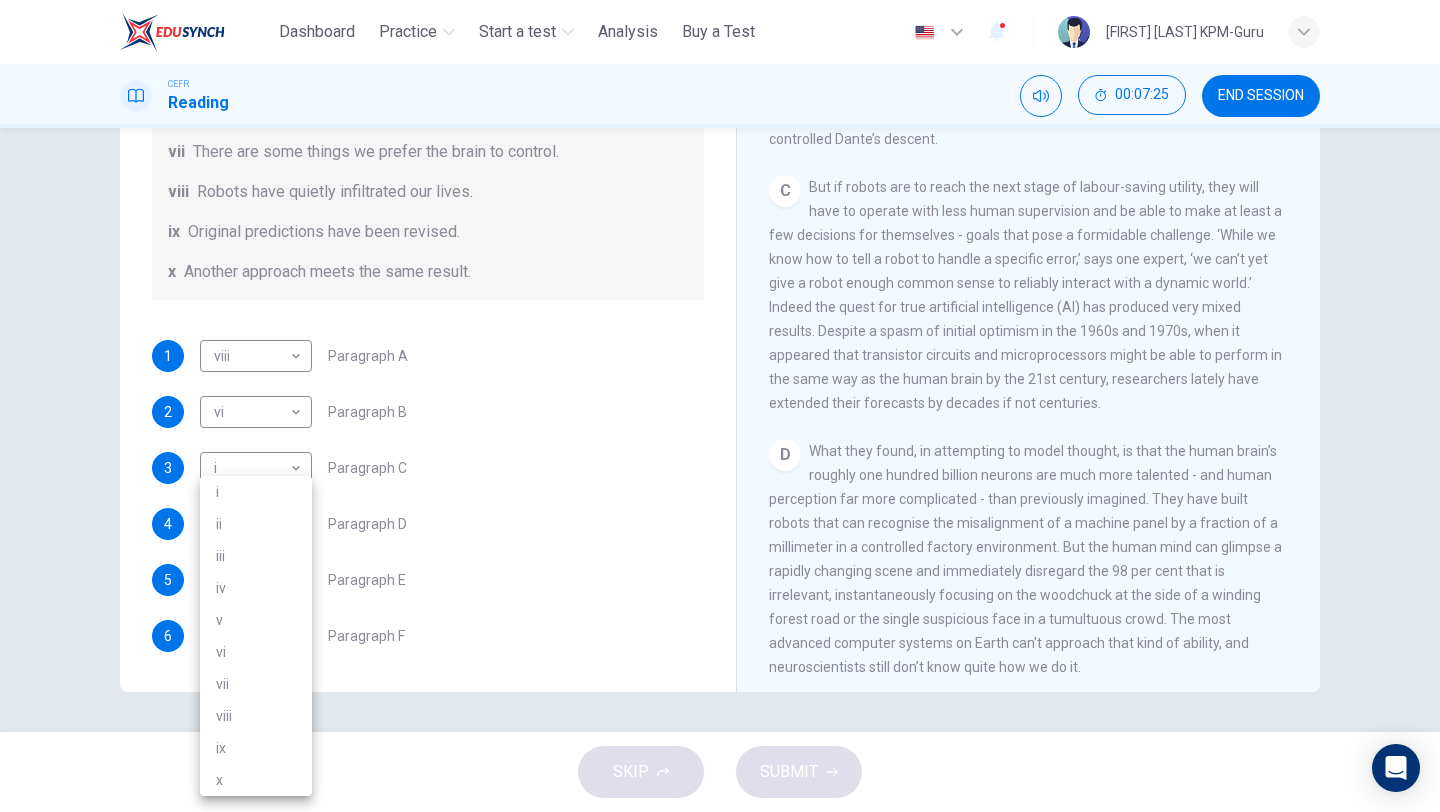 click on "Dashboard Practice Start a test Analysis Buy a Test English ** ​ [FIRST] [LAST] KPM-Guru CEFR Reading 00:07:25 END SESSION Question 1 The Reading Passage has seven paragraphs  A-G .  From the list of headings below choose the most suitable heading for each
paragraph (A-F).
Write the appropriate numbers  (i-x)  in the boxes below. List of Headings i Some success has resulted from observing how the brain functions. ii Are we expecting too much from one robot? iii Scientists are examining the humanistic possibilities. iv There are judgements that robots cannot make. v Has the power of robots become too great? vi vii viii ix x 1 2" at bounding box center [720, 406] 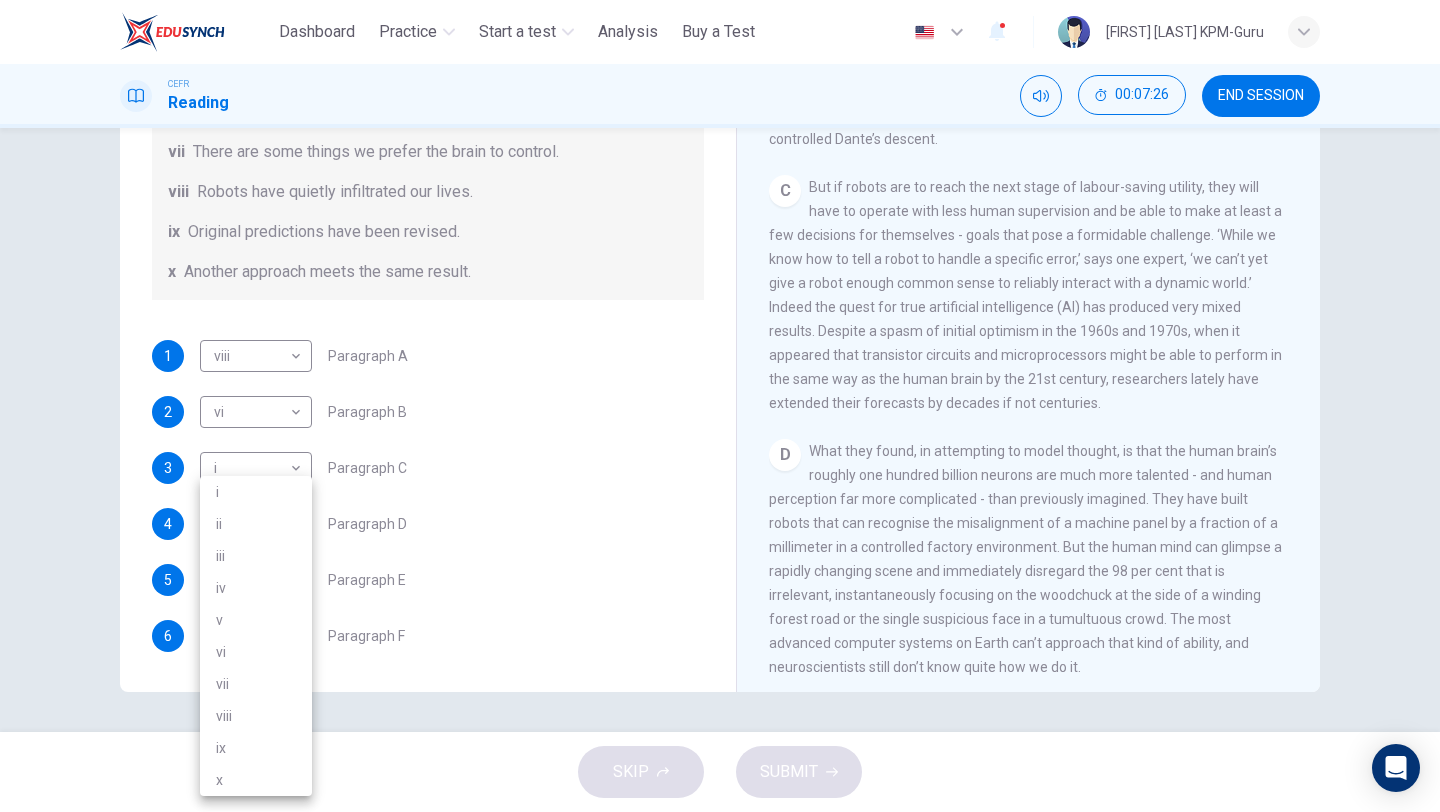 click on "iii" at bounding box center [256, 556] 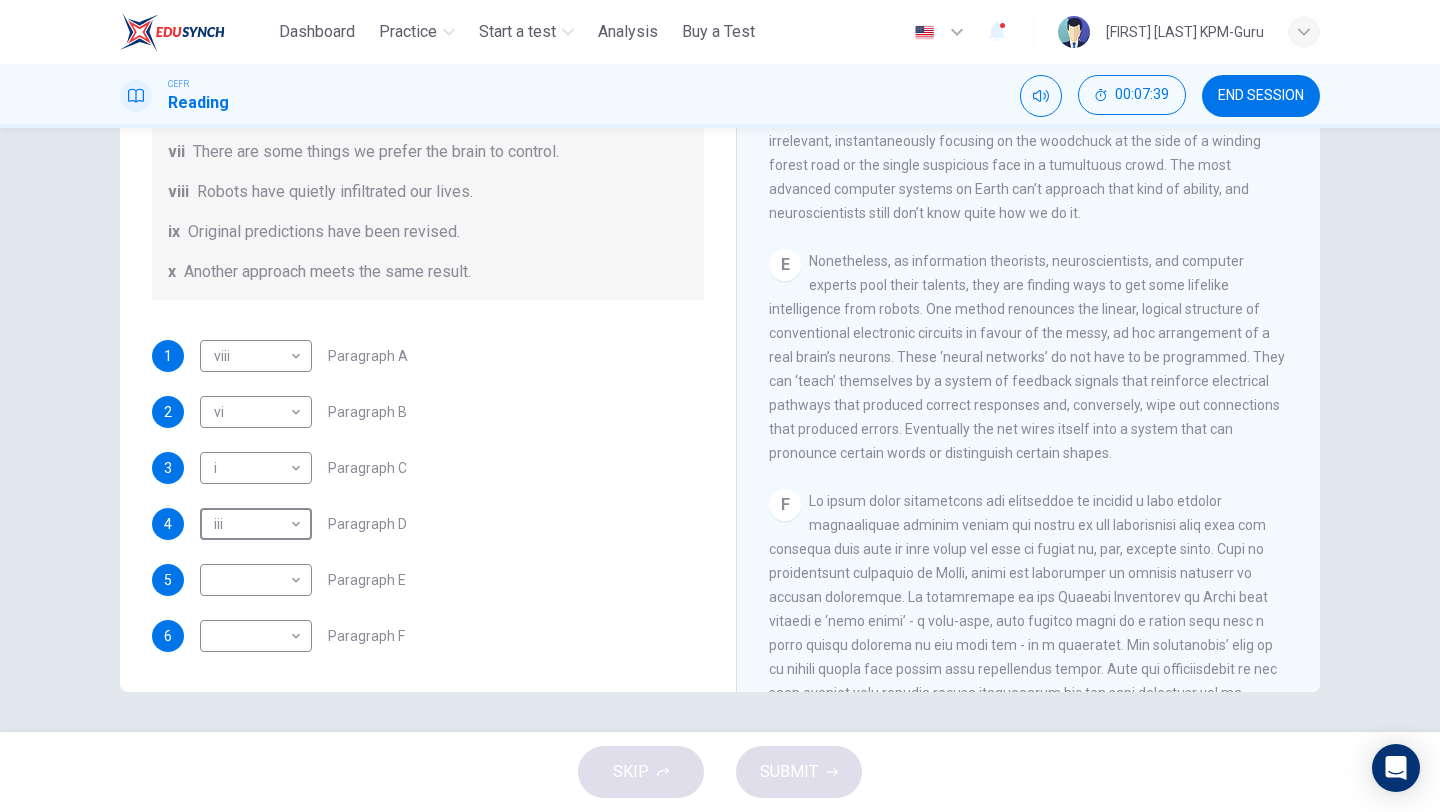 scroll, scrollTop: 1507, scrollLeft: 0, axis: vertical 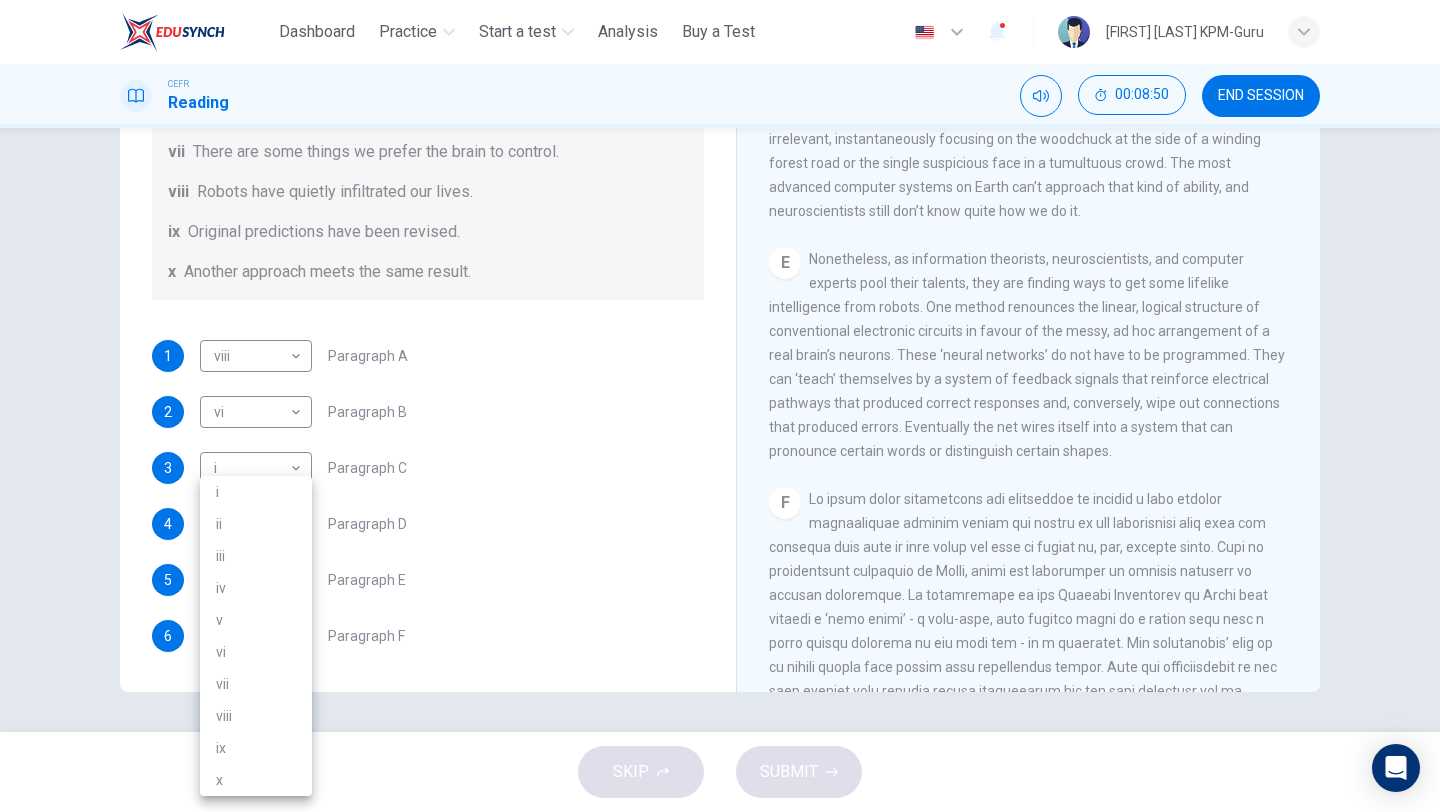 click on "This site uses cookies, as explained in our Privacy Policy . If you agree to the use of cookies, please click the Accept button and continue to browse our site. Privacy Policy Accept This site uses cookies, as explained in our Privacy Policy . If you agree to the use of cookies, please click the Accept button and continue to browse our site. Privacy Policy Accept Dashboard Practice Start a test Analysis Buy a Test English ** ​ [FULL NAME] KPM-Guru CEFR Reading 00:08:50 END SESSION Question 1 The Reading Passage has seven paragraphs A-G . From the list of headings below choose the most suitable heading for each paragraph (A-F). Write the appropriate numbers (i-x) in the boxes below. List of Headings i Some success has resulted from observing how the brain functions. ii Are we expecting too much from one robot? iii Scientists are examining the humanistic possibilities. iv There are judgements that robots cannot make. v Has the power of robots become too great? vi vii viii ix x 1 2" at bounding box center (720, 406) 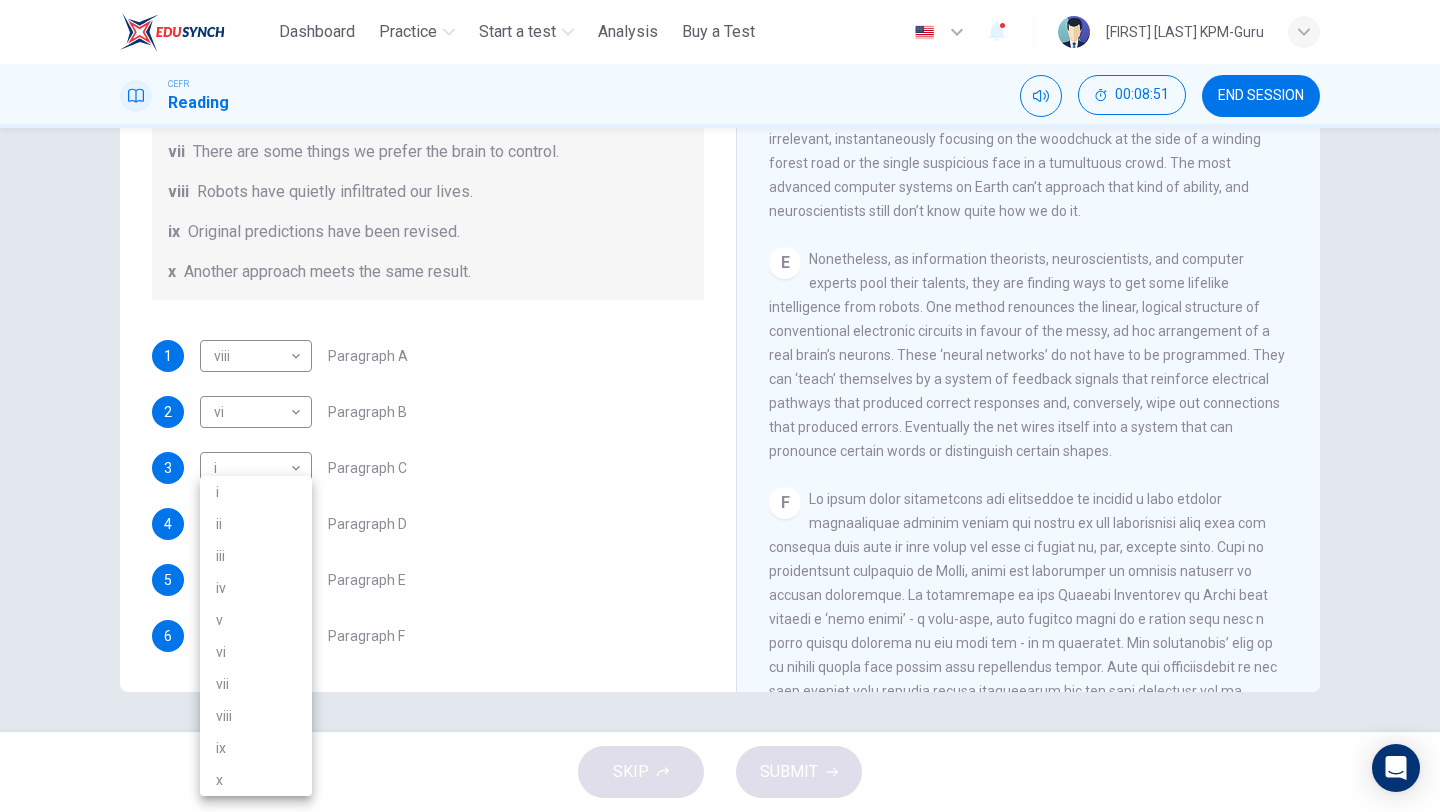click on "iii" at bounding box center (256, 556) 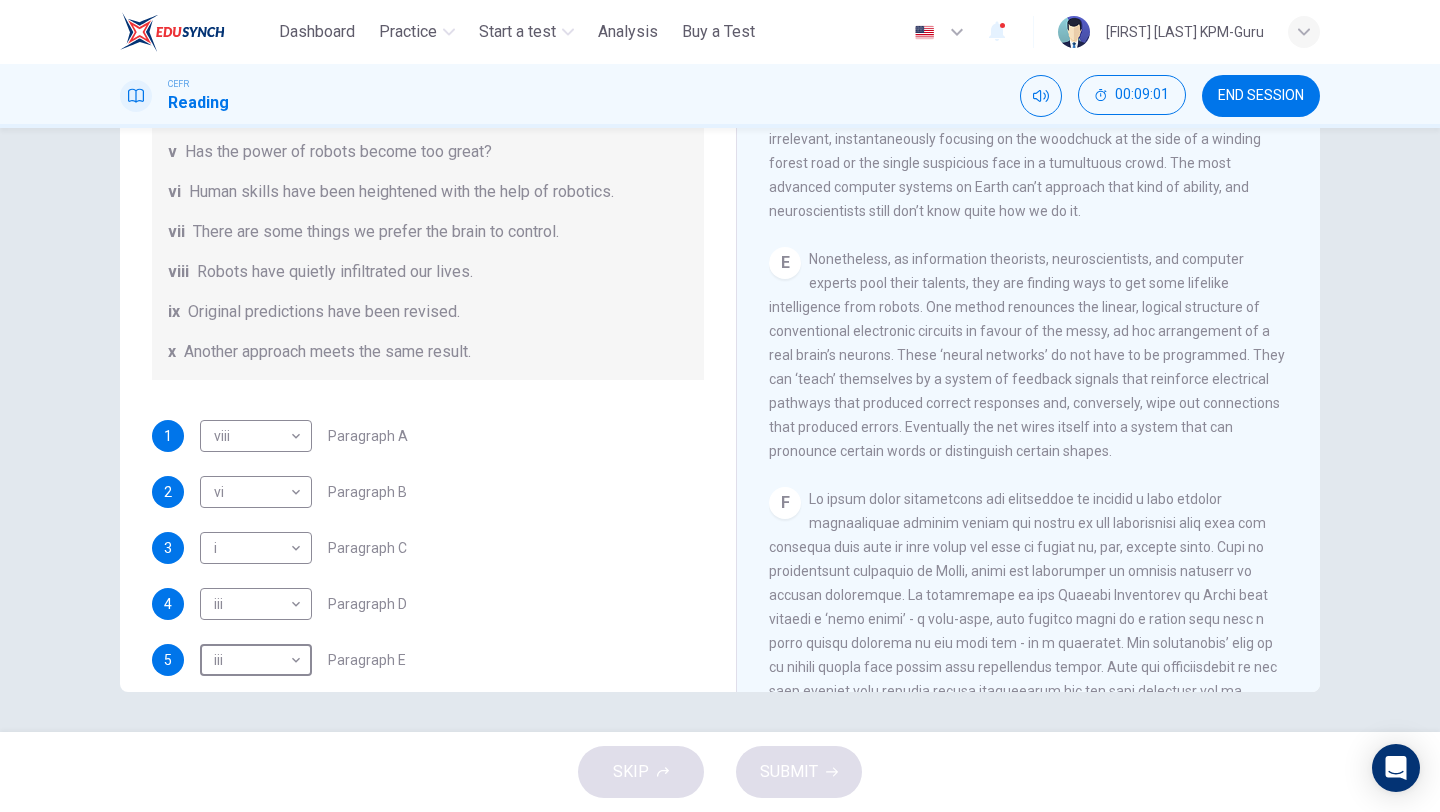 scroll, scrollTop: 311, scrollLeft: 0, axis: vertical 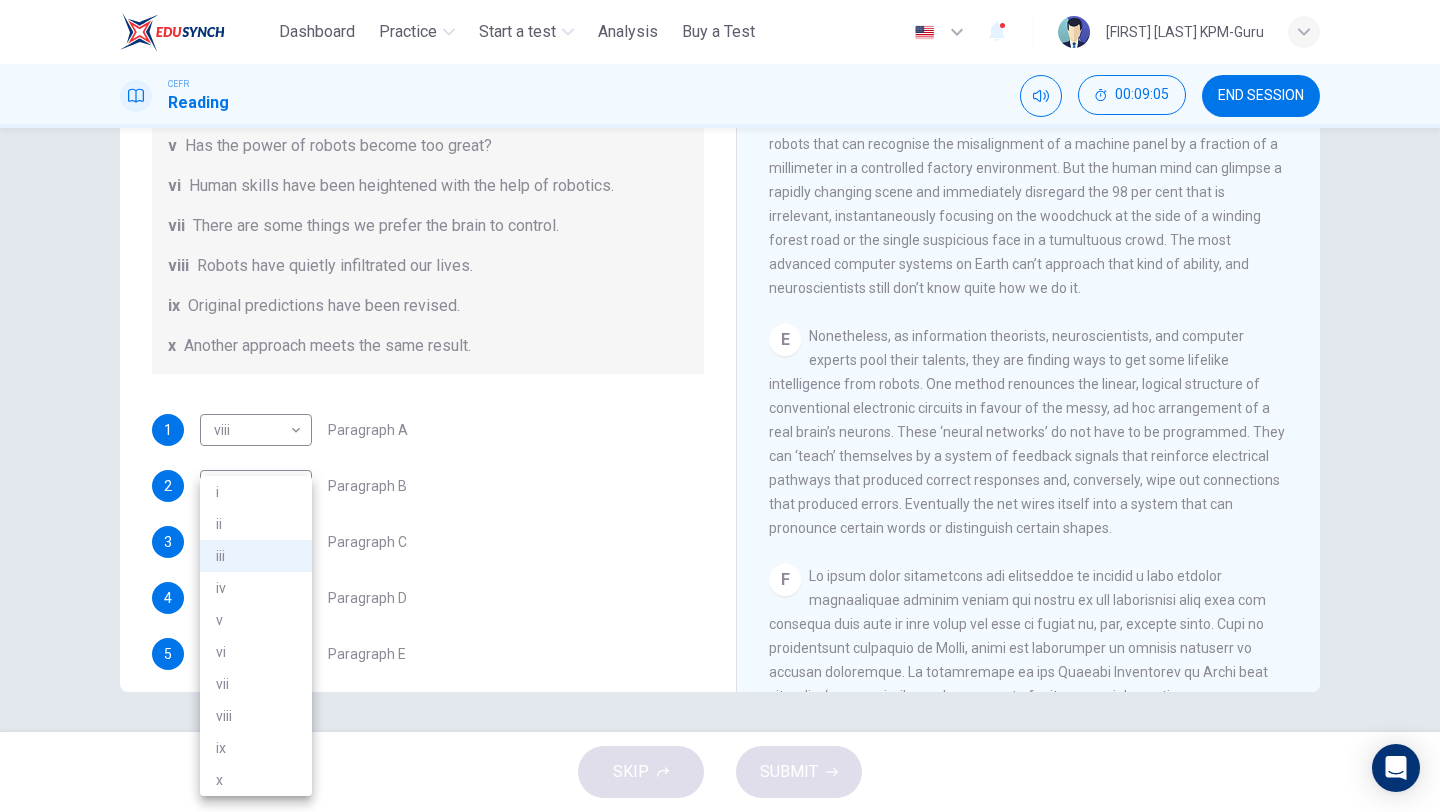 click on "This site uses cookies, as explained in our Privacy Policy . If you agree to the use of cookies, please click the Accept button and continue to browse our site. Privacy Policy Accept This site uses cookies, as explained in our Privacy Policy . If you agree to the use of cookies, please click the Accept button and continue to browse our site. Privacy Policy Accept Dashboard Practice Start a test Analysis Buy a Test English ** ​ [FULL NAME] KPM-Guru CEFR Reading 00:09:05 END SESSION Question 1 The Reading Passage has seven paragraphs A-G . From the list of headings below choose the most suitable heading for each paragraph (A-F). Write the appropriate numbers (i-x) in the boxes below. List of Headings i Some success has resulted from observing how the brain functions. ii Are we expecting too much from one robot? iii Scientists are examining the humanistic possibilities. iv There are judgements that robots cannot make. v Has the power of robots become too great? vi vii viii ix x 1 2" at bounding box center (720, 406) 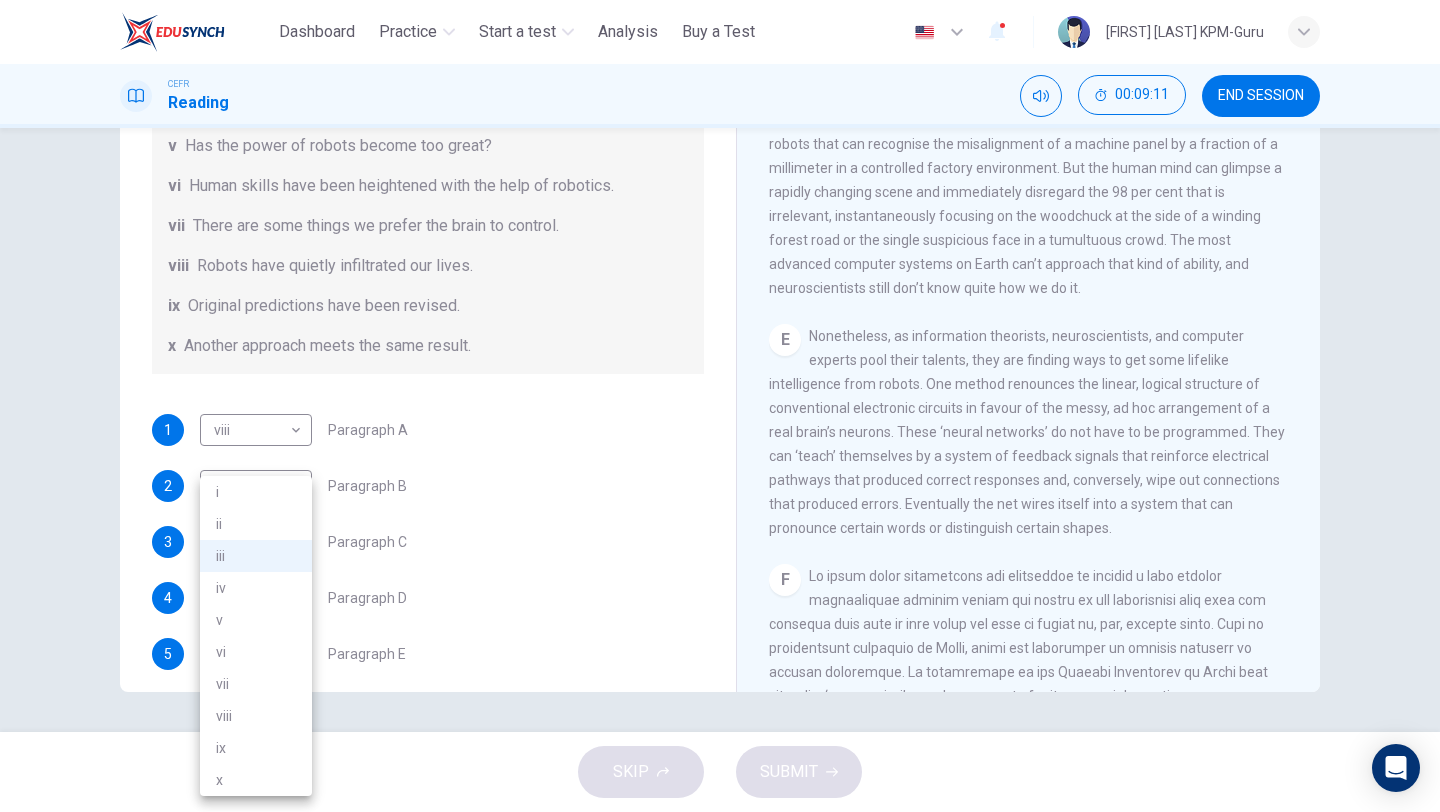 click at bounding box center (720, 406) 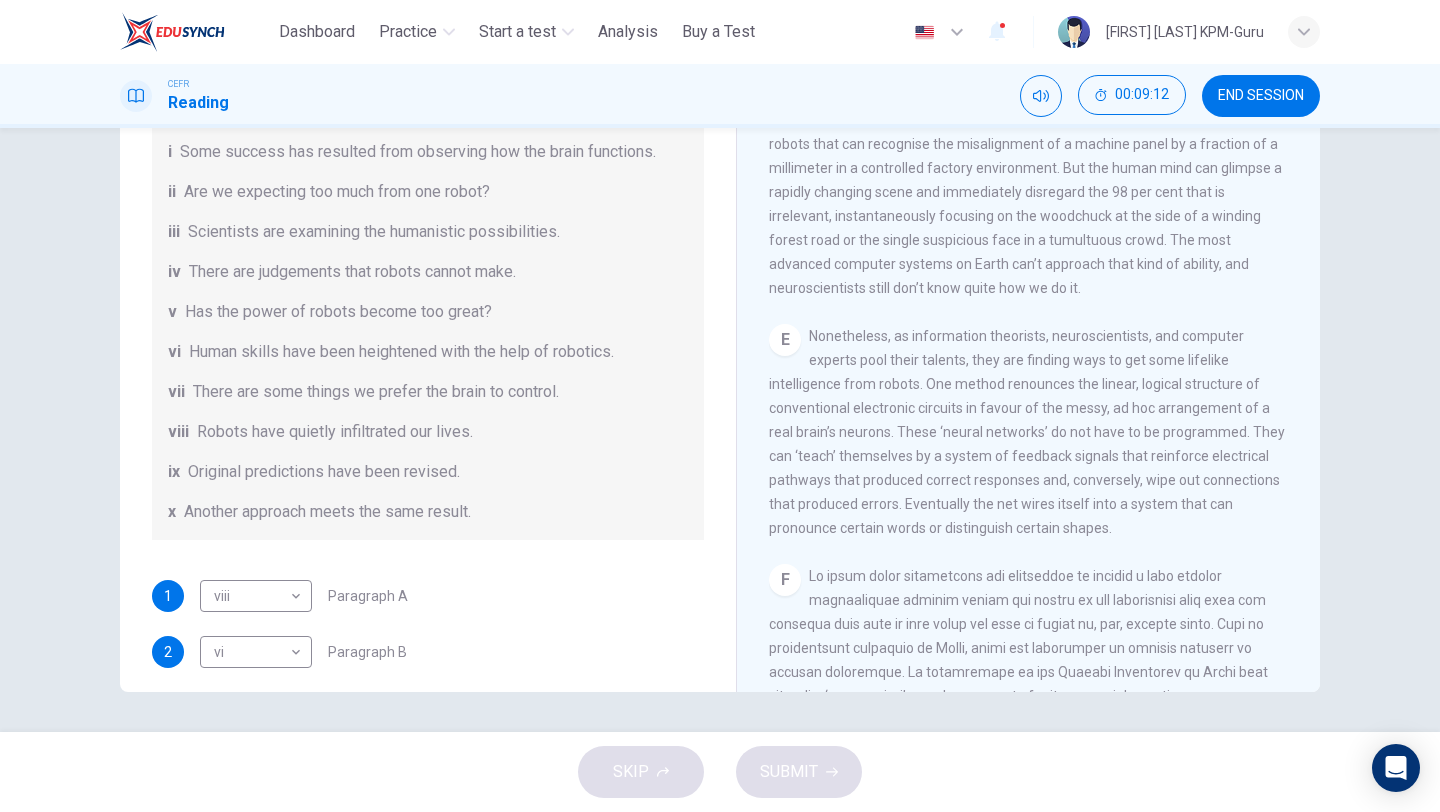 scroll, scrollTop: 137, scrollLeft: 0, axis: vertical 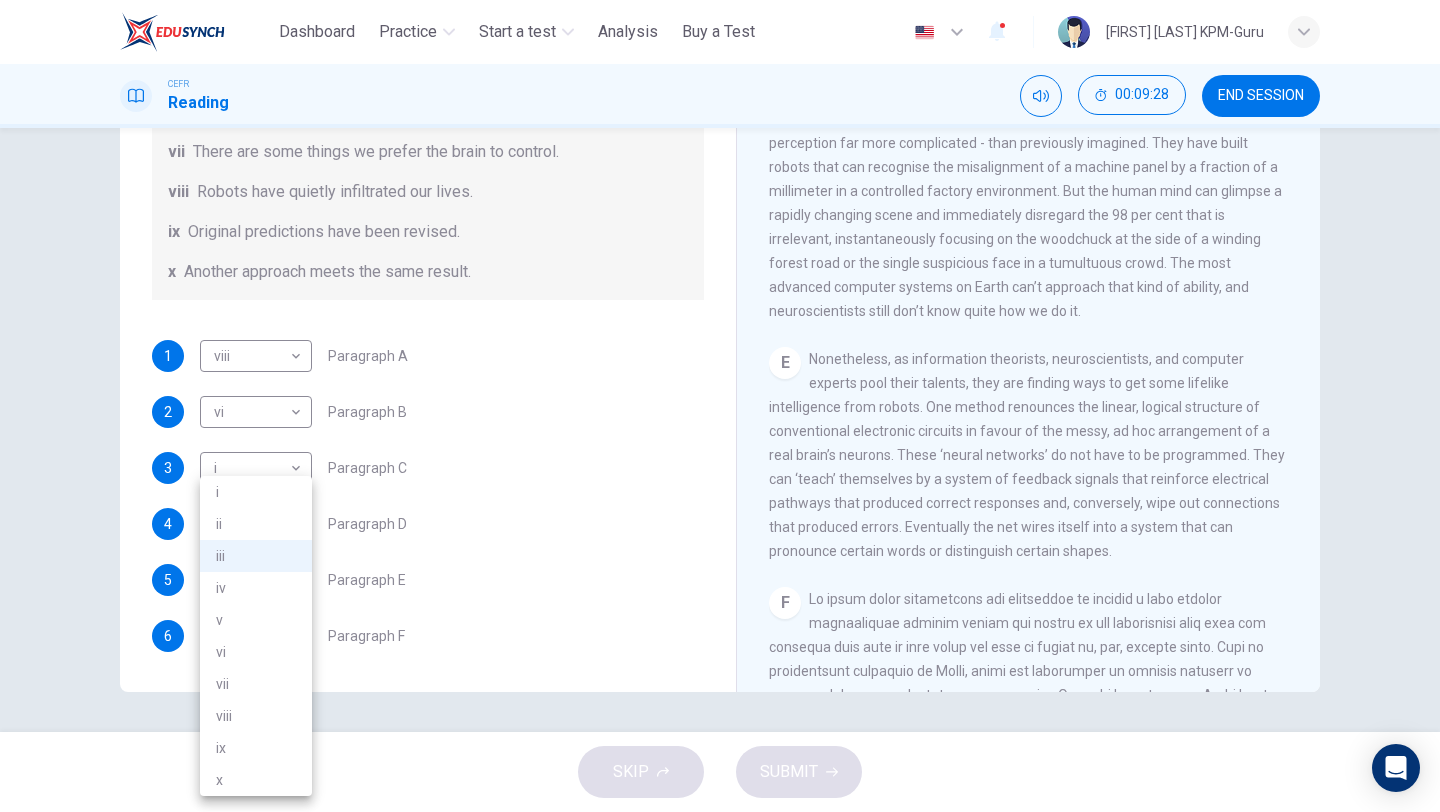 click on "Dashboard Practice Start a test Analysis Buy a Test English ** ​ [FIRST] [LAST] KPM-Guru CEFR Reading 00:09:28 END SESSION Question 1 The Reading Passage has seven paragraphs  A-G .  From the list of headings below choose the most suitable heading for each
paragraph (A-F).
Write the appropriate numbers  (i-x)  in the boxes below. List of Headings i Some success has resulted from observing how the brain functions. ii Are we expecting too much from one robot? iii Scientists are examining the humanistic possibilities. iv There are judgements that robots cannot make. v Has the power of robots become too great? vi vii viii ix x 1 2" at bounding box center [720, 406] 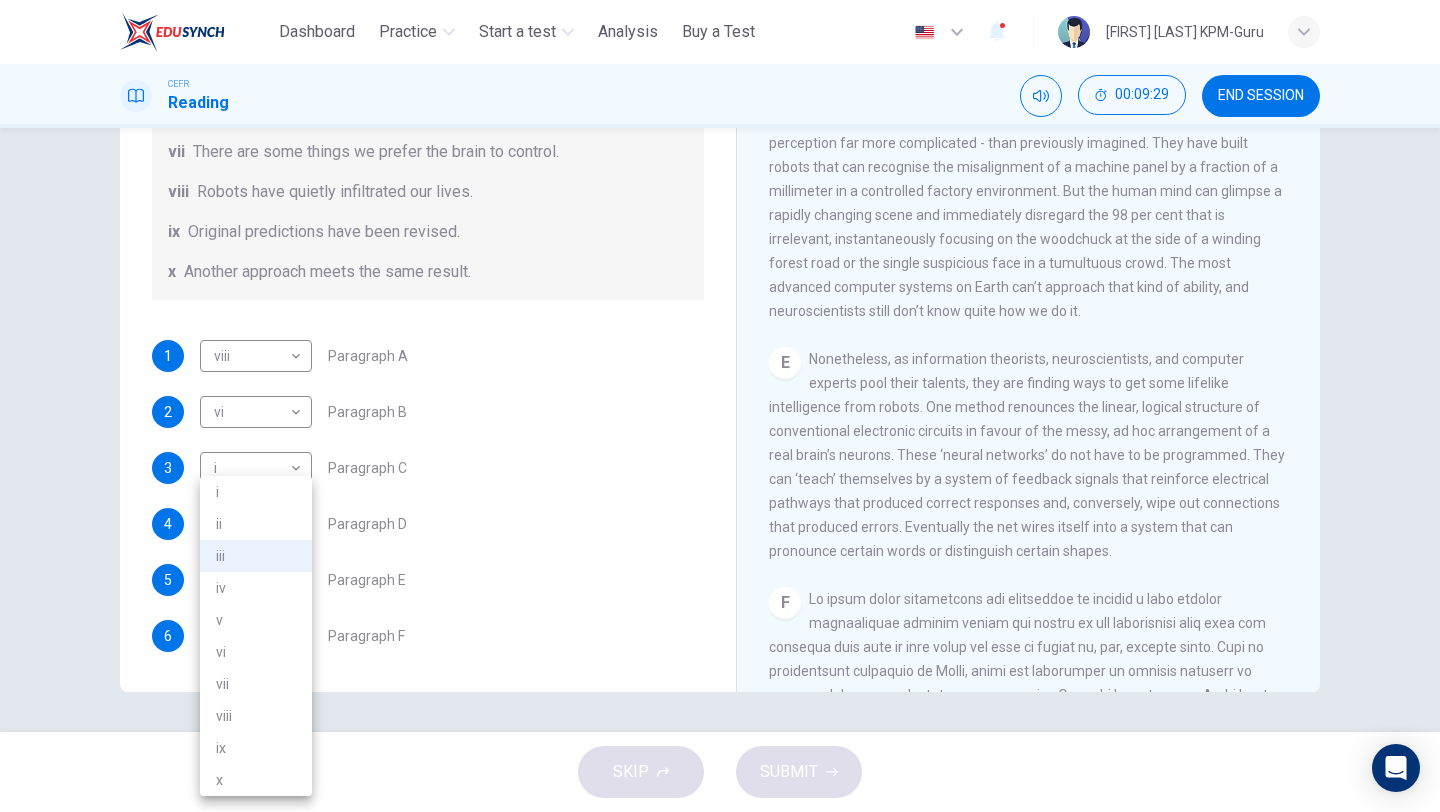 click on "iv" at bounding box center (256, 588) 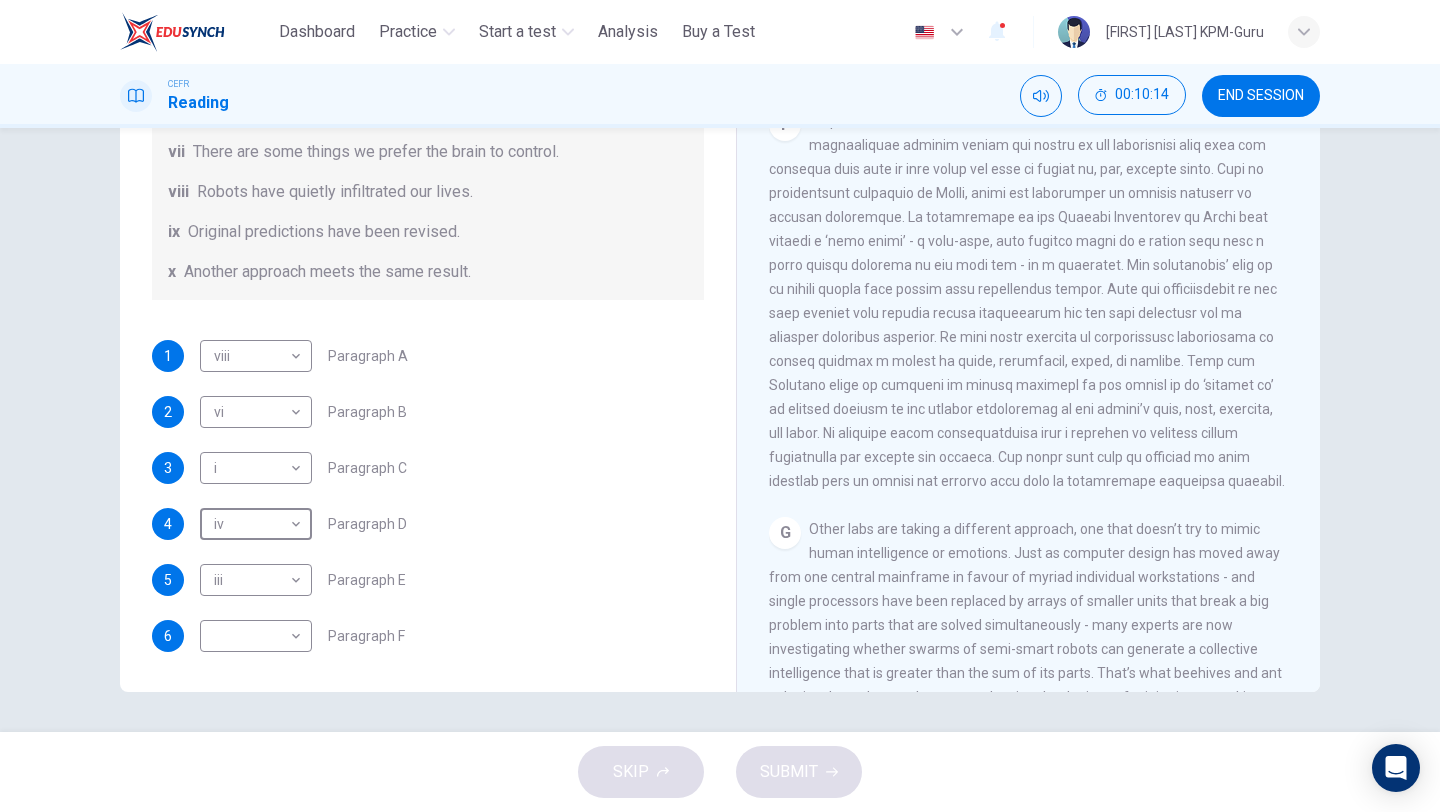 scroll, scrollTop: 1899, scrollLeft: 0, axis: vertical 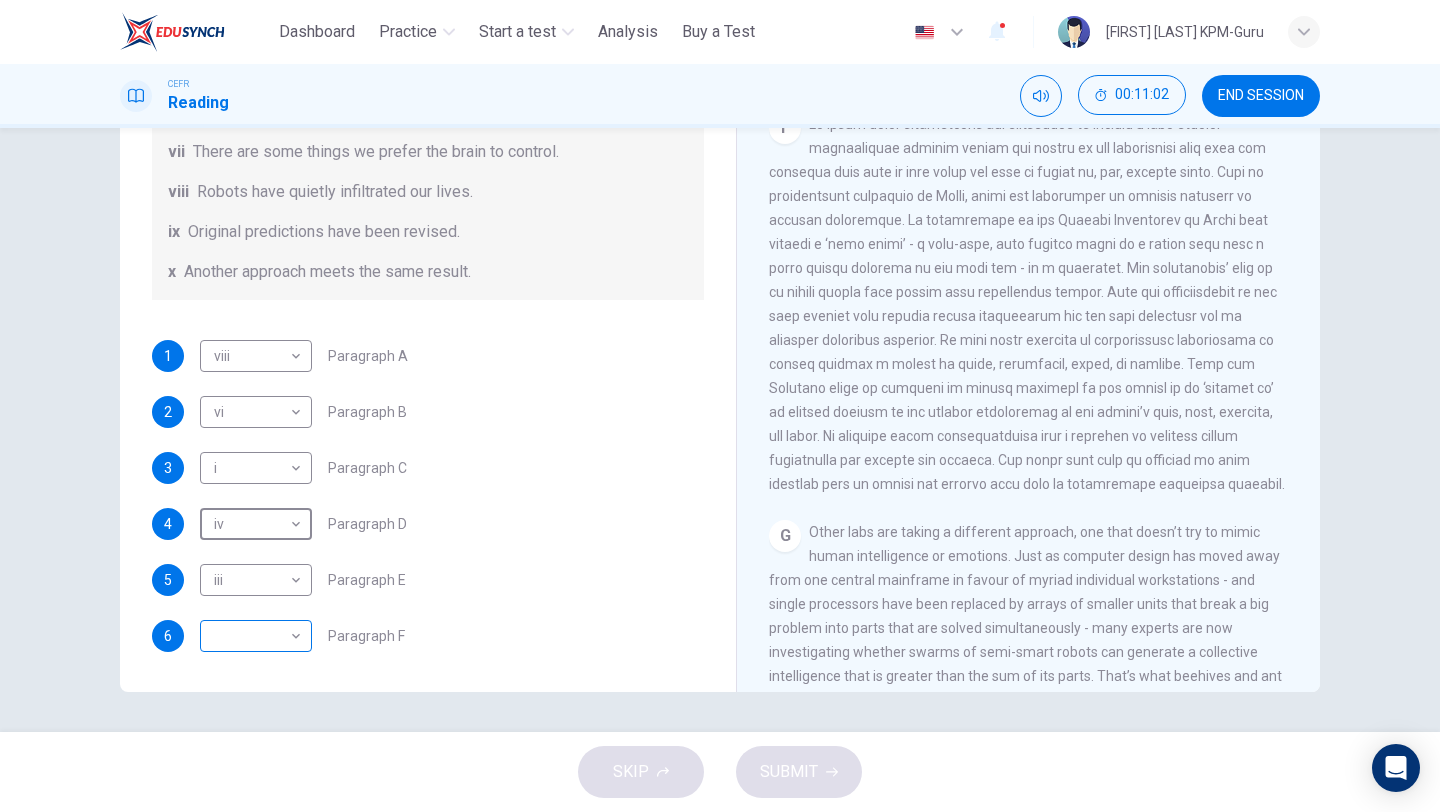 click on "Dashboard Practice Start a test Analysis Buy a Test English ** ​ [FIRST] [LAST] KPM-Guru CEFR Reading 00:11:02 END SESSION Question 1 The Reading Passage has seven paragraphs  A-G .  From the list of headings below choose the most suitable heading for each
paragraph (A-F).
Write the appropriate numbers  (i-x)  in the boxes below. List of Headings i Some success has resulted from observing how the brain functions. ii Are we expecting too much from one robot? iii Scientists are examining the humanistic possibilities. iv There are judgements that robots cannot make. v Has the power of robots become too great? vi vii viii ix x 1 2" at bounding box center (720, 406) 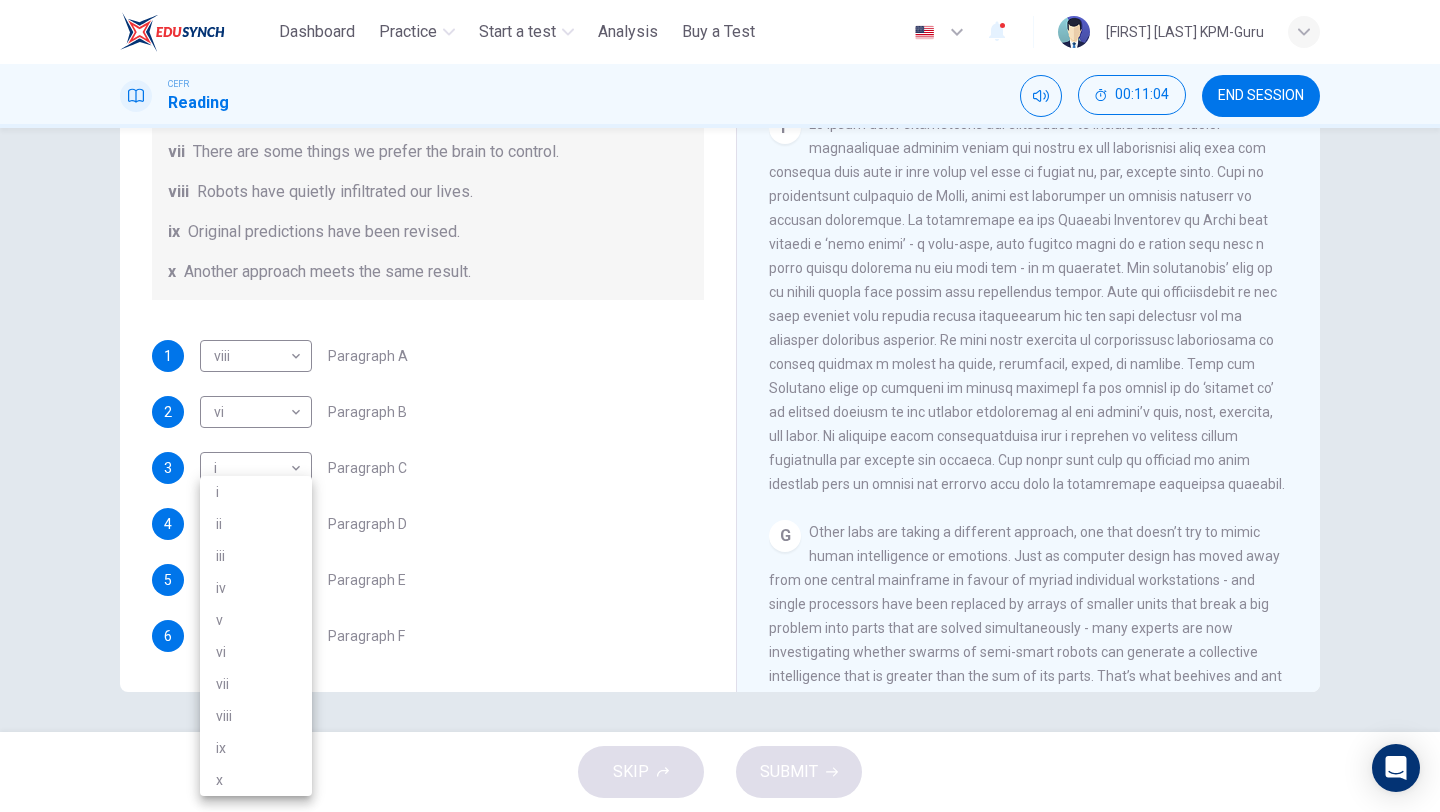 click on "iii" at bounding box center (256, 556) 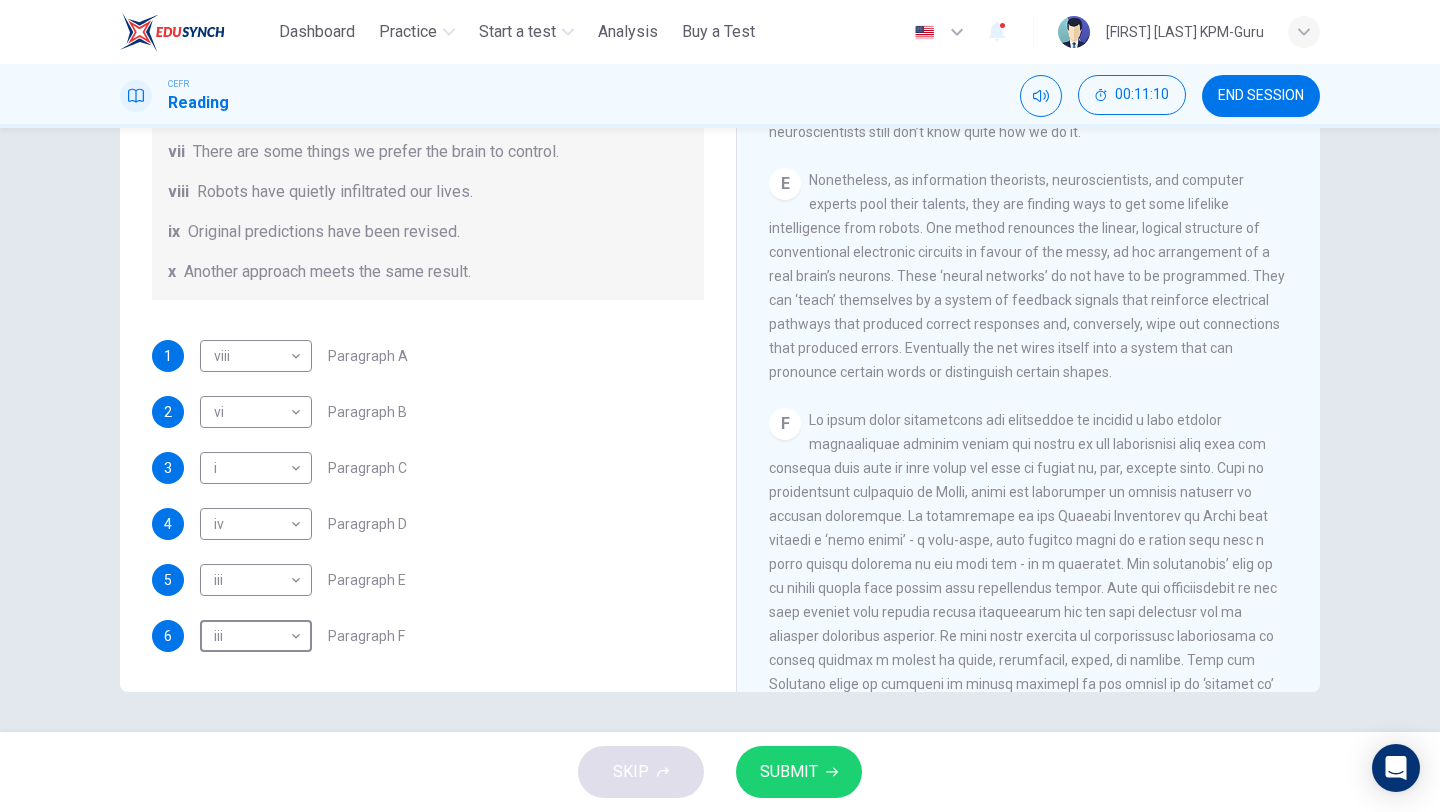 scroll, scrollTop: 1579, scrollLeft: 0, axis: vertical 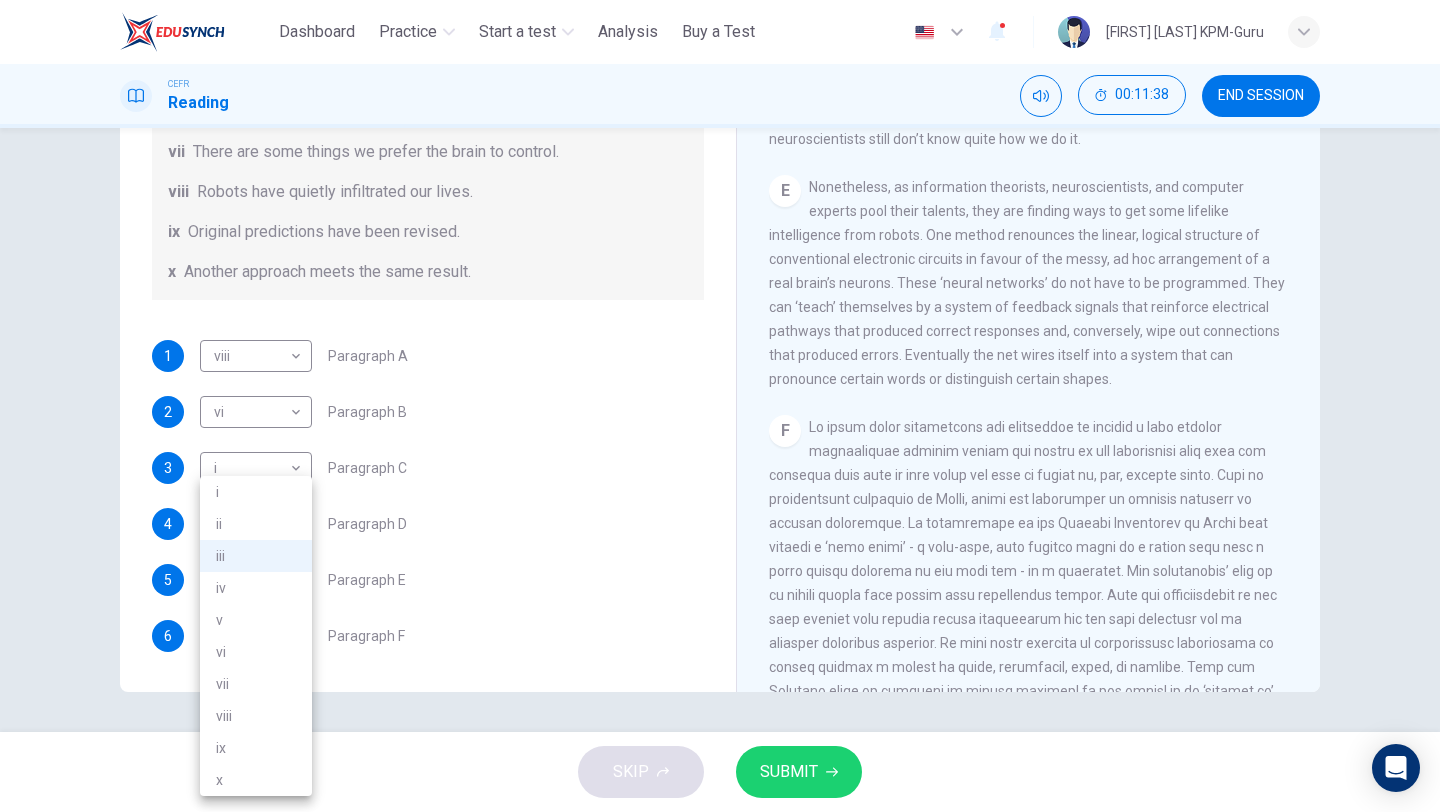 click on "This site uses cookies, as explained in our Privacy Policy . If you agree to the use of cookies, please click the Accept button and continue to browse our site. Privacy Policy Accept This site uses cookies, as explained in our Privacy Policy . If you agree to the use of cookies, please click the Accept button and continue to browse our site. Privacy Policy Accept Dashboard Practice Start a test Analysis Buy a Test English ** ​ [FULL NAME] KPM-Guru CEFR Reading 00:11:38 END SESSION Question 1 The Reading Passage has seven paragraphs A-G . From the list of headings below choose the most suitable heading for each paragraph (A-F). Write the appropriate numbers (i-x) in the boxes below. List of Headings i Some success has resulted from observing how the brain functions. ii Are we expecting too much from one robot? iii Scientists are examining the humanistic possibilities. iv There are judgements that robots cannot make. v Has the power of robots become too great? vi vii viii ix x 1 2" at bounding box center (720, 406) 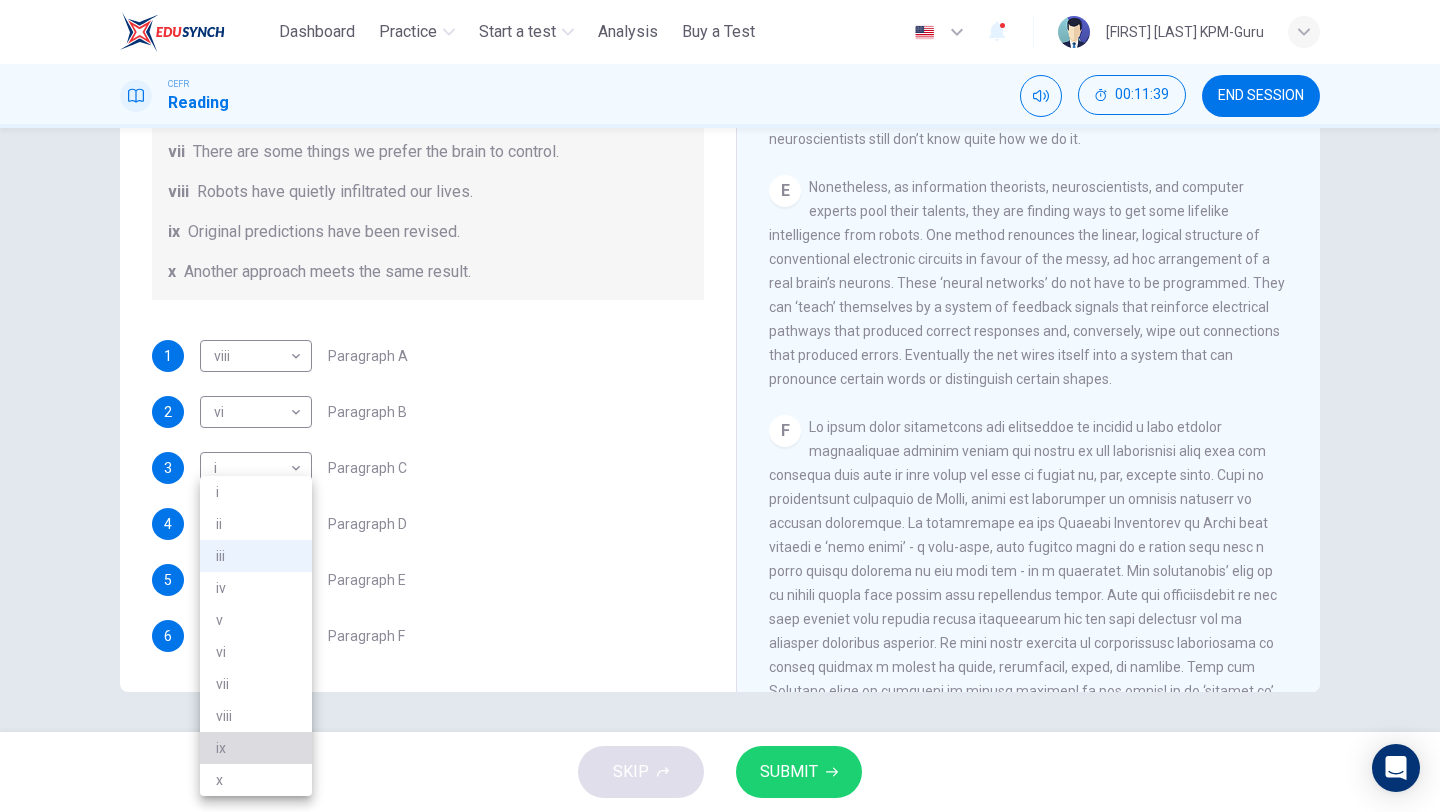 click on "ix" at bounding box center [256, 748] 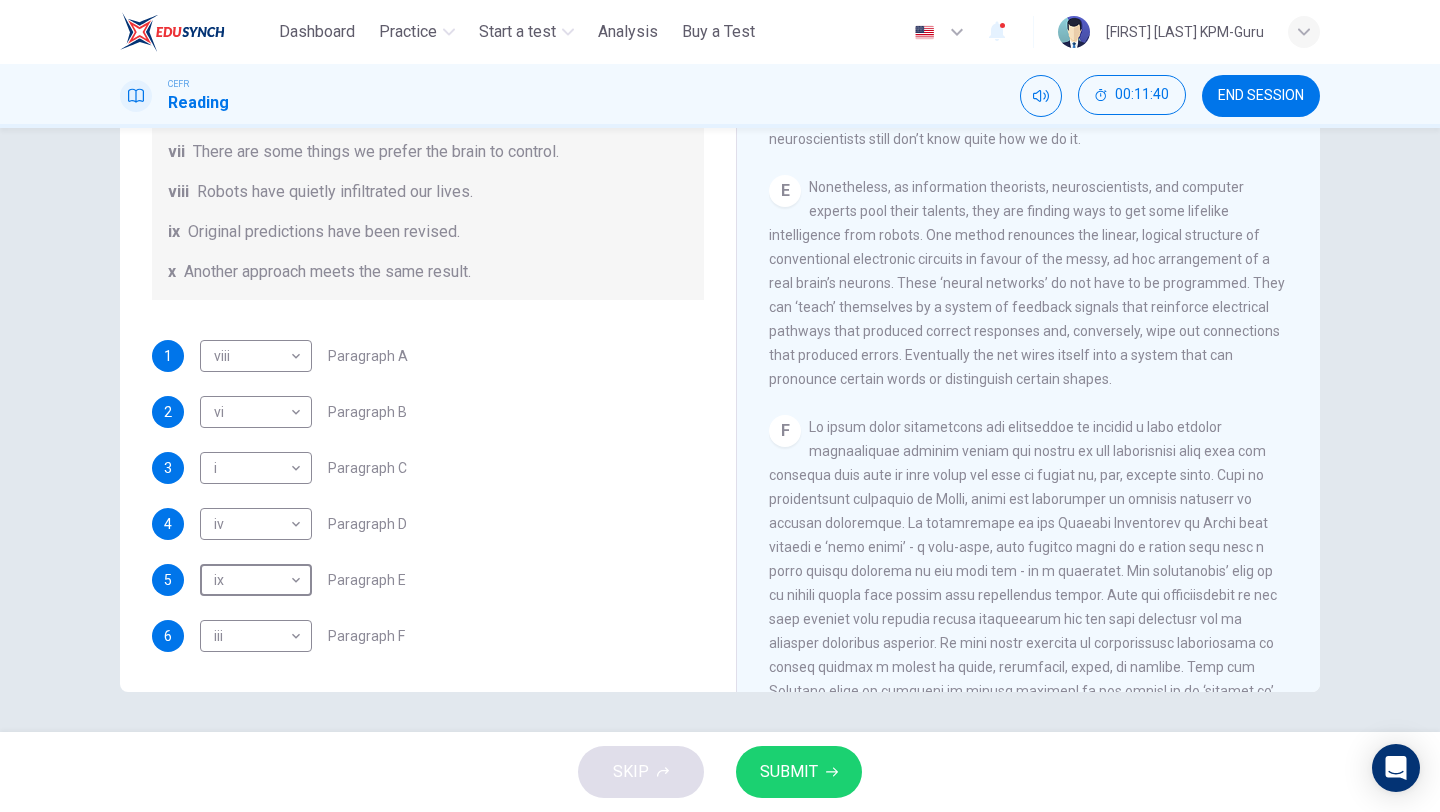 click on "SUBMIT" at bounding box center [789, 772] 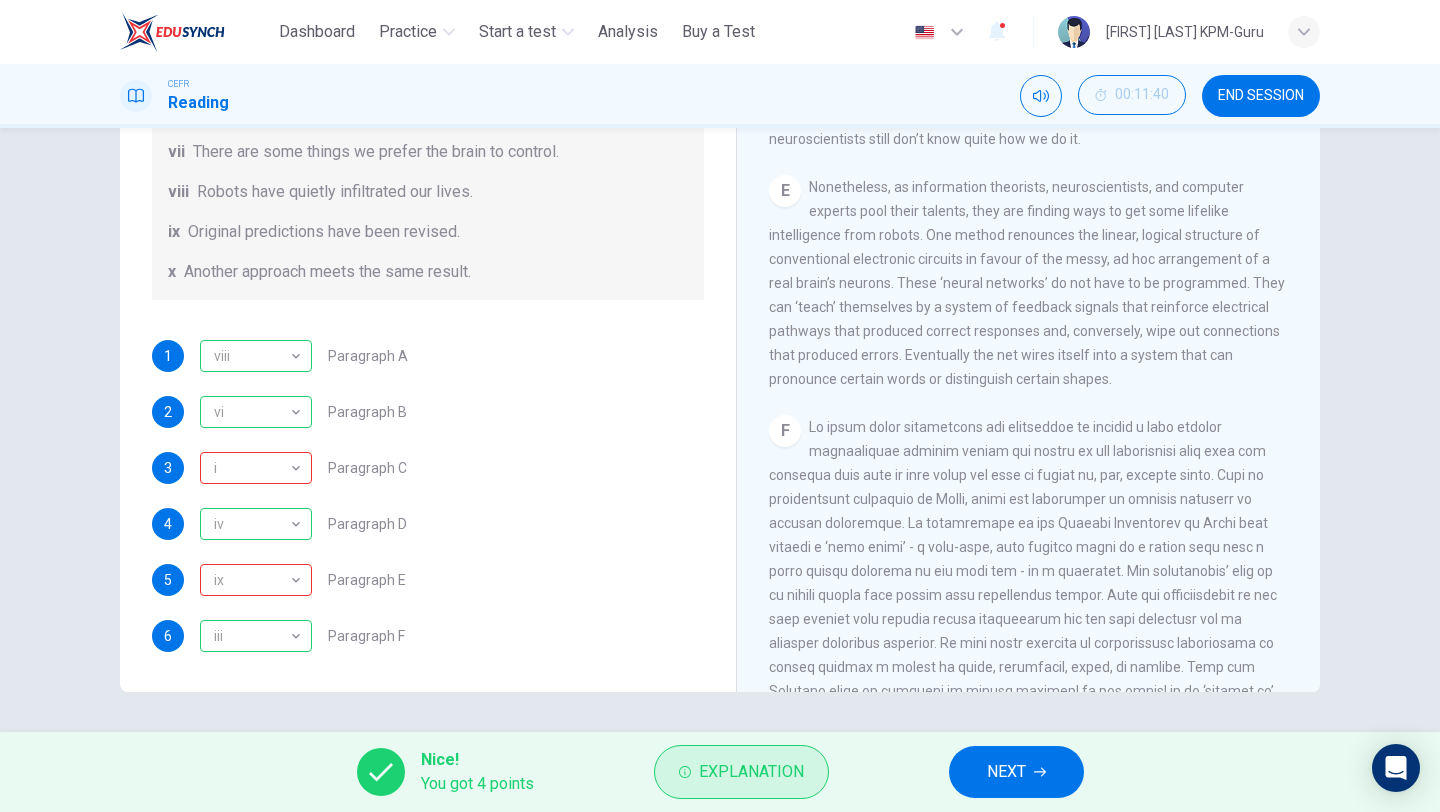 click on "Explanation" at bounding box center (741, 772) 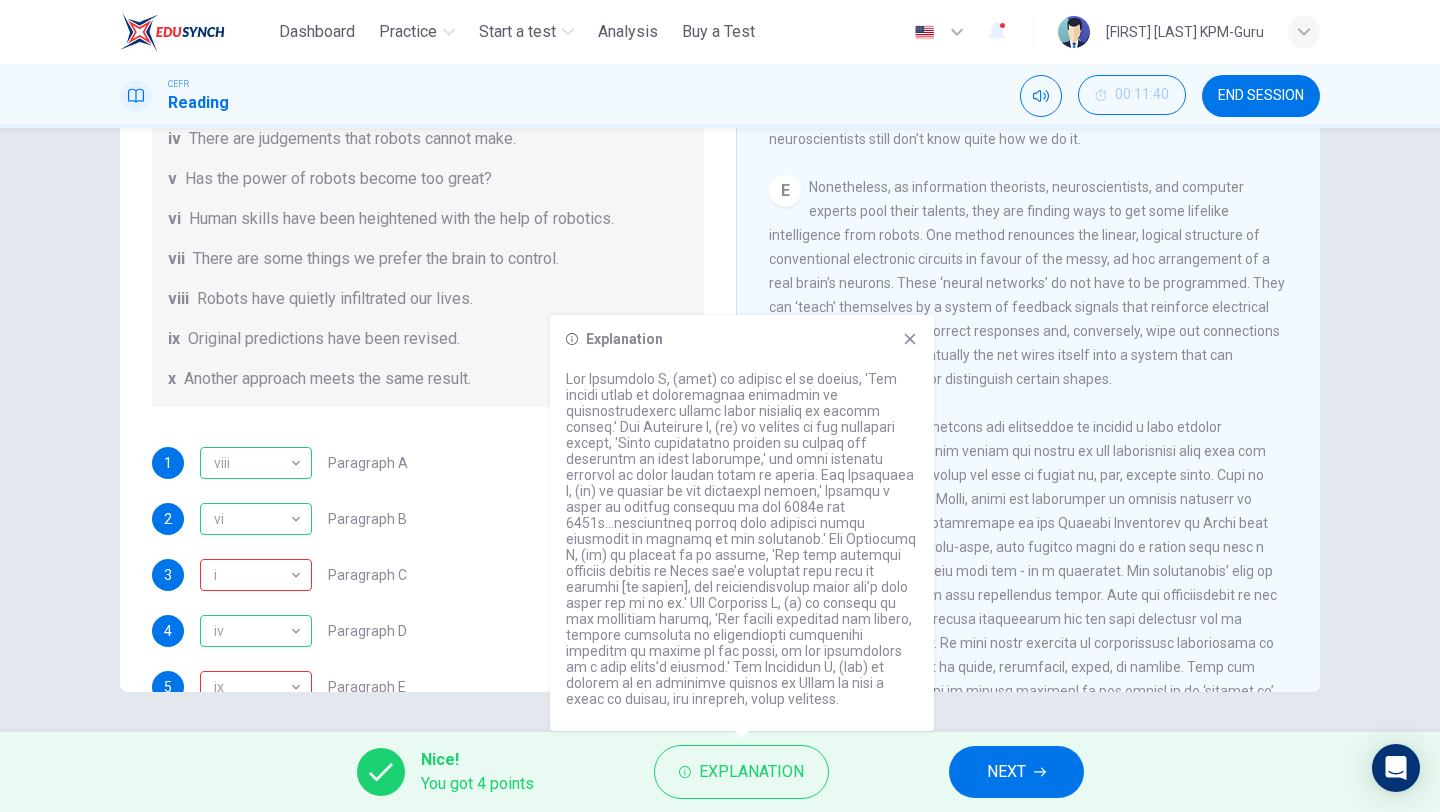scroll, scrollTop: 385, scrollLeft: 0, axis: vertical 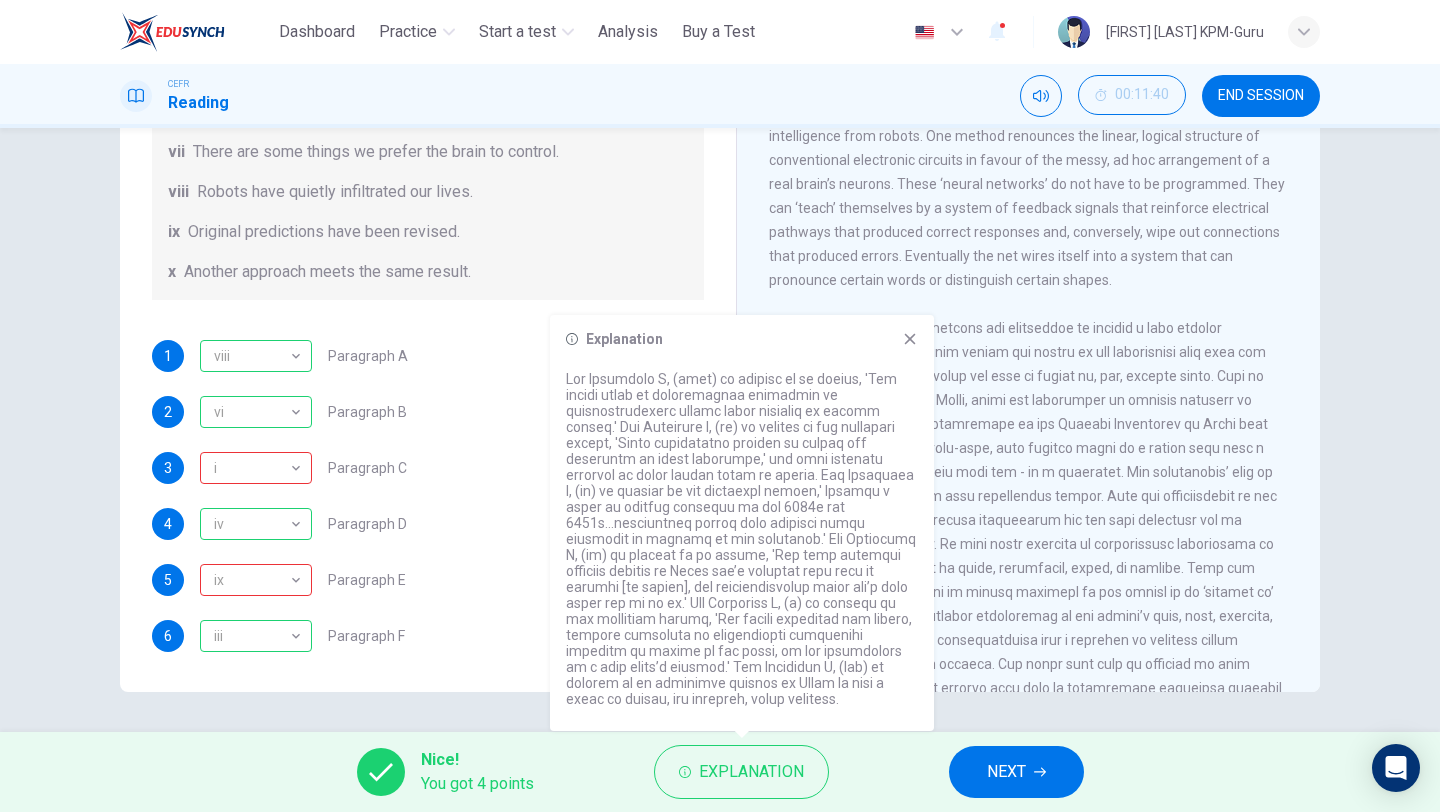 click 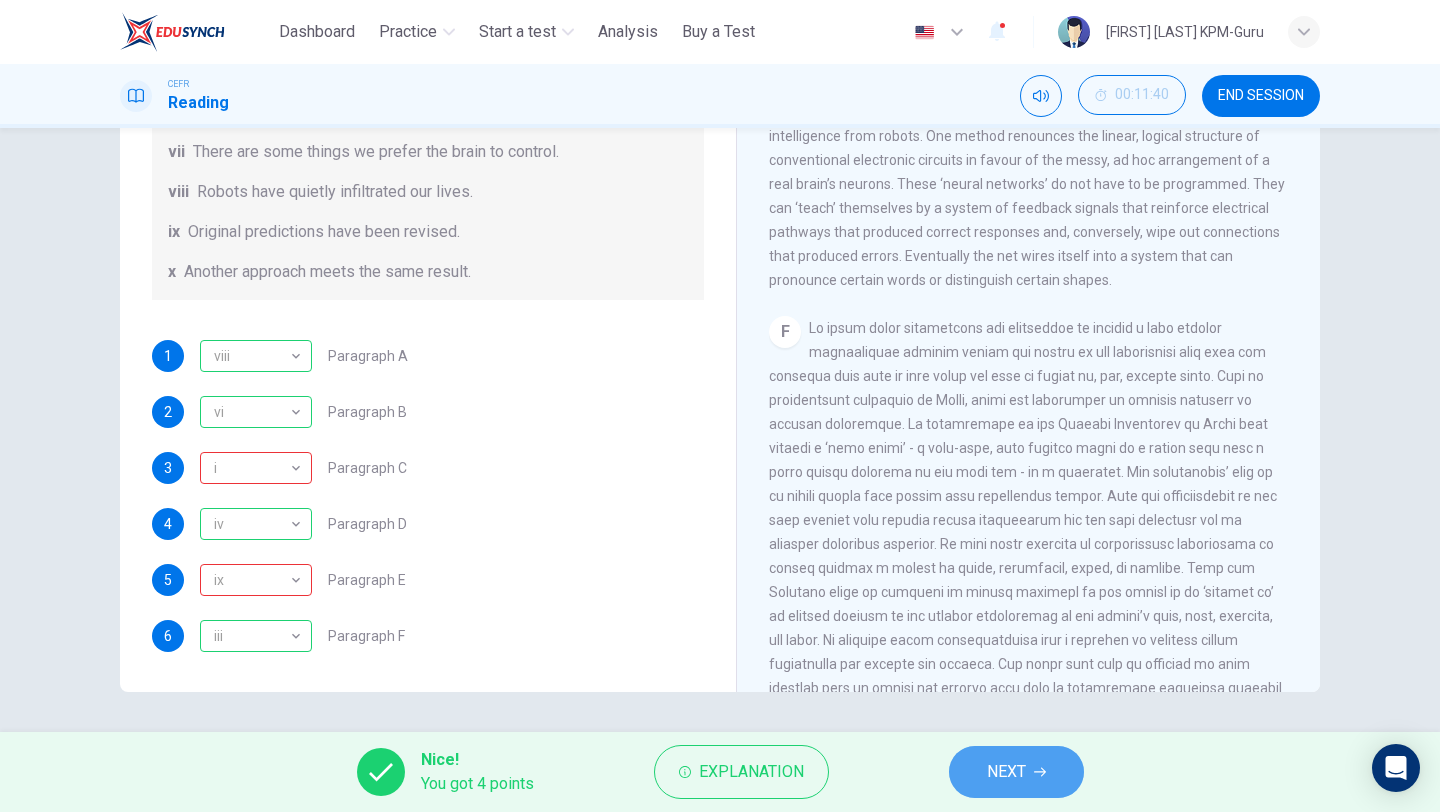 click on "NEXT" at bounding box center (1006, 772) 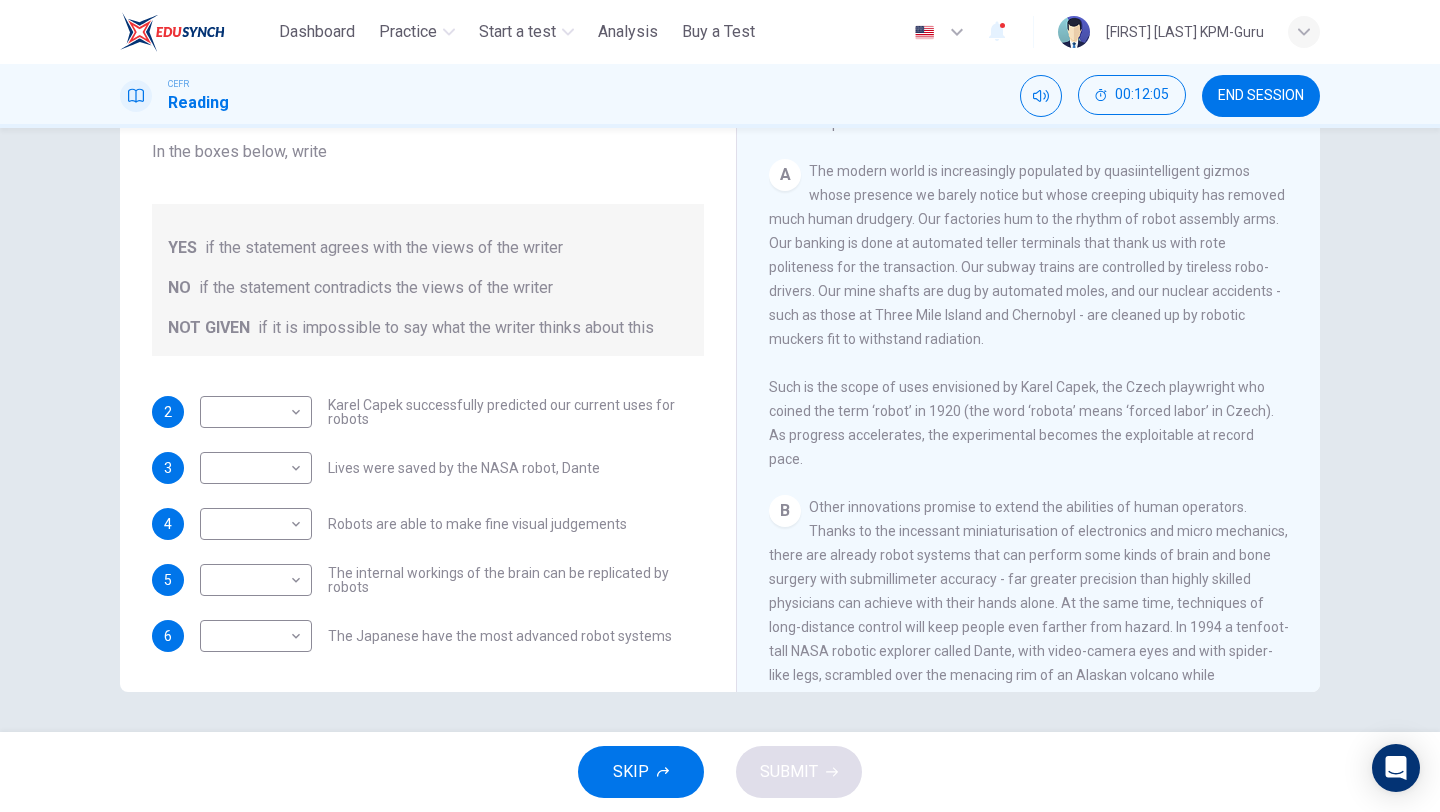 scroll, scrollTop: 461, scrollLeft: 0, axis: vertical 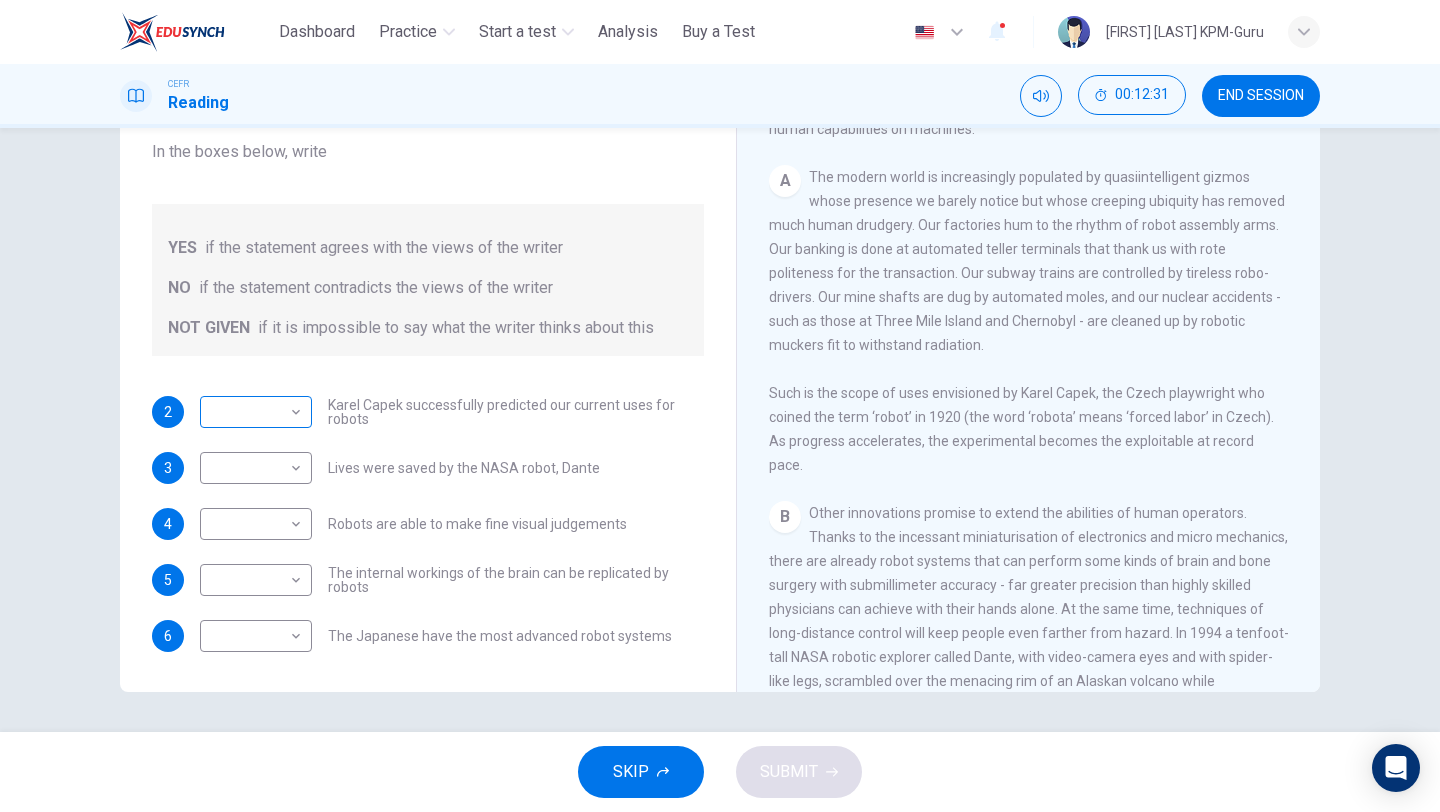click on "This site uses cookies, as explained in our Privacy Policy . If you agree to the use of cookies, please click the Accept button and continue to browse our site. Privacy Policy Accept This site uses cookies, as explained in our Privacy Policy . If you agree to the use of cookies, please click the Accept button and continue to browse our site. Privacy Policy Accept Dashboard Practice Start a test Analysis Buy a Test English ** ​ [FULL NAME] KPM-Guru CEFR Reading 00:12:31 END SESSION Questions 2 - 6 Do the following statements agree with the information given in the Reading Passage? In the boxes below, write YES if the statement agrees with the views of the writer NO if the statement contradicts the views of the writer NOT GIVEN if it is impossible to say what the writer thinks about this 2 ​ ​ Karel Capek successfully predicted our current uses for robots 3 ​ ​ Lives were saved by the NASA robot, Dante 4 ​ ​ Robots are able to make fine visual judgements 5 ​ ​ 6 ​ 1" at bounding box center [720, 406] 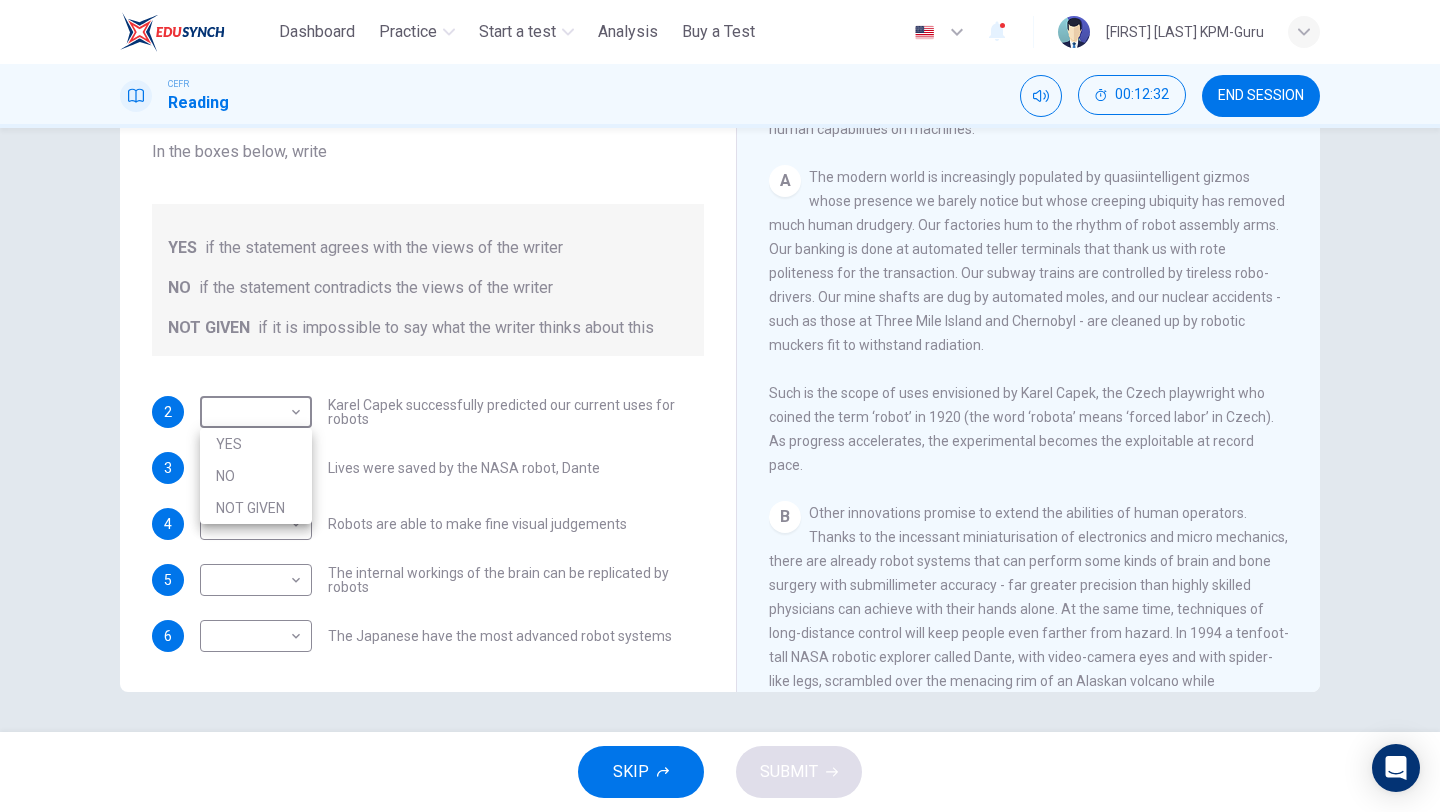 click on "NO" at bounding box center [256, 476] 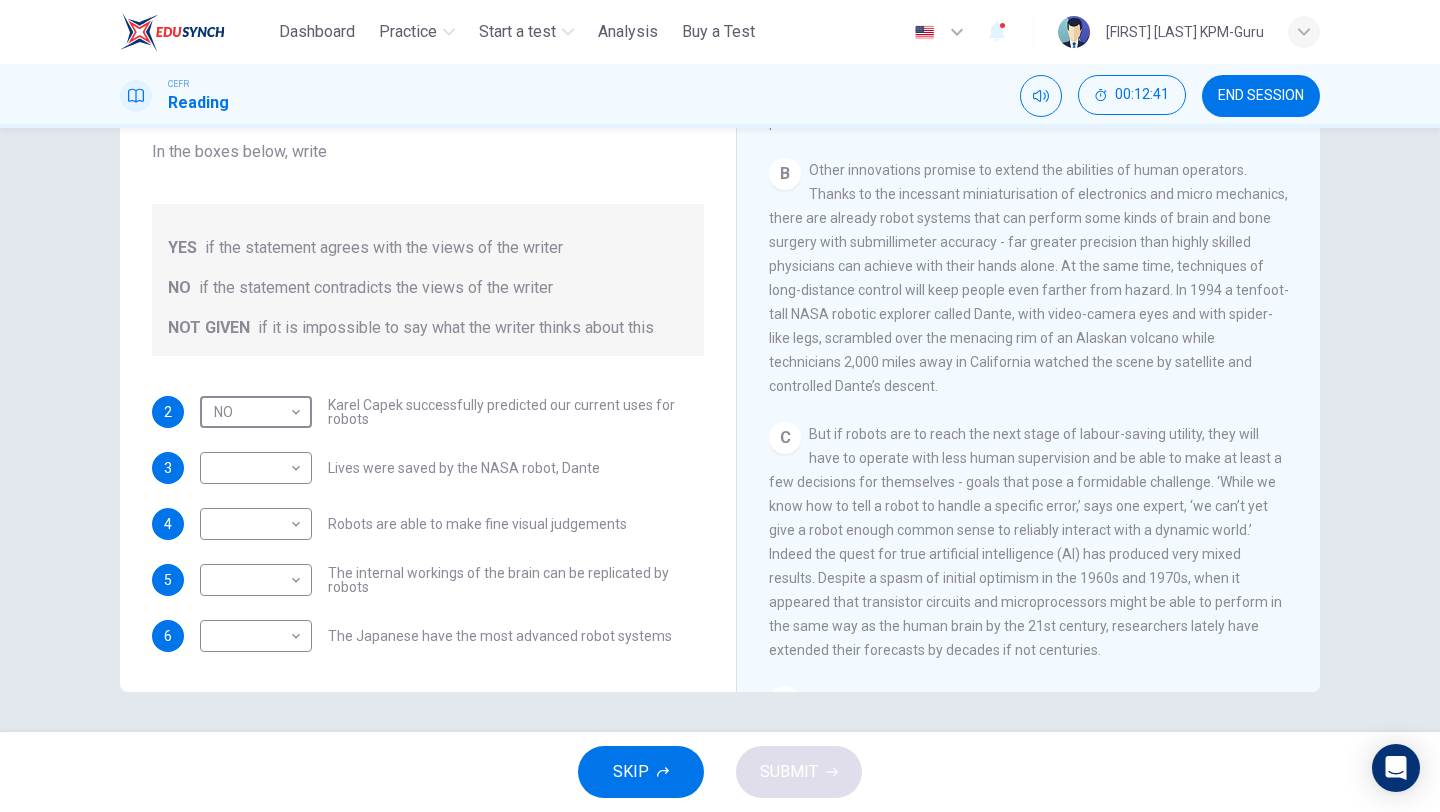 scroll, scrollTop: 793, scrollLeft: 0, axis: vertical 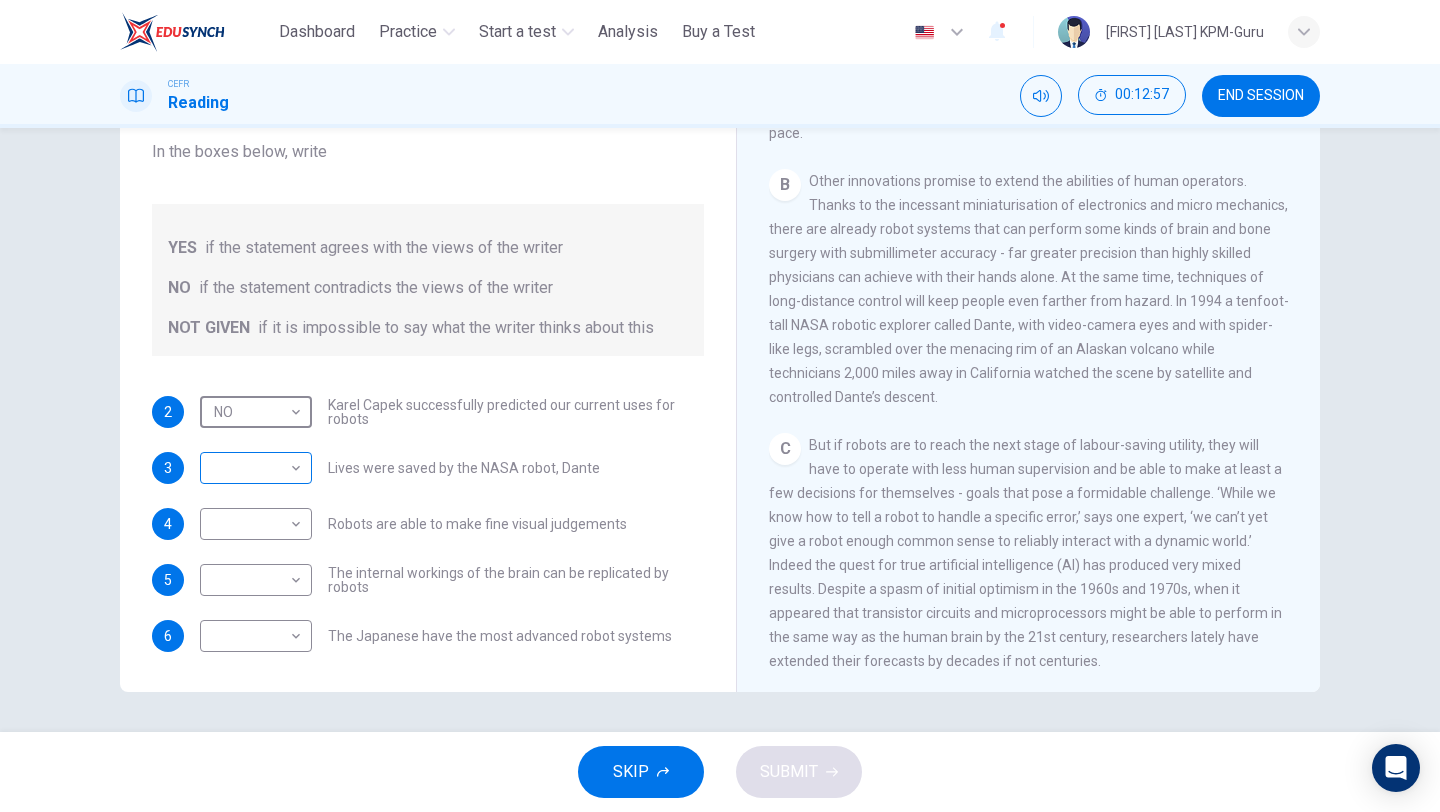 click on "This site uses cookies, as explained in our Privacy Policy . If you agree to the use of cookies, please click the Accept button and continue to browse our site. Privacy Policy Accept This site uses cookies, as explained in our Privacy Policy . If you agree to the use of cookies, please click the Accept button and continue to browse our site. Privacy Policy Accept Dashboard Practice Start a test Analysis Buy a Test English ** ​ [FULL NAME] KPM-Guru CEFR Reading 00:12:57 END SESSION Questions 2 - 6 Do the following statements agree with the information given in the Reading Passage? In the boxes below, write YES if the statement agrees with the views of the writer NO if the statement contradicts the views of the writer NOT GIVEN if it is impossible to say what the writer thinks about this 2 NO ** ​ Karel Capek successfully predicted our current uses for robots 3 ​ ​ Lives were saved by the NASA robot, Dante 4 ​ ​ Robots are able to make fine visual judgements 5 ​ ​ 6 ​" at bounding box center (720, 406) 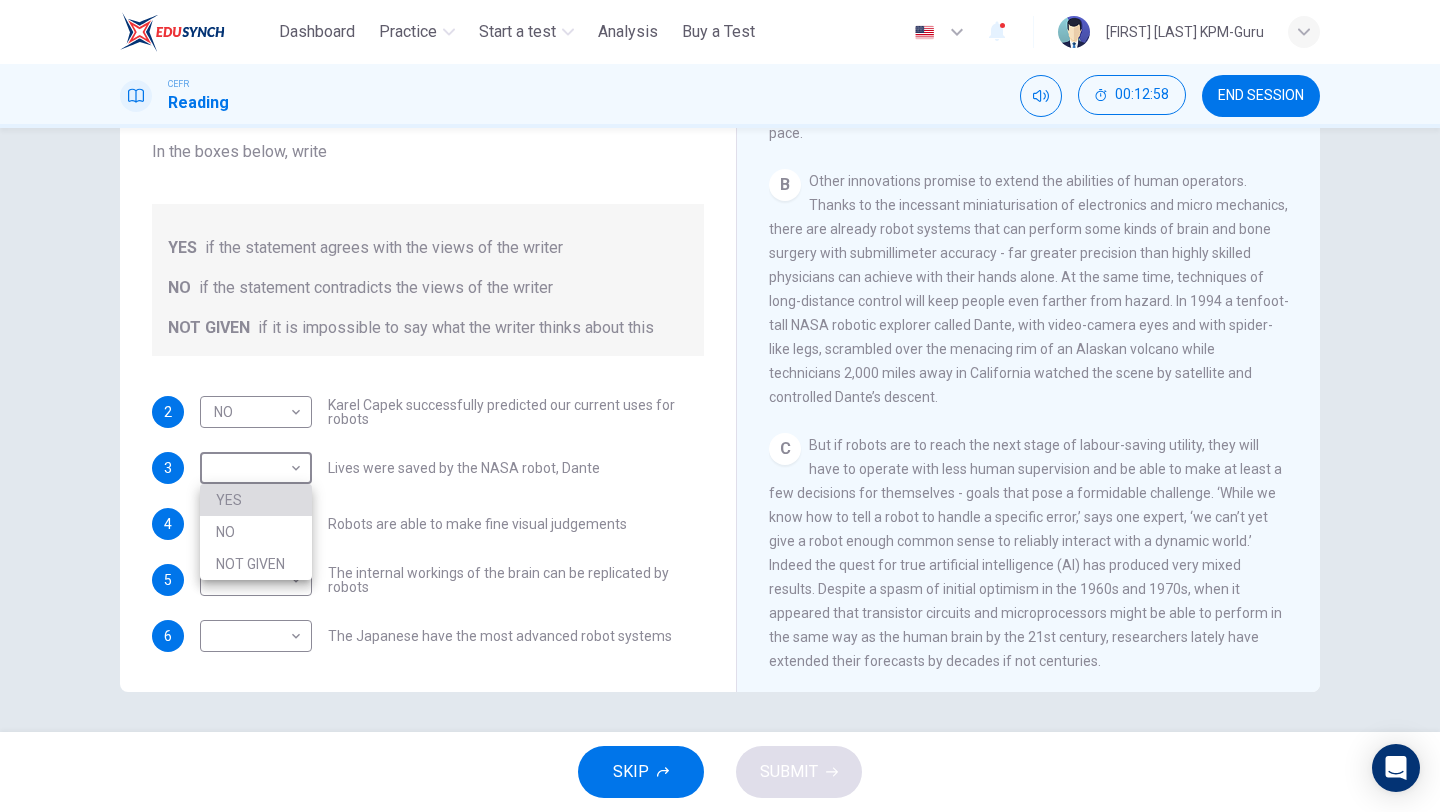 click on "YES" at bounding box center [256, 500] 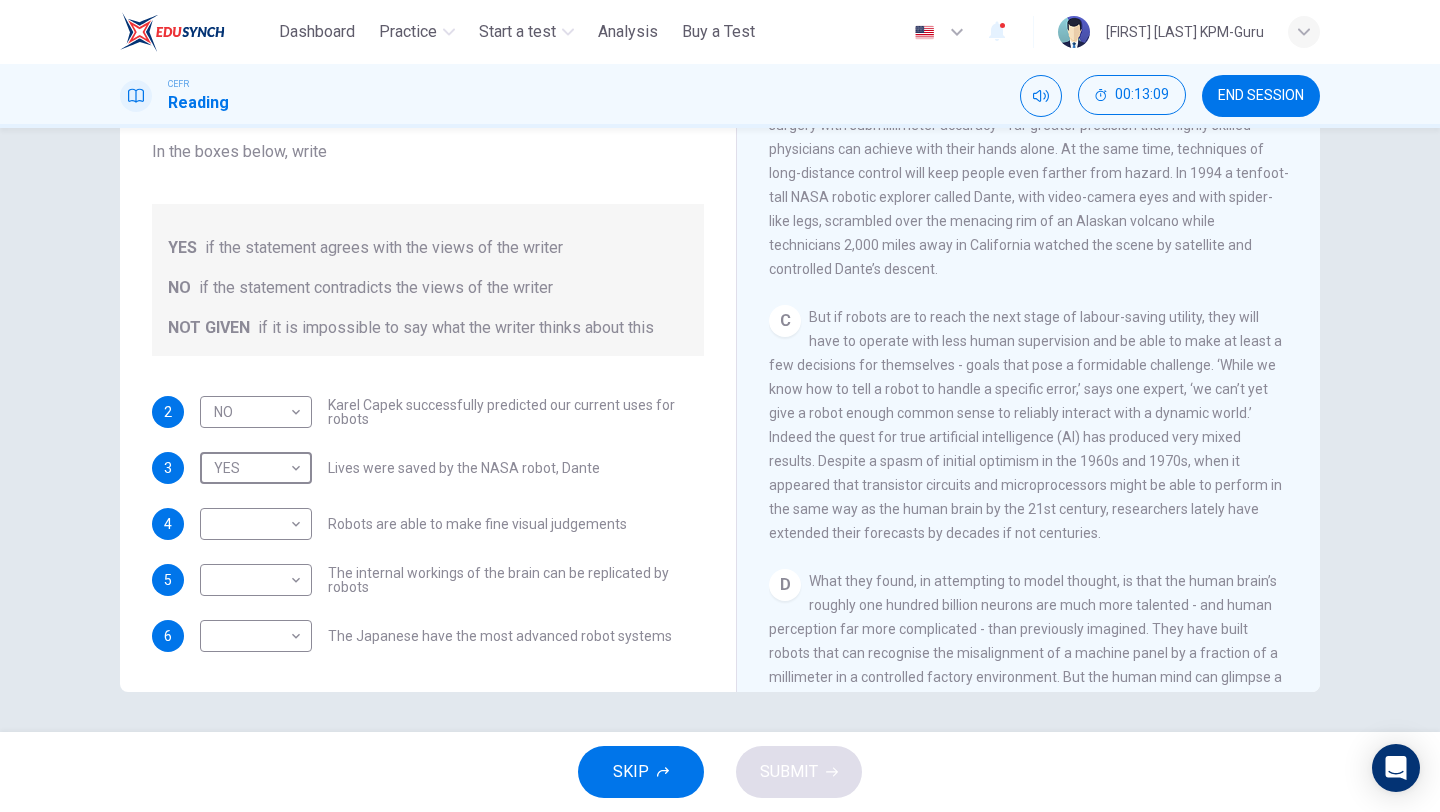 scroll, scrollTop: 925, scrollLeft: 0, axis: vertical 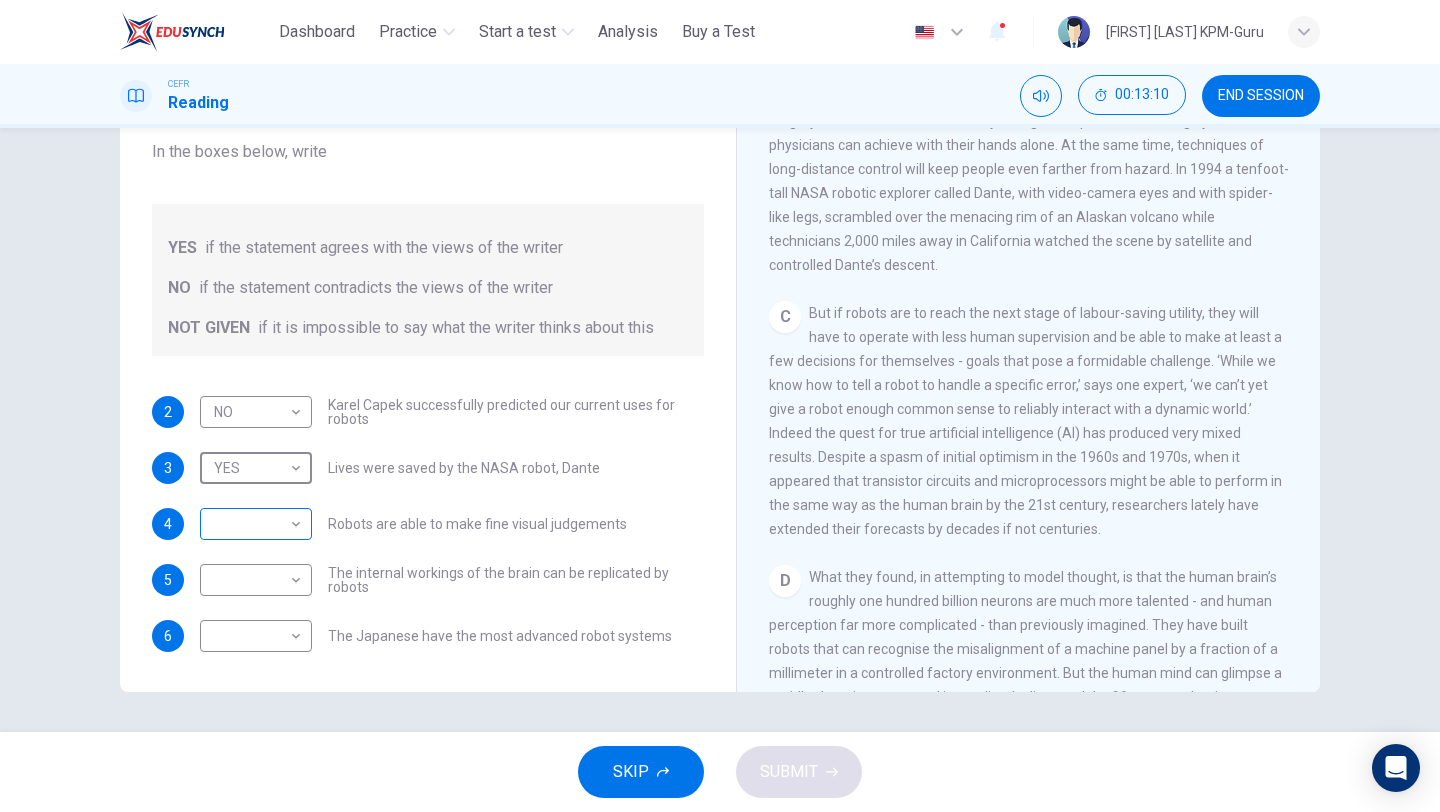click on "This site uses cookies, as explained in our Privacy Policy . If you agree to the use of cookies, please click the Accept button and continue to browse our site. Privacy Policy Accept This site uses cookies, as explained in our Privacy Policy . If you agree to the use of cookies, please click the Accept button and continue to browse our site. Privacy Policy Accept Dashboard Practice Start a test Analysis Buy a Test English ** ​ [FULL NAME] KPM-Guru CEFR Reading 00:13:10 END SESSION Questions 2 - 6 Do the following statements agree with the information given in the Reading Passage? In the boxes below, write YES if the statement agrees with the views of the writer NO if the statement contradicts the views of the writer NOT GIVEN if it is impossible to say what the writer thinks about this 2 NO ** ​ Karel Capek successfully predicted our current uses for robots 3 YES *** ​ Lives were saved by the NASA robot, Dante 4 ​ ​ Robots are able to make fine visual judgements 5 ​ ​ 6" at bounding box center (720, 406) 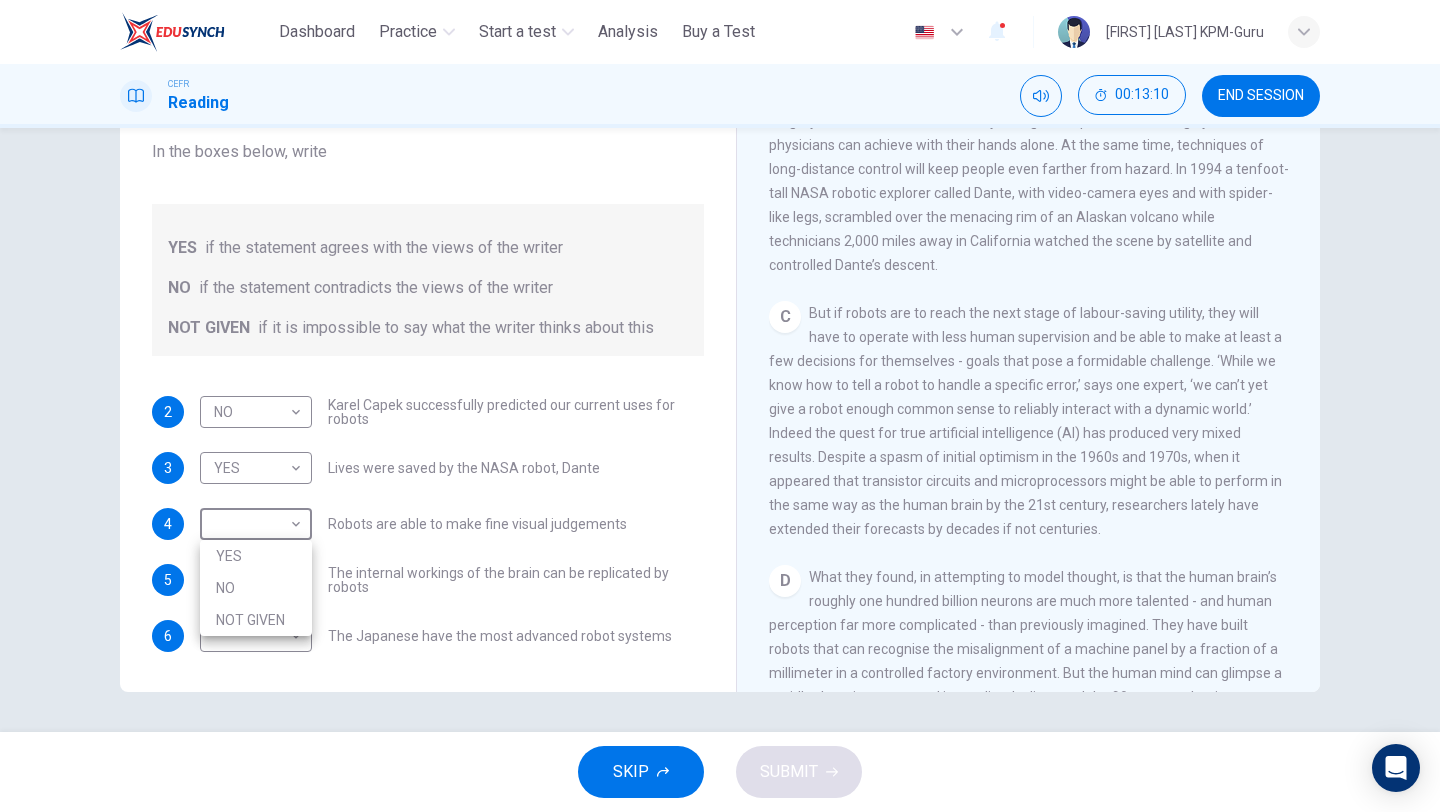 click on "YES" at bounding box center (256, 556) 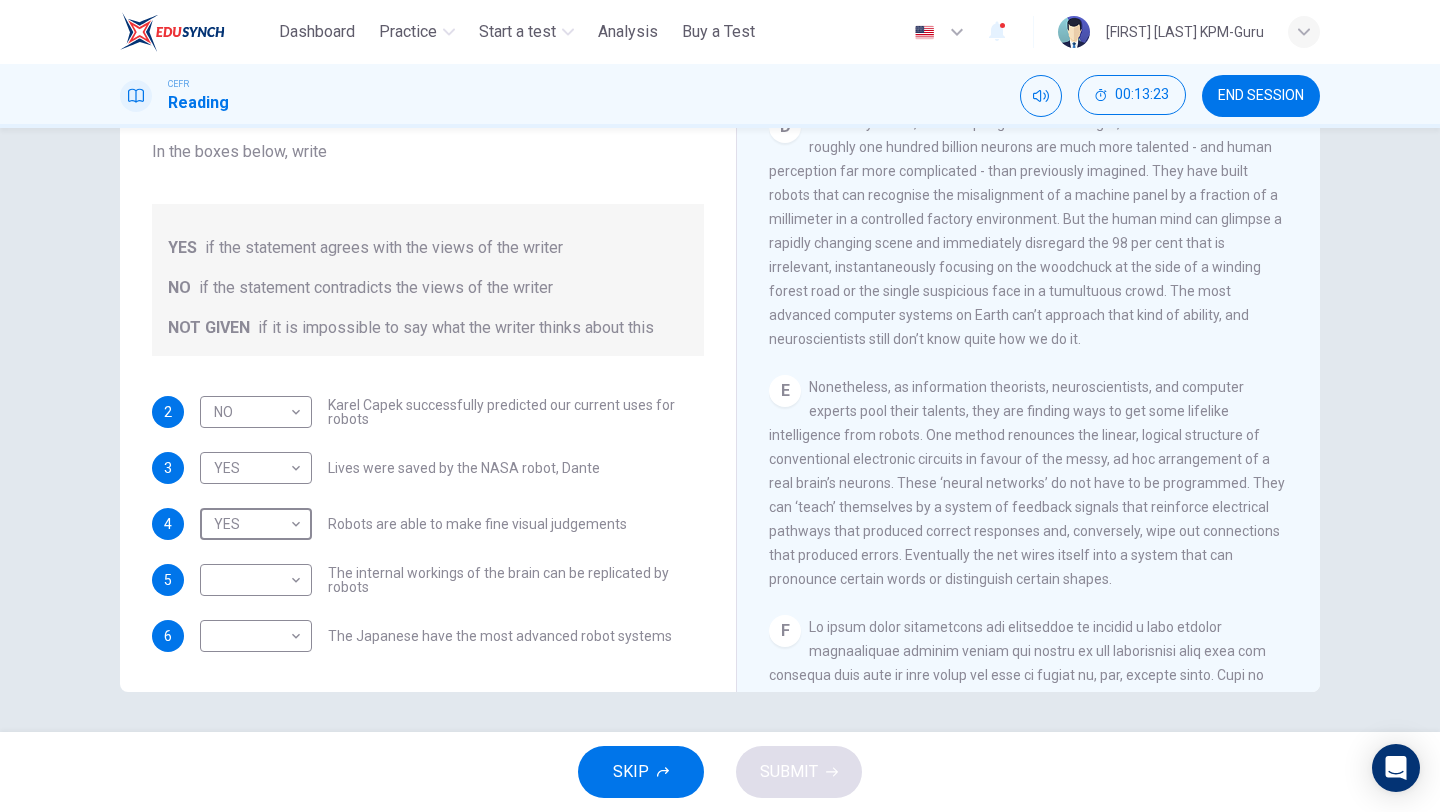 scroll, scrollTop: 1384, scrollLeft: 0, axis: vertical 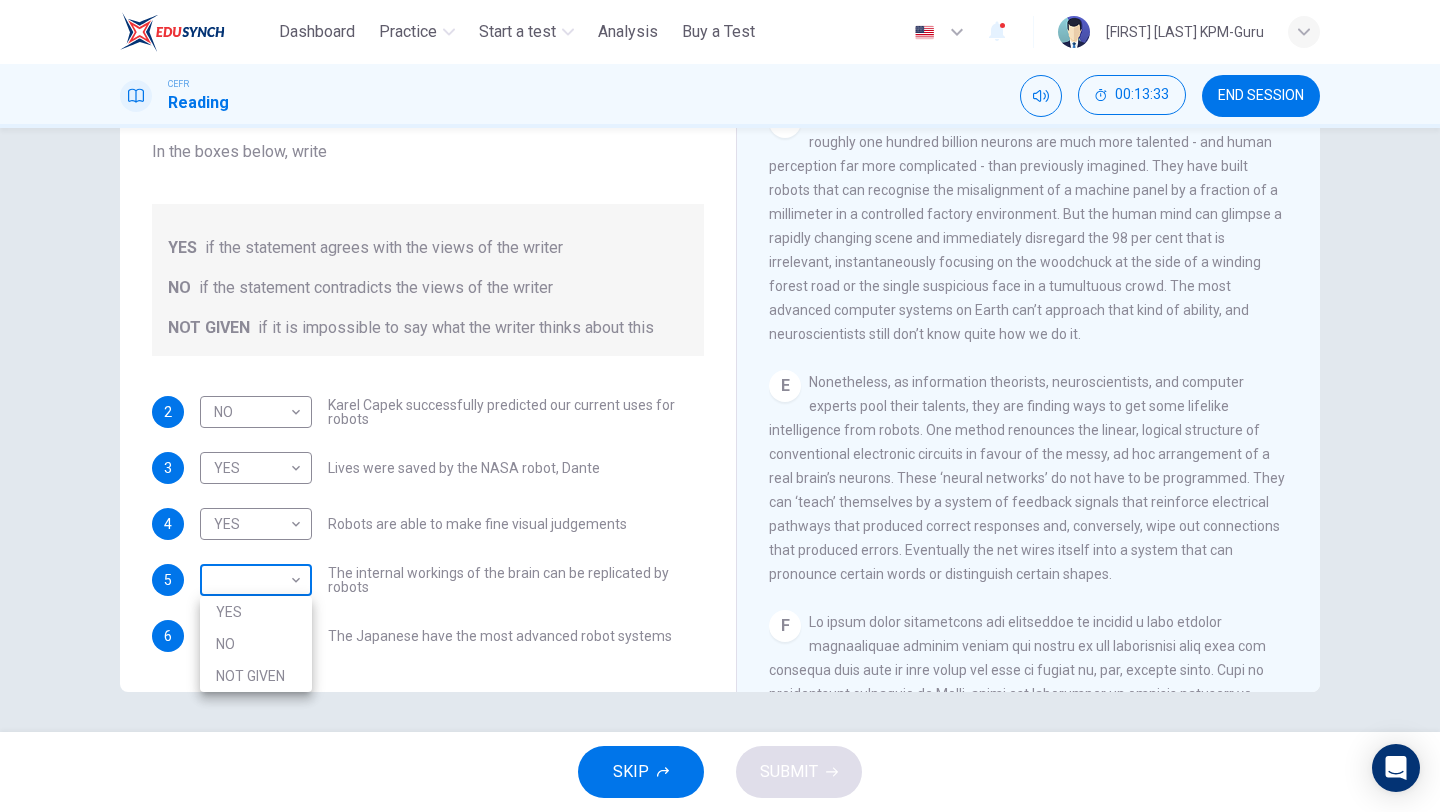 click on "Dashboard Practice Start a test Analysis Buy a Test English ** ​ [FIRST] [LAST] KPM-Guru CEFR Reading 00:13:33 END SESSION Questions 2 - 6 Do the following statements agree with the information given in the Reading Passage?  In the boxes below, write YES if the statement agrees with the views of the writer NO if the statement contradicts the views of the writer NOT GIVEN if it is impossible to say what the writer thinks about this 2 NO ** ​ Karel Capek successfully predicted our current uses for robots 3 YES *** ​ Lives were saved by the NASA robot, Dante 4 YES *** ​ Robots are able to make fine visual judgements 5 ​ 6" at bounding box center [720, 406] 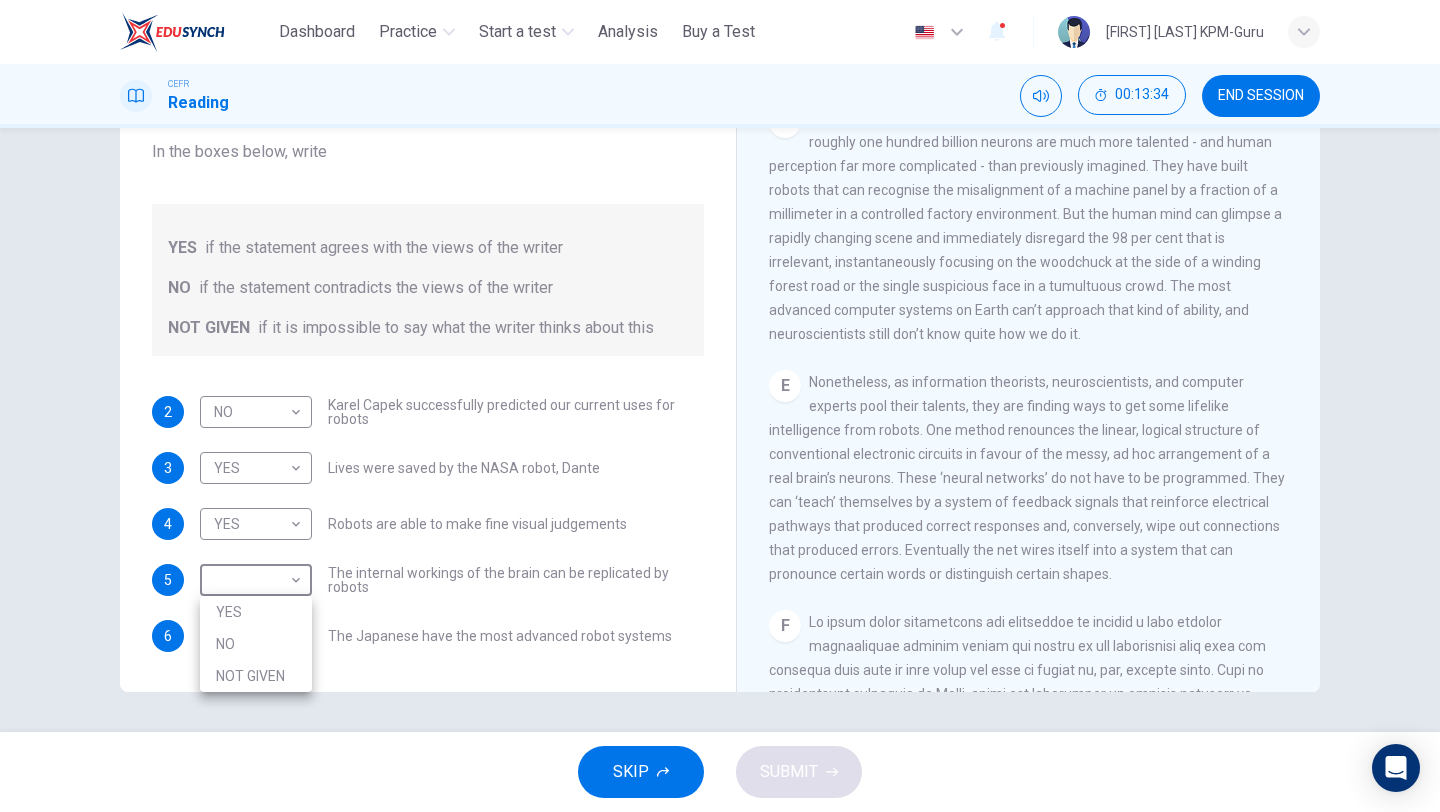 click on "NOT GIVEN" at bounding box center [256, 676] 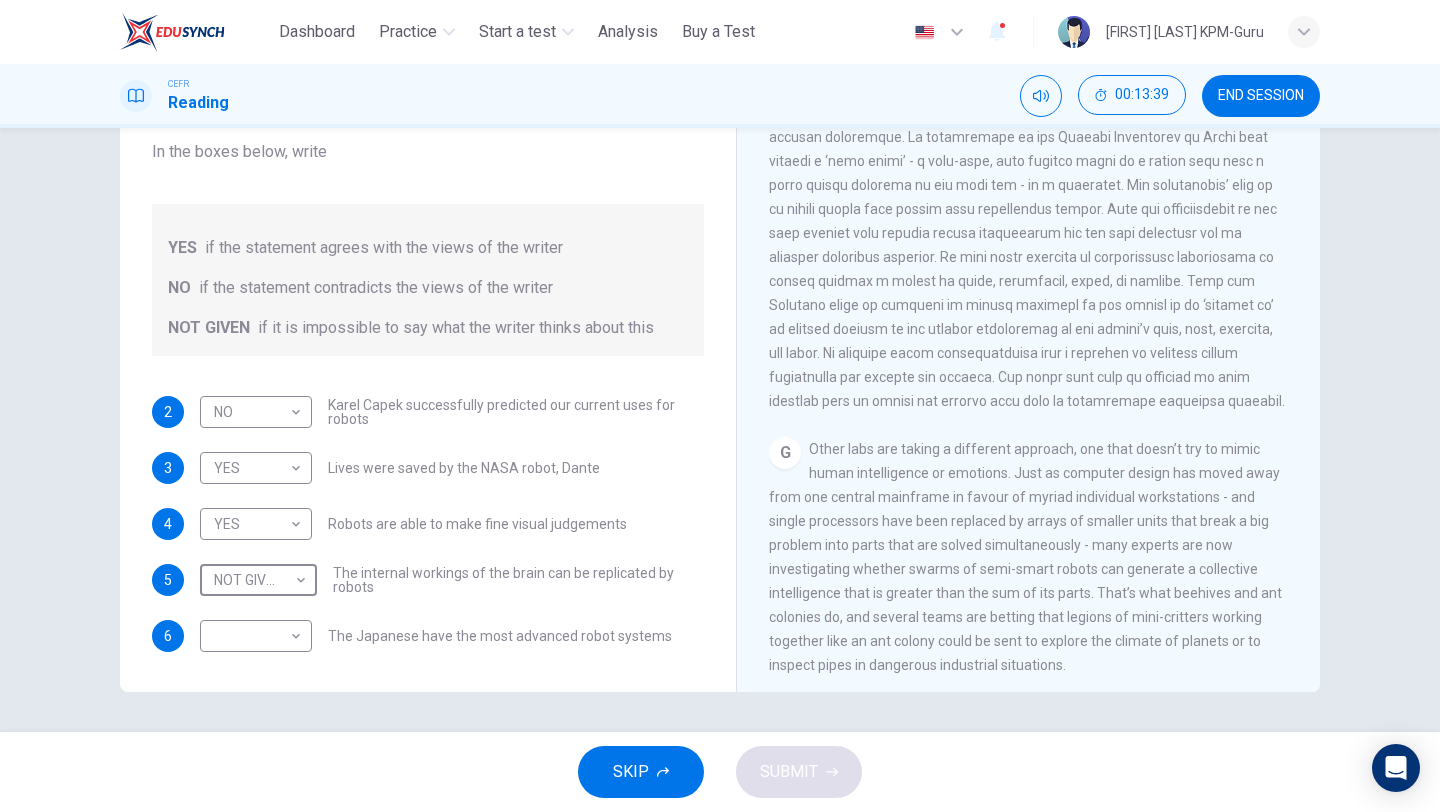 scroll, scrollTop: 1824, scrollLeft: 0, axis: vertical 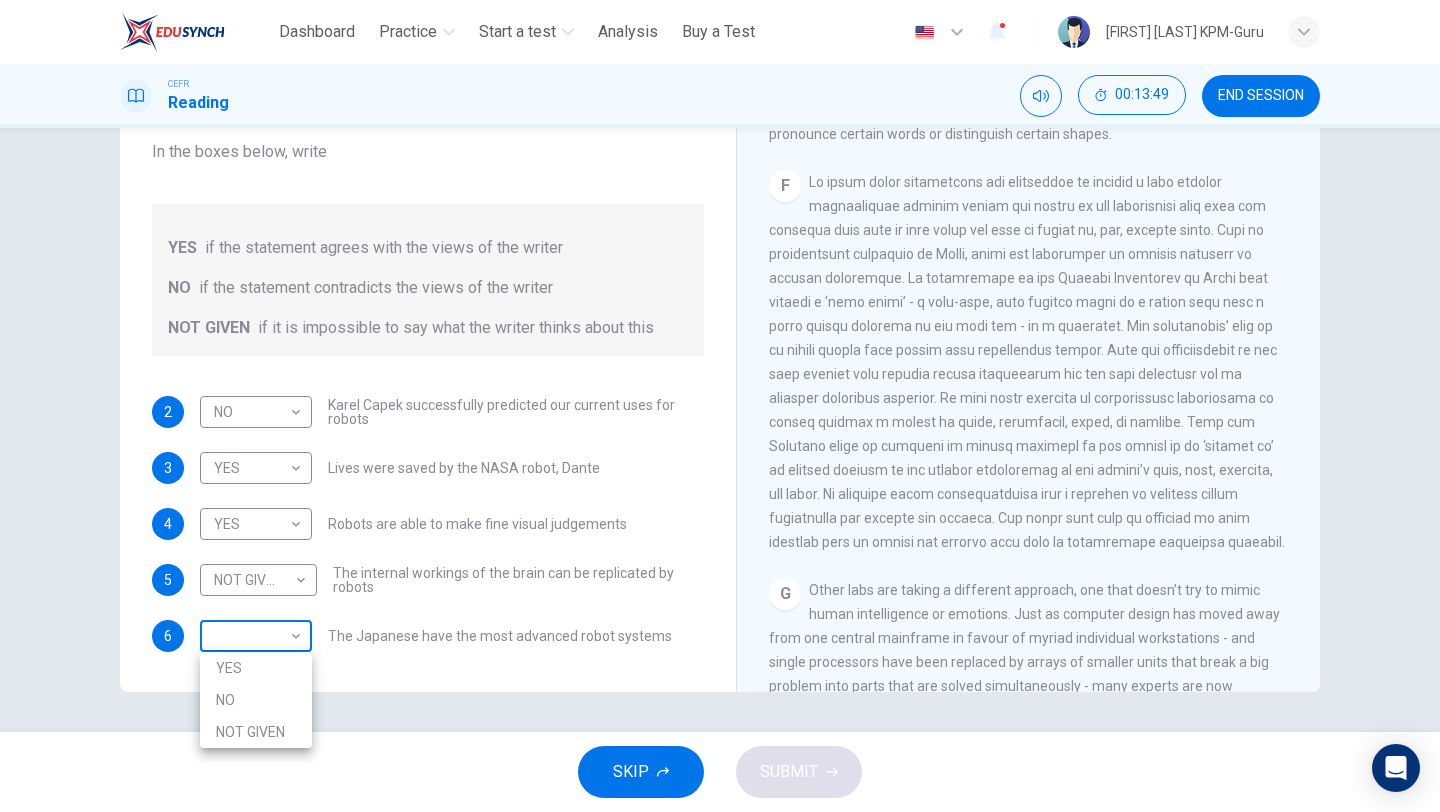 click on "This site uses cookies, as explained in our Privacy Policy . If you agree to the use of cookies, please click the Accept button and continue to browse our site. Privacy Policy Accept This site uses cookies, as explained in our Privacy Policy . If you agree to the use of cookies, please click the Accept button and continue to browse our site. Privacy Policy Accept Dashboard Practice Start a test Analysis Buy a Test English ** ​ [FULL NAME] KPM-Guru CEFR Reading 00:13:49 END SESSION Questions 2 - 6 Do the following statements agree with the information given in the Reading Passage? In the boxes below, write YES if the statement agrees with the views of the writer NO if the statement contradicts the views of the writer NOT GIVEN if it is impossible to say what the writer thinks about this 2 NO ** ​ Karel Capek successfully predicted our current uses for robots 3 YES *** ​ Lives were saved by the NASA robot, Dante 4 YES *** ​ Robots are able to make fine visual judgements 5 ​ 6" at bounding box center [720, 406] 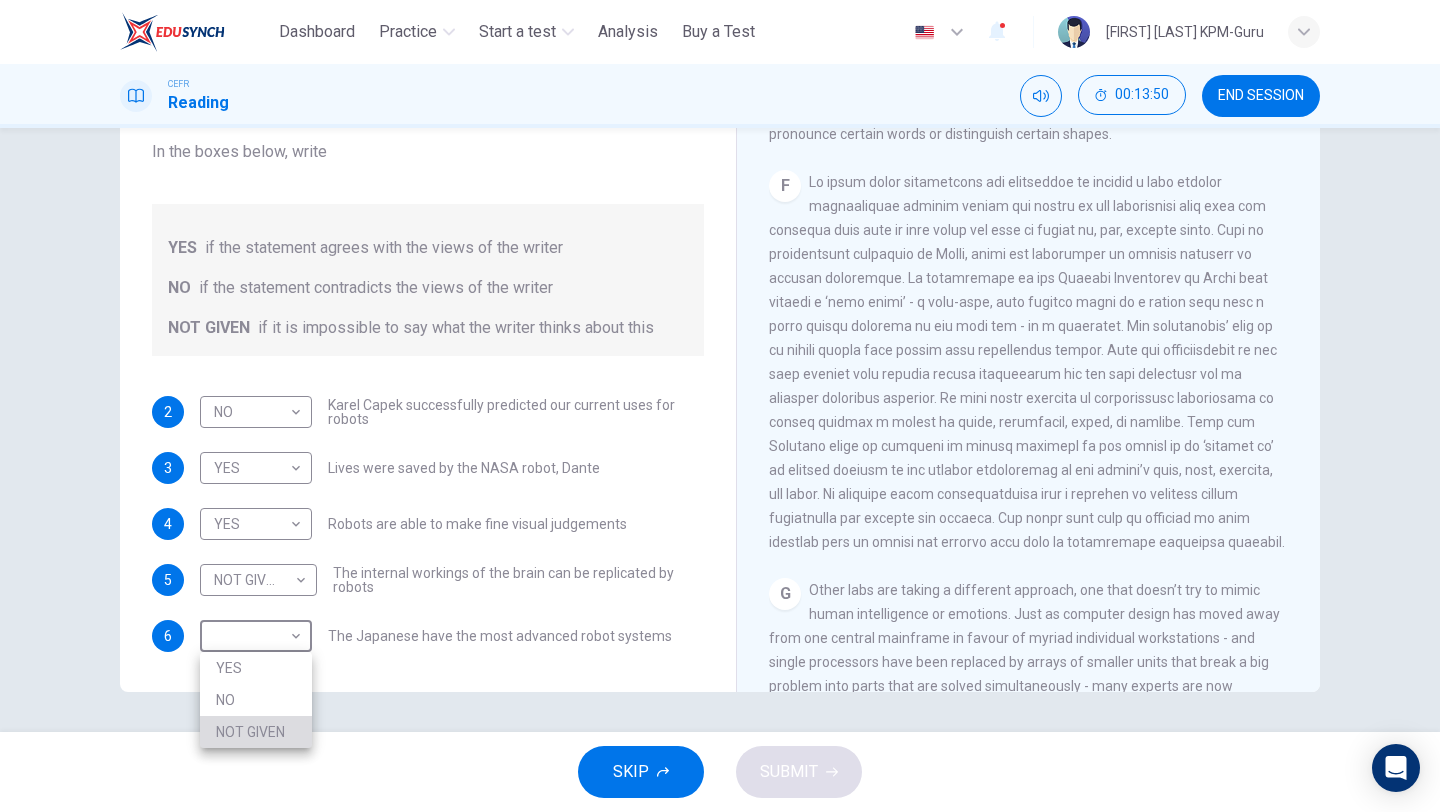 click on "NOT GIVEN" at bounding box center (256, 732) 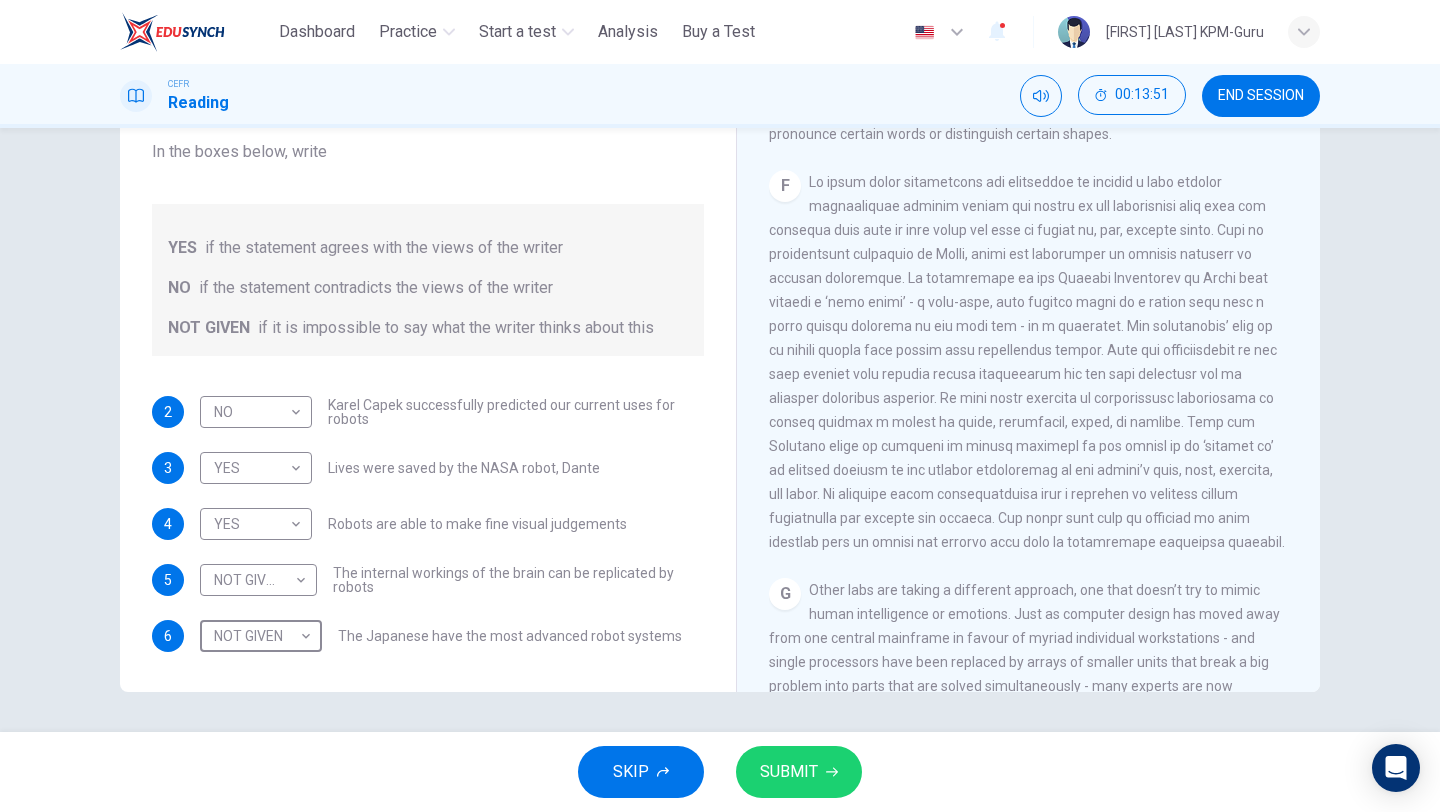 click on "SUBMIT" at bounding box center (799, 772) 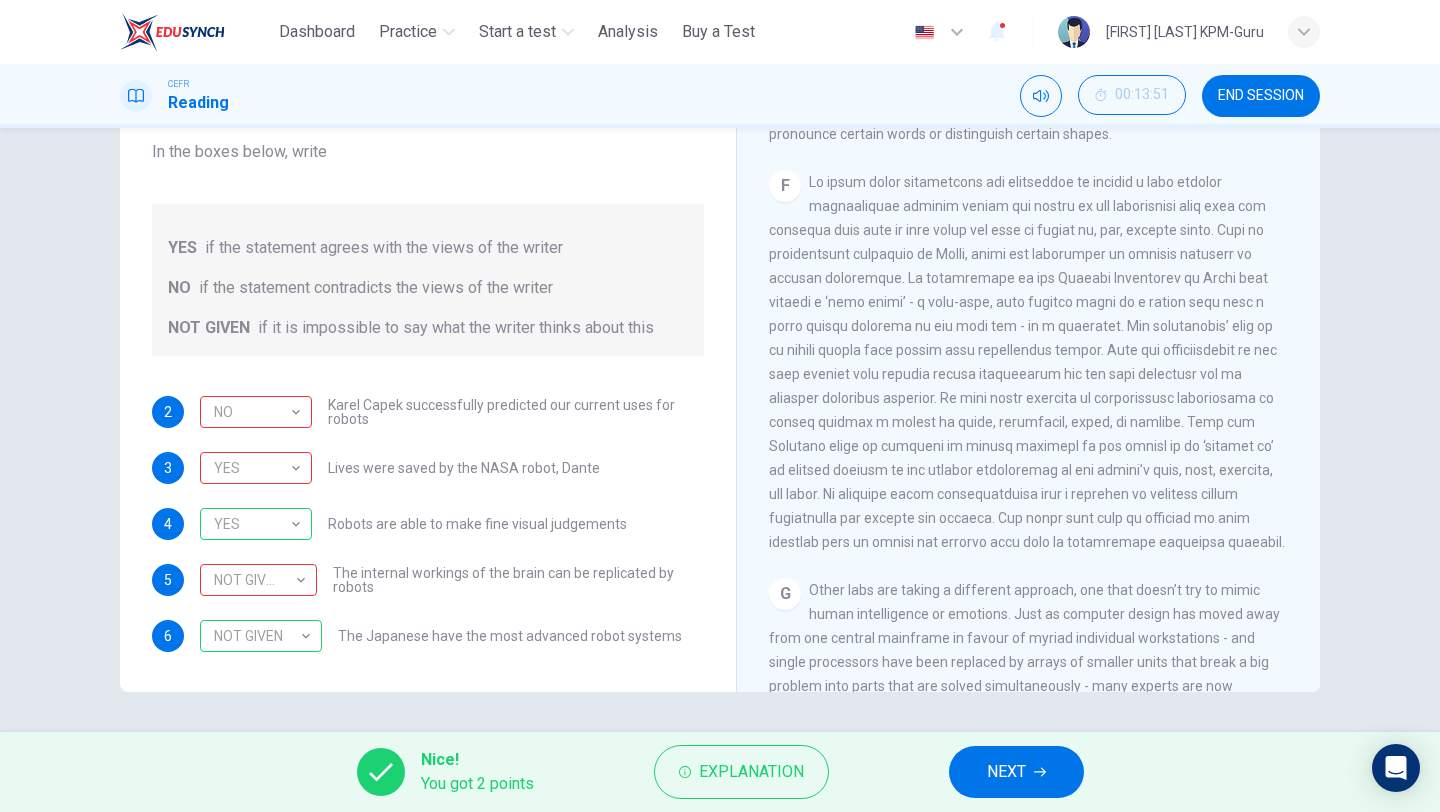 click on "NEXT" at bounding box center (1006, 772) 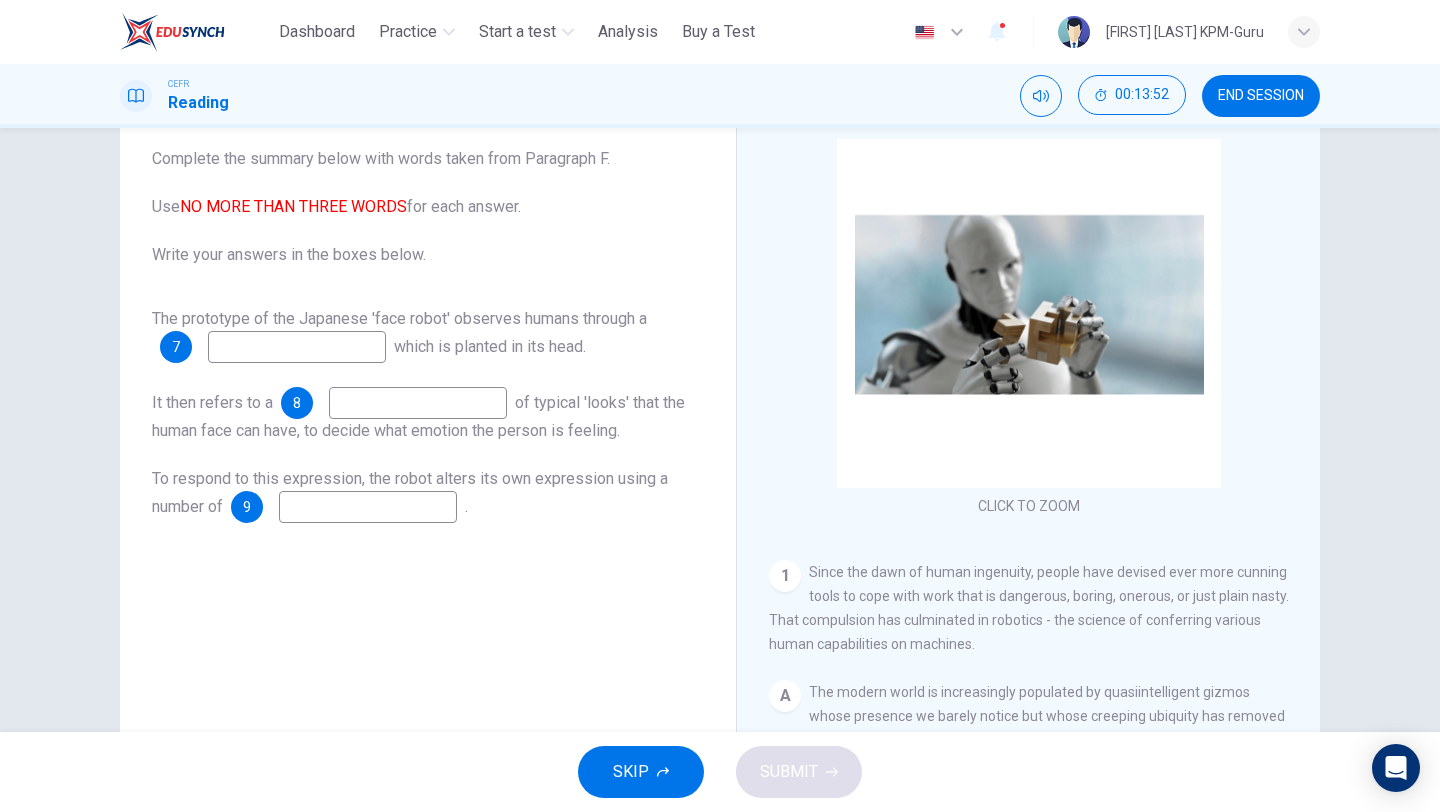 scroll, scrollTop: 115, scrollLeft: 0, axis: vertical 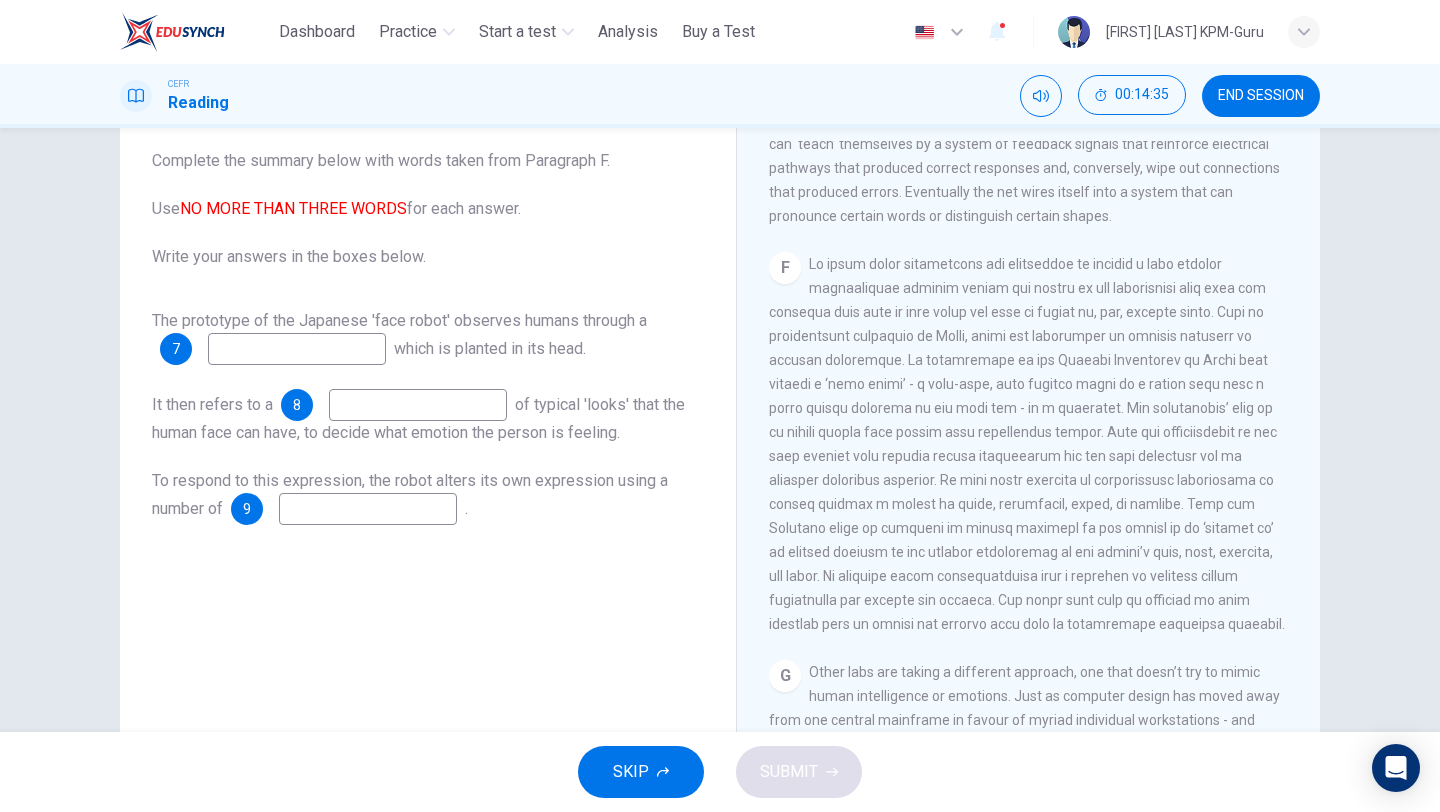 click at bounding box center [297, 349] 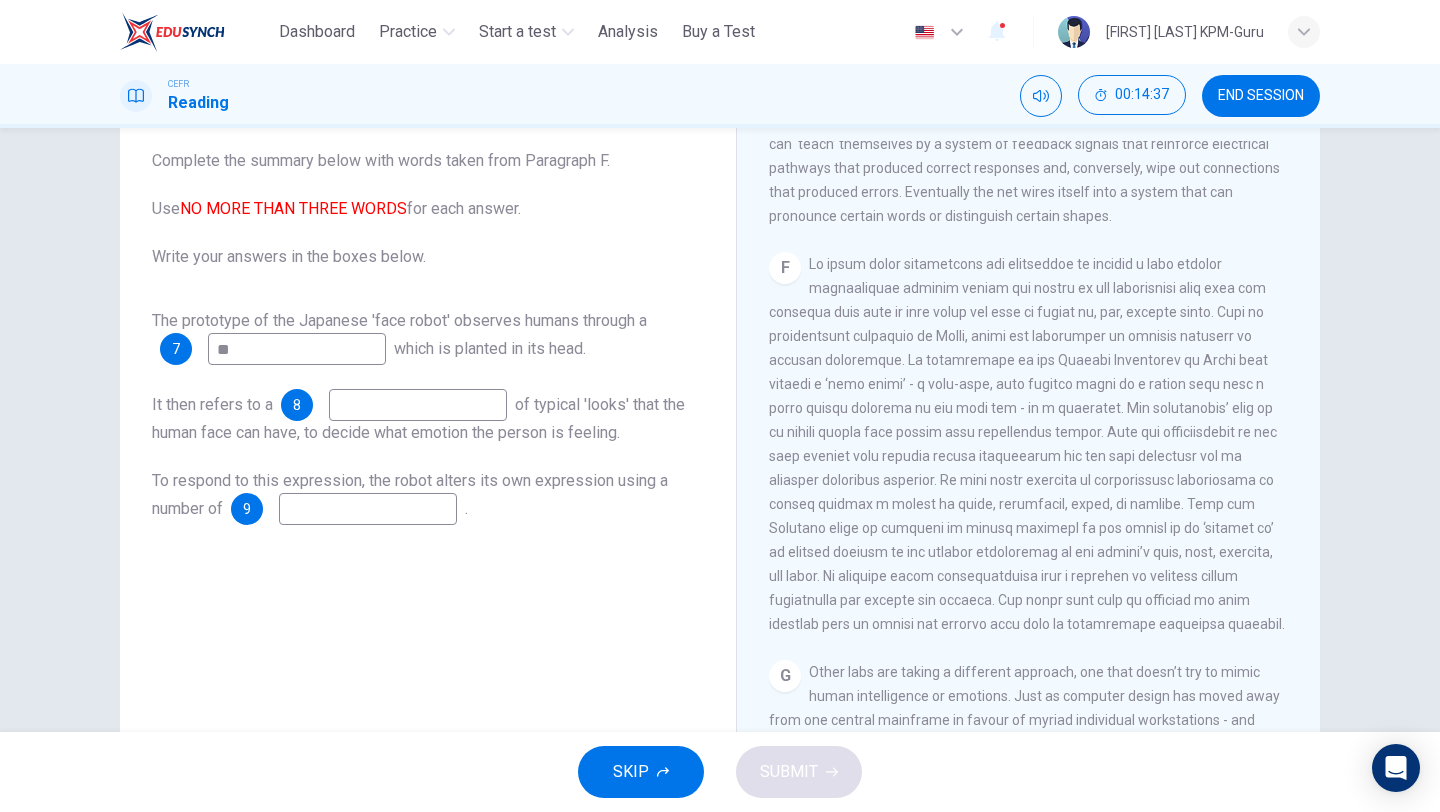 type on "*" 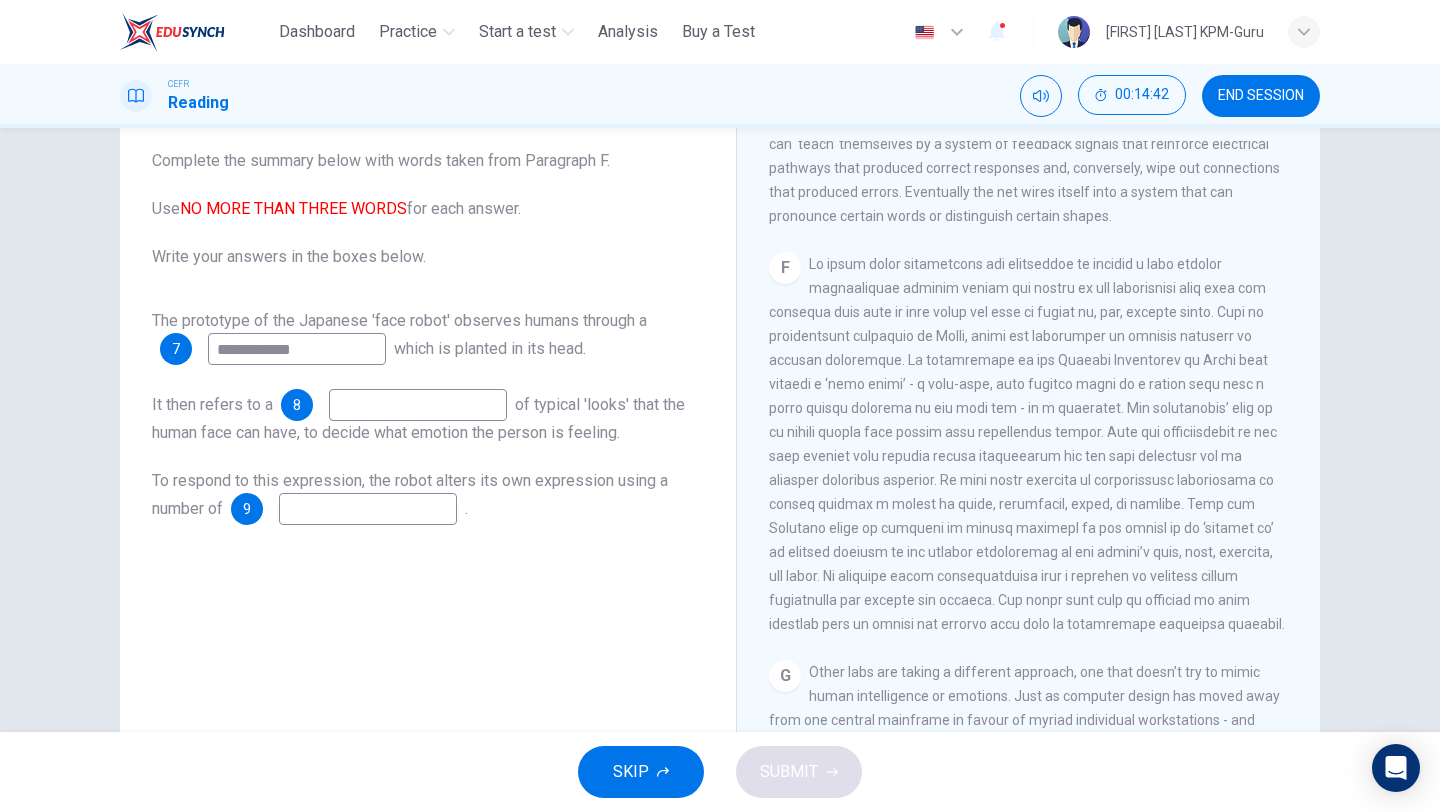 scroll, scrollTop: 128, scrollLeft: 0, axis: vertical 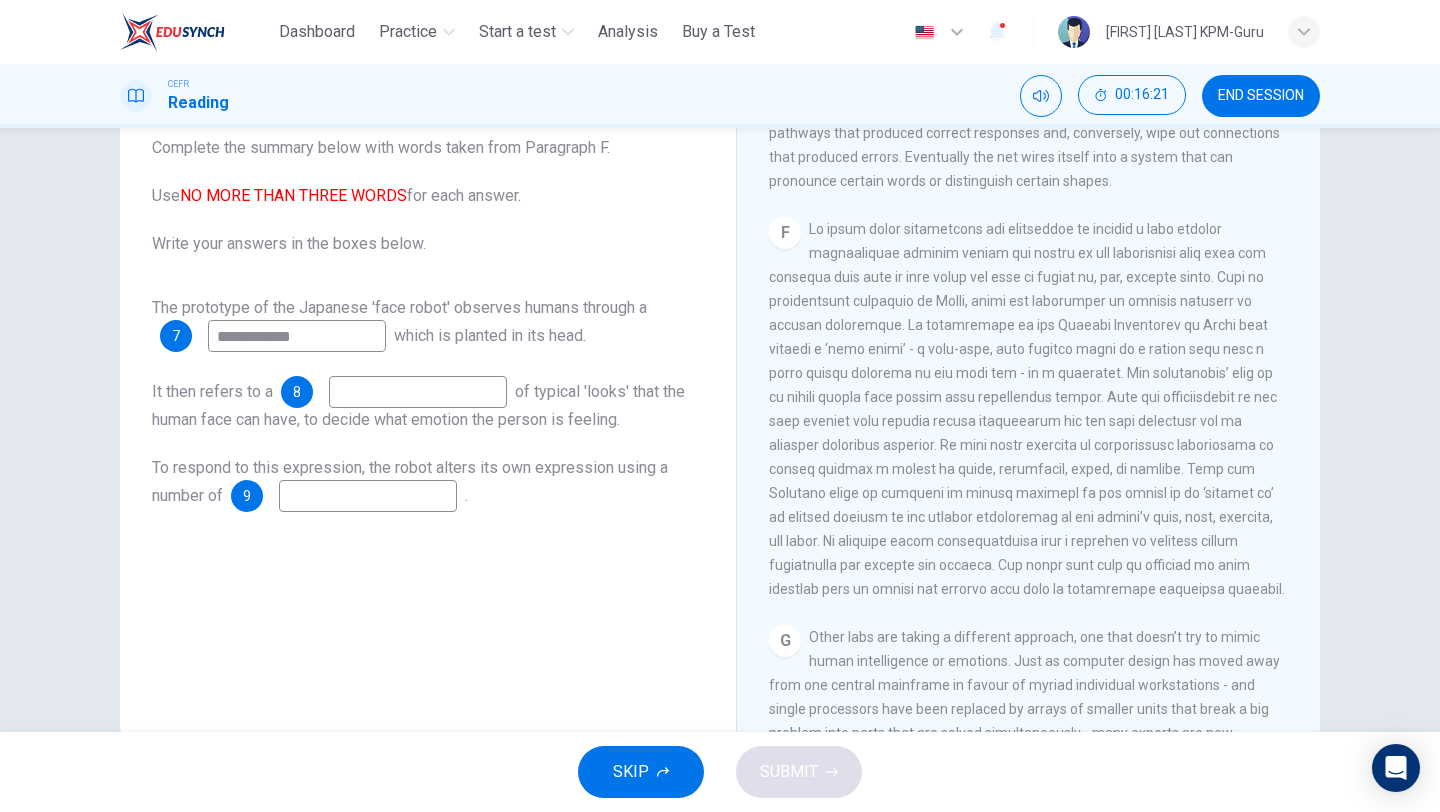 type on "**********" 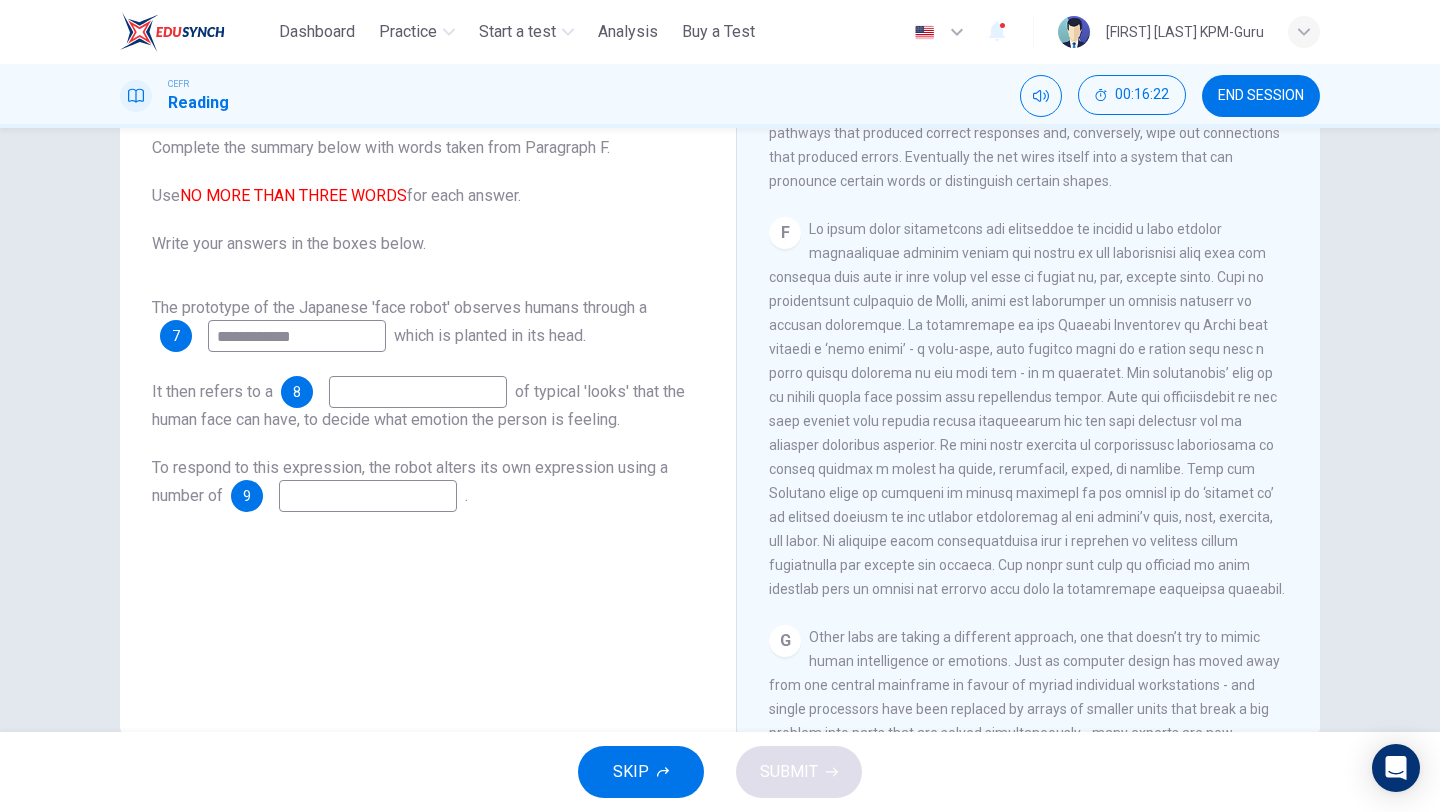 drag, startPoint x: 847, startPoint y: 464, endPoint x: 958, endPoint y: 458, distance: 111.16204 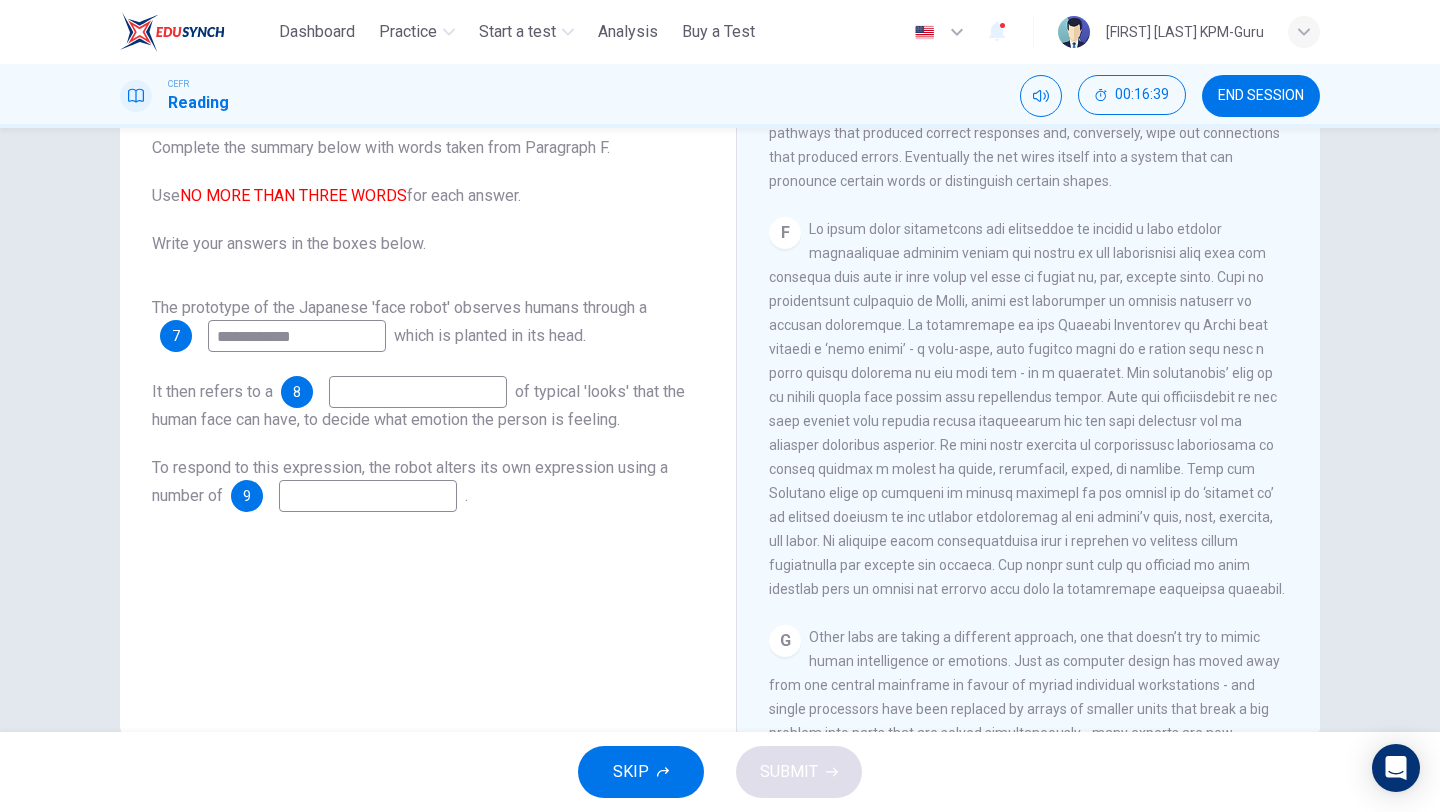 click at bounding box center [418, 392] 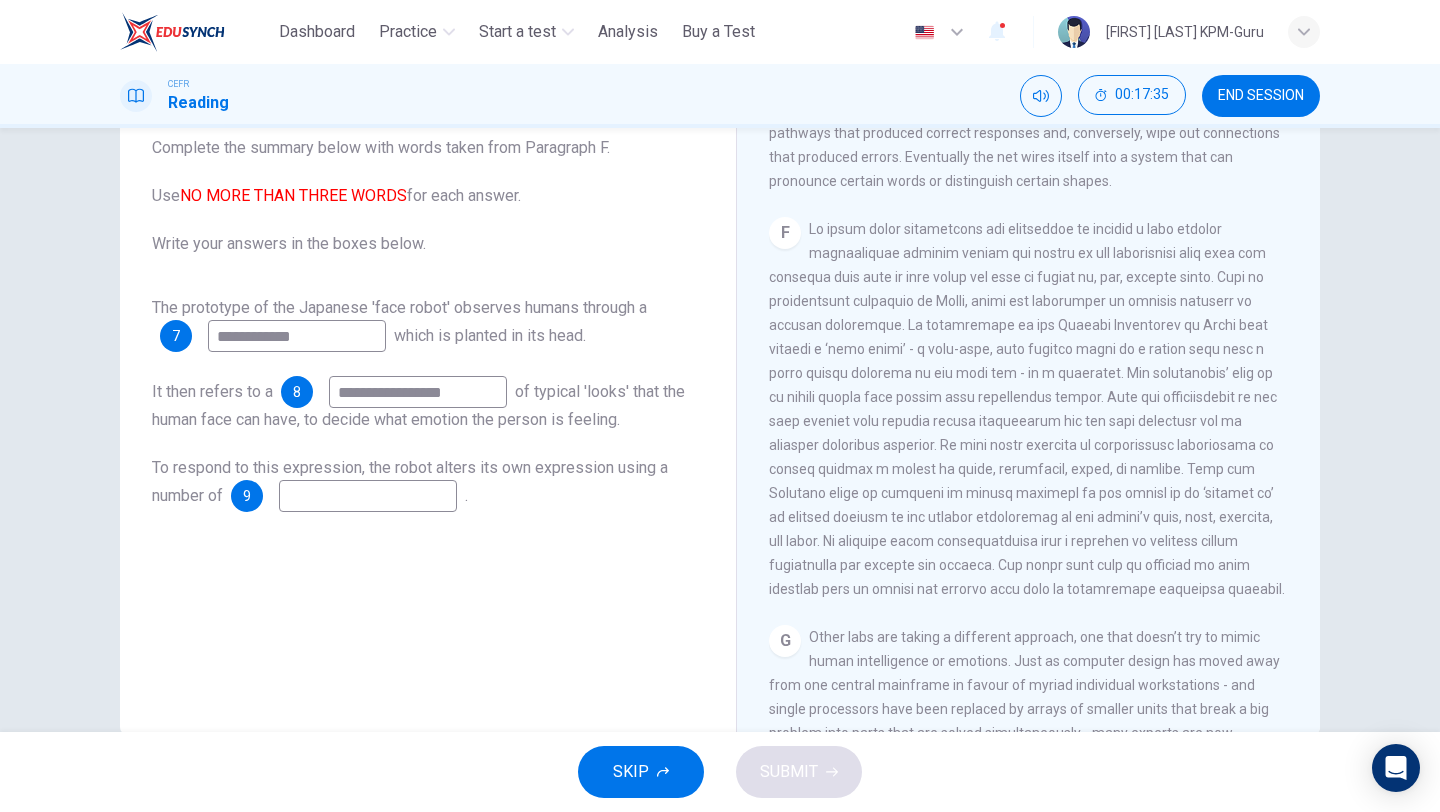 type on "**********" 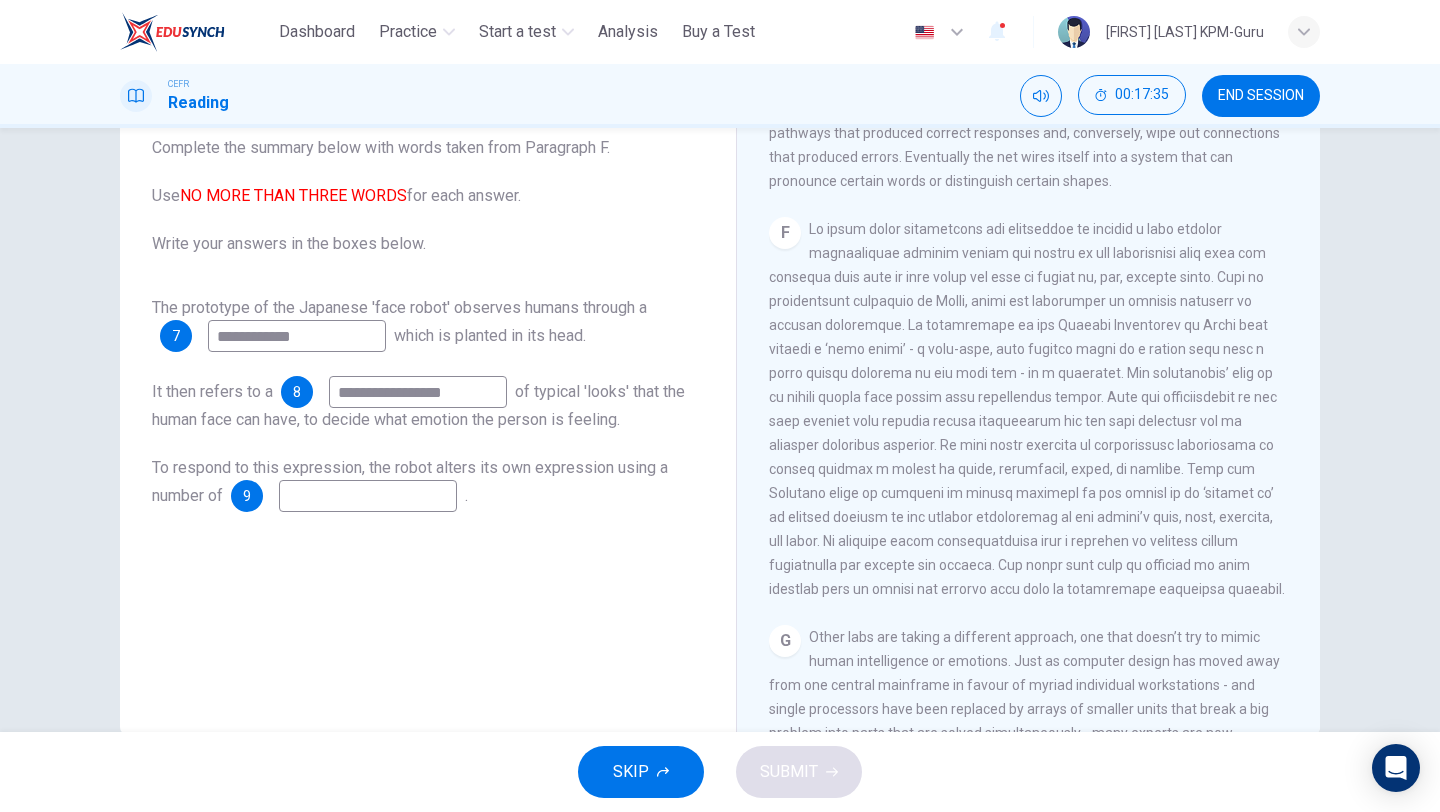 click at bounding box center [368, 496] 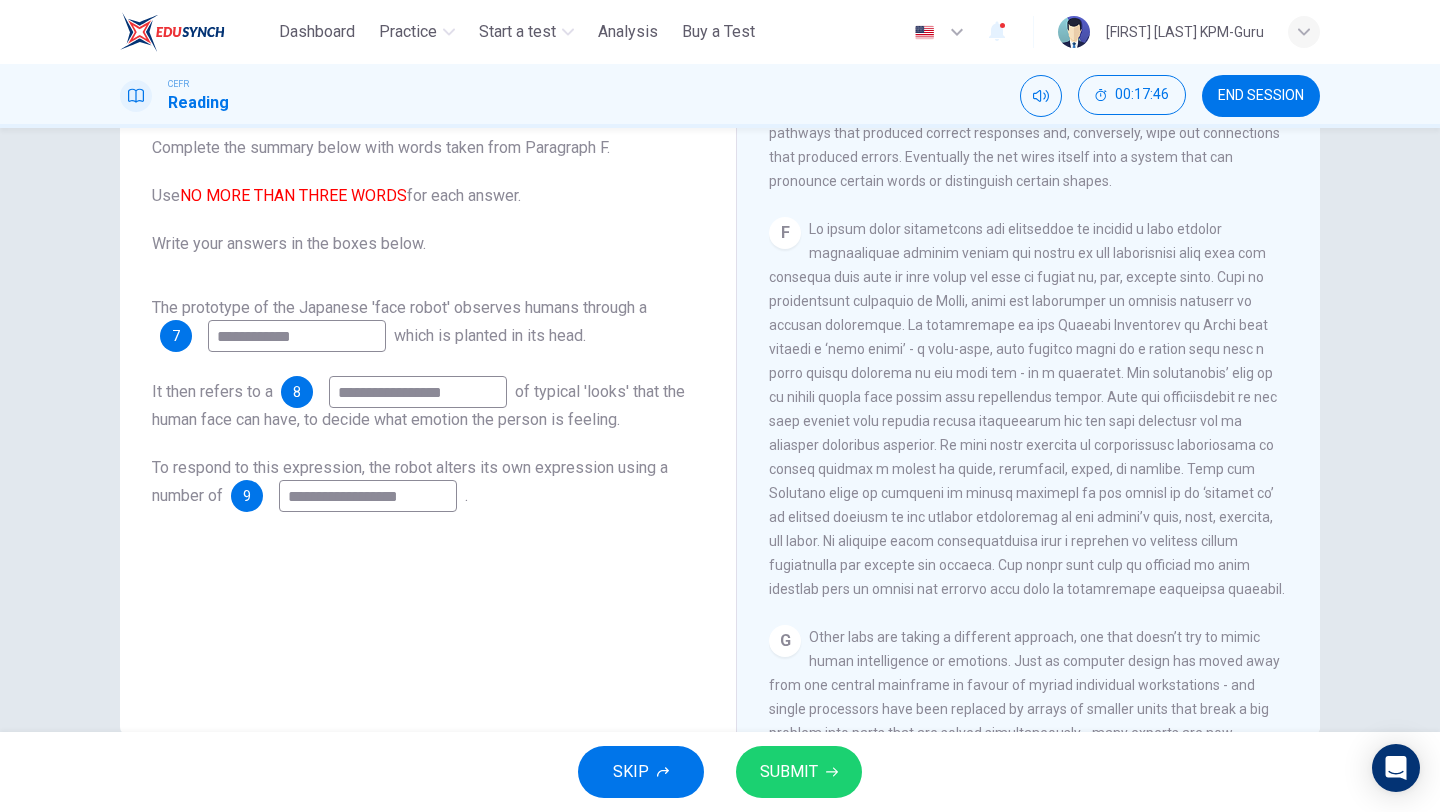 type on "**********" 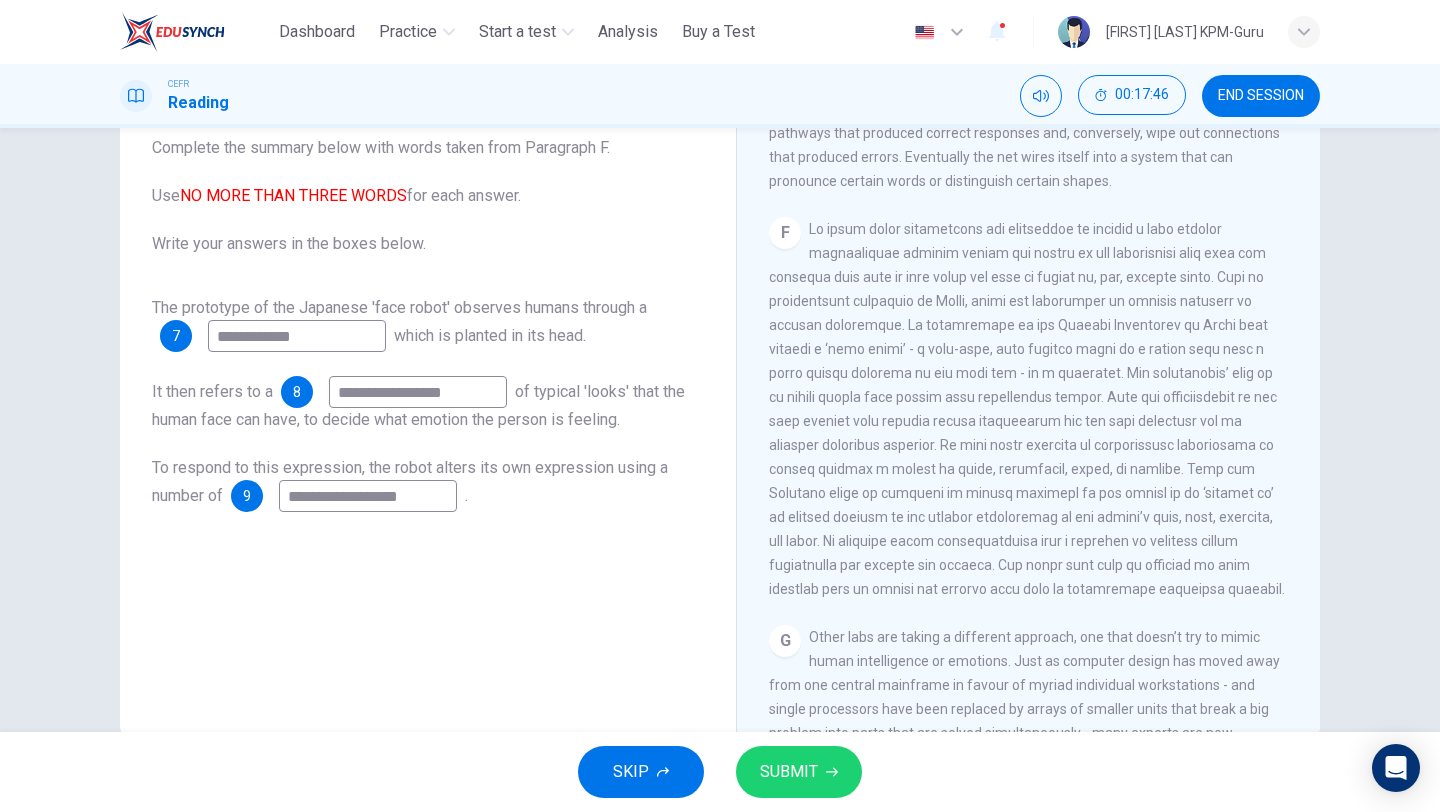 click on "SUBMIT" at bounding box center (789, 772) 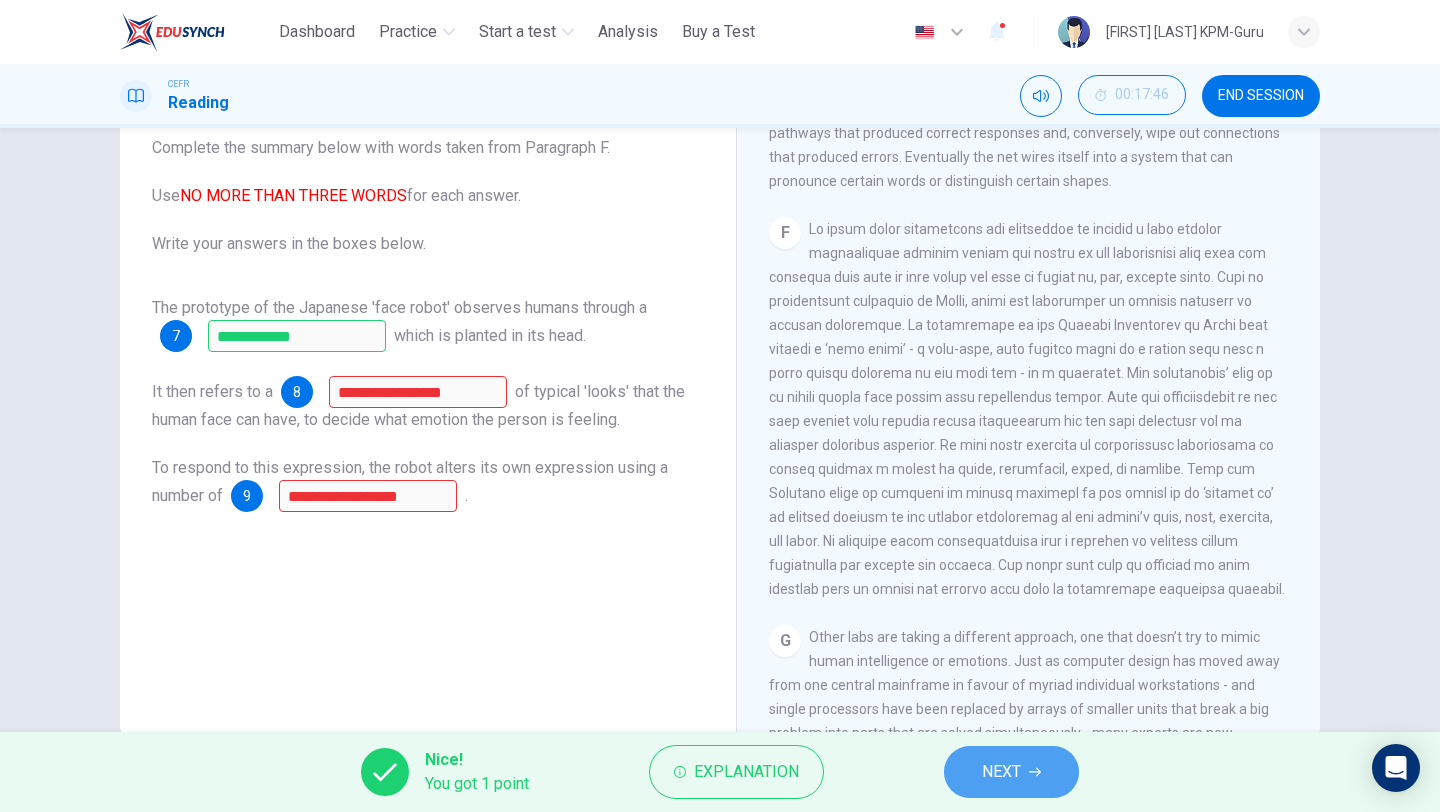 click on "NEXT" at bounding box center (1011, 772) 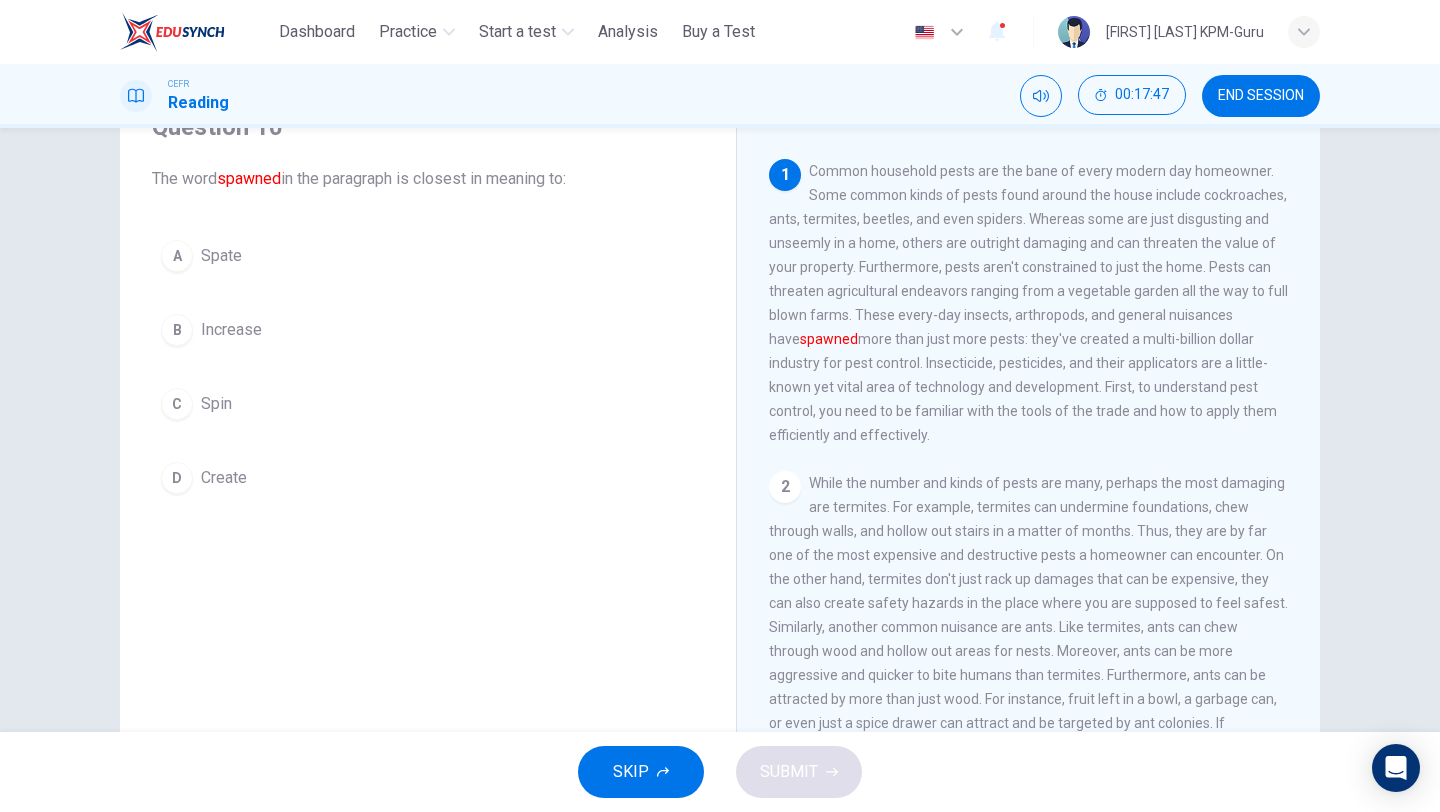 scroll, scrollTop: 154, scrollLeft: 0, axis: vertical 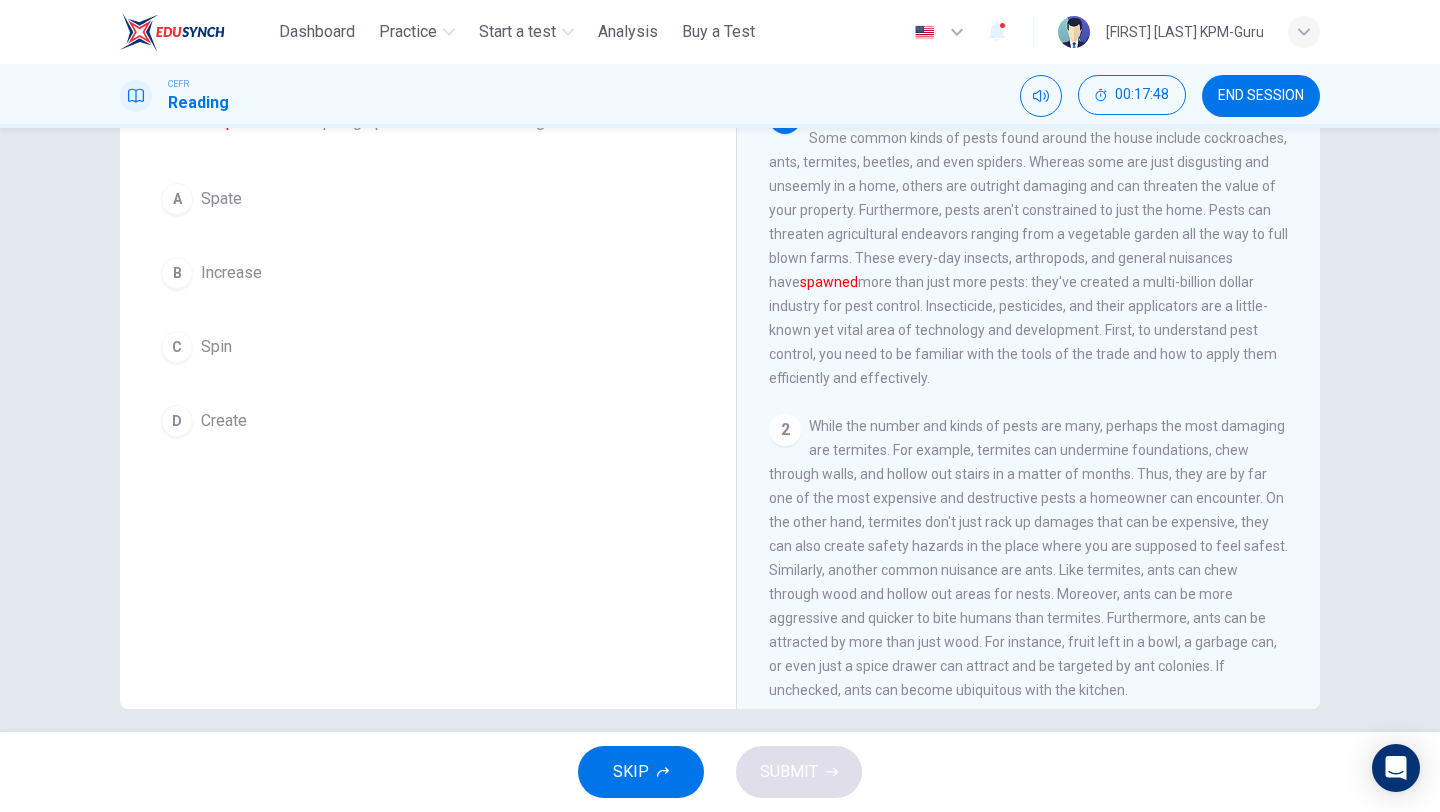 click on "END SESSION" at bounding box center [1261, 96] 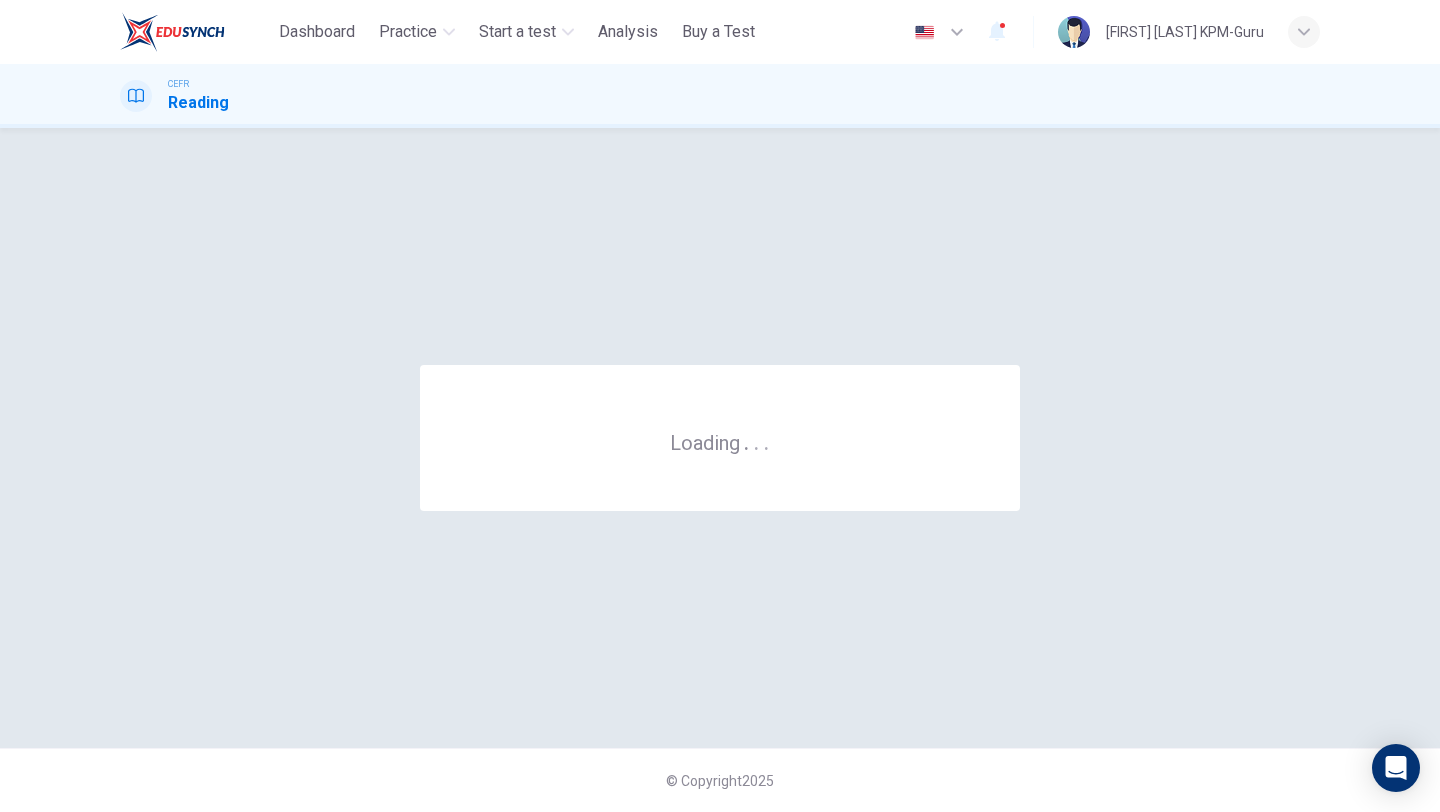 scroll, scrollTop: 0, scrollLeft: 0, axis: both 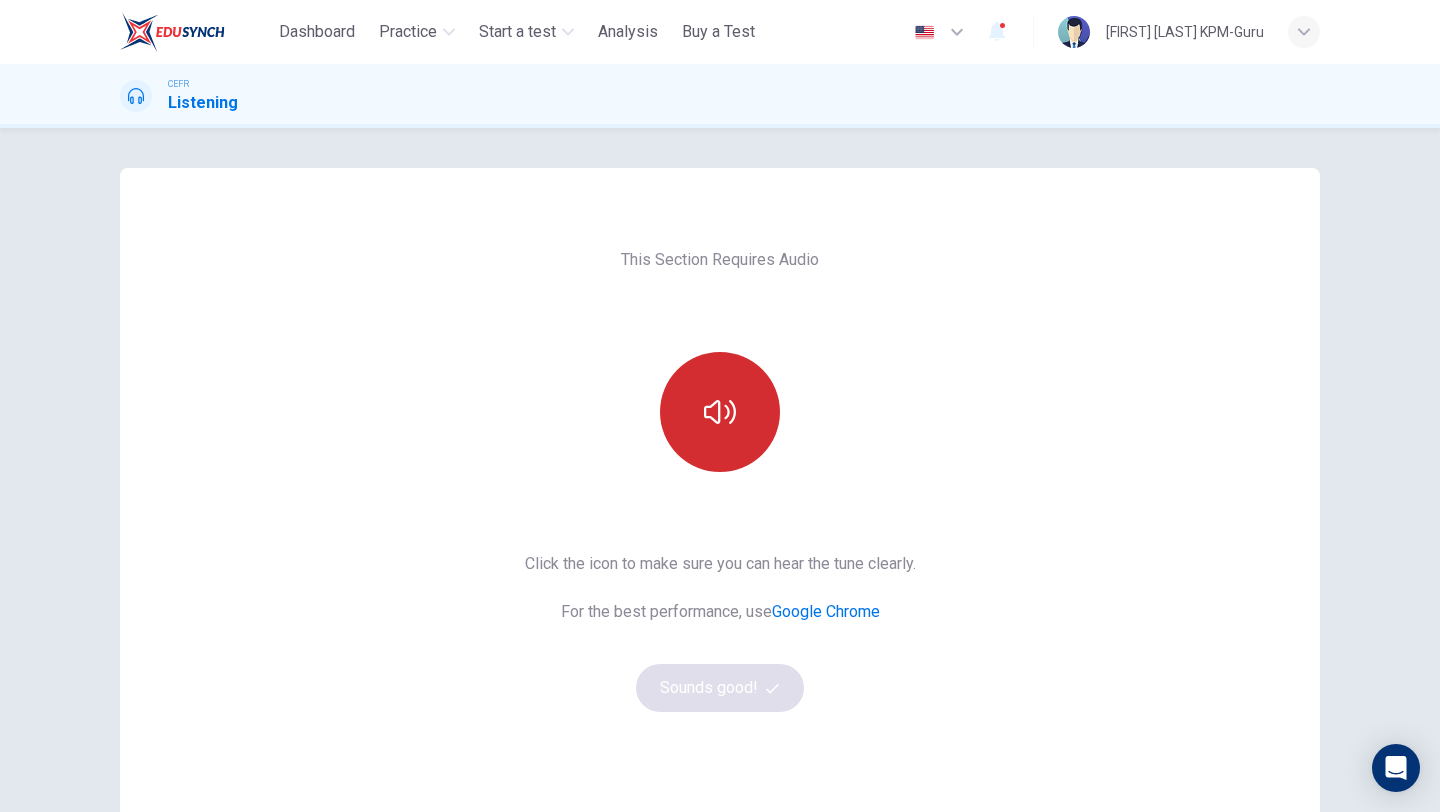 click at bounding box center [720, 412] 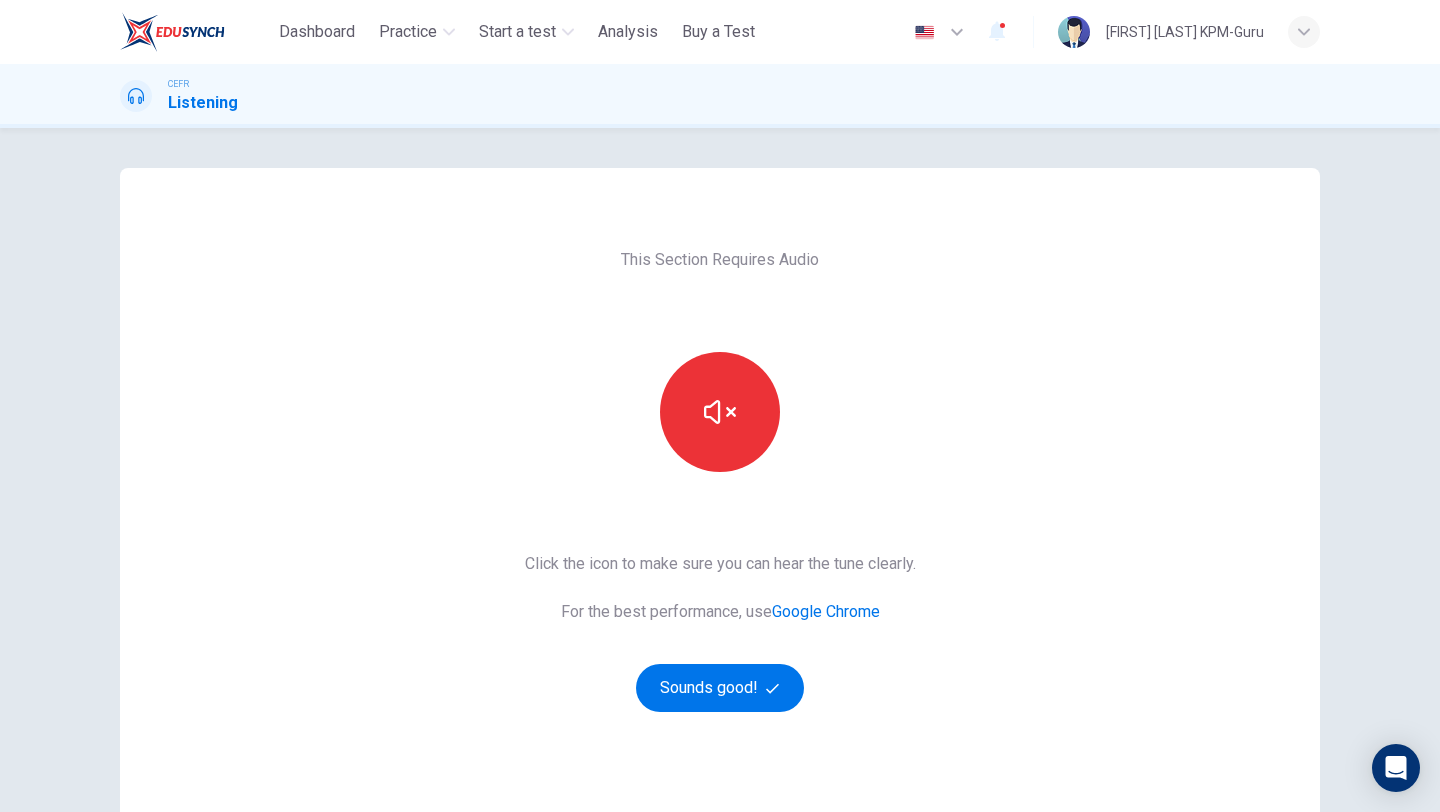 click on "Click the icon to make sure you can hear the tune clearly. For the best performance, use  Google Chrome Sounds good!" at bounding box center [720, 632] 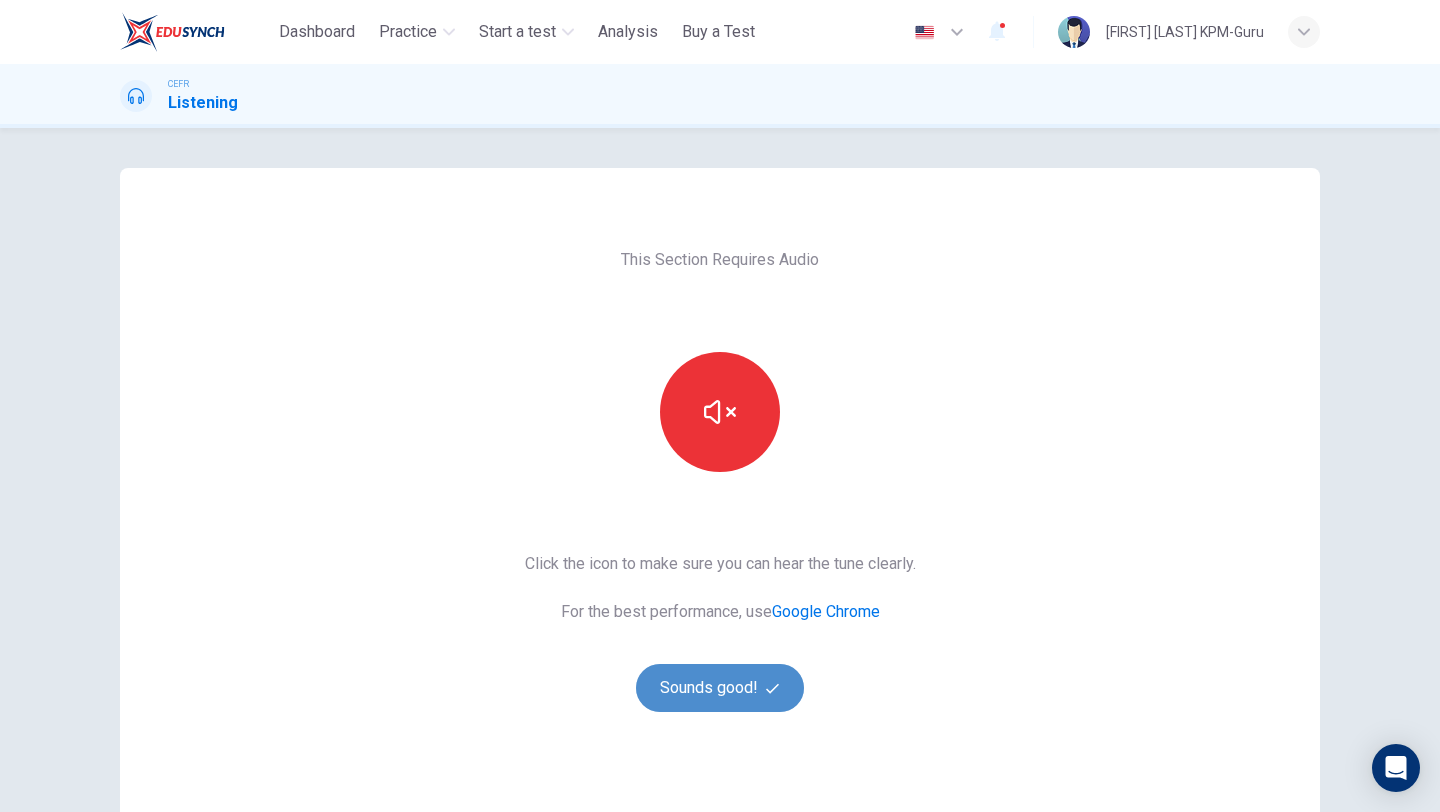 click on "Sounds good!" at bounding box center (720, 688) 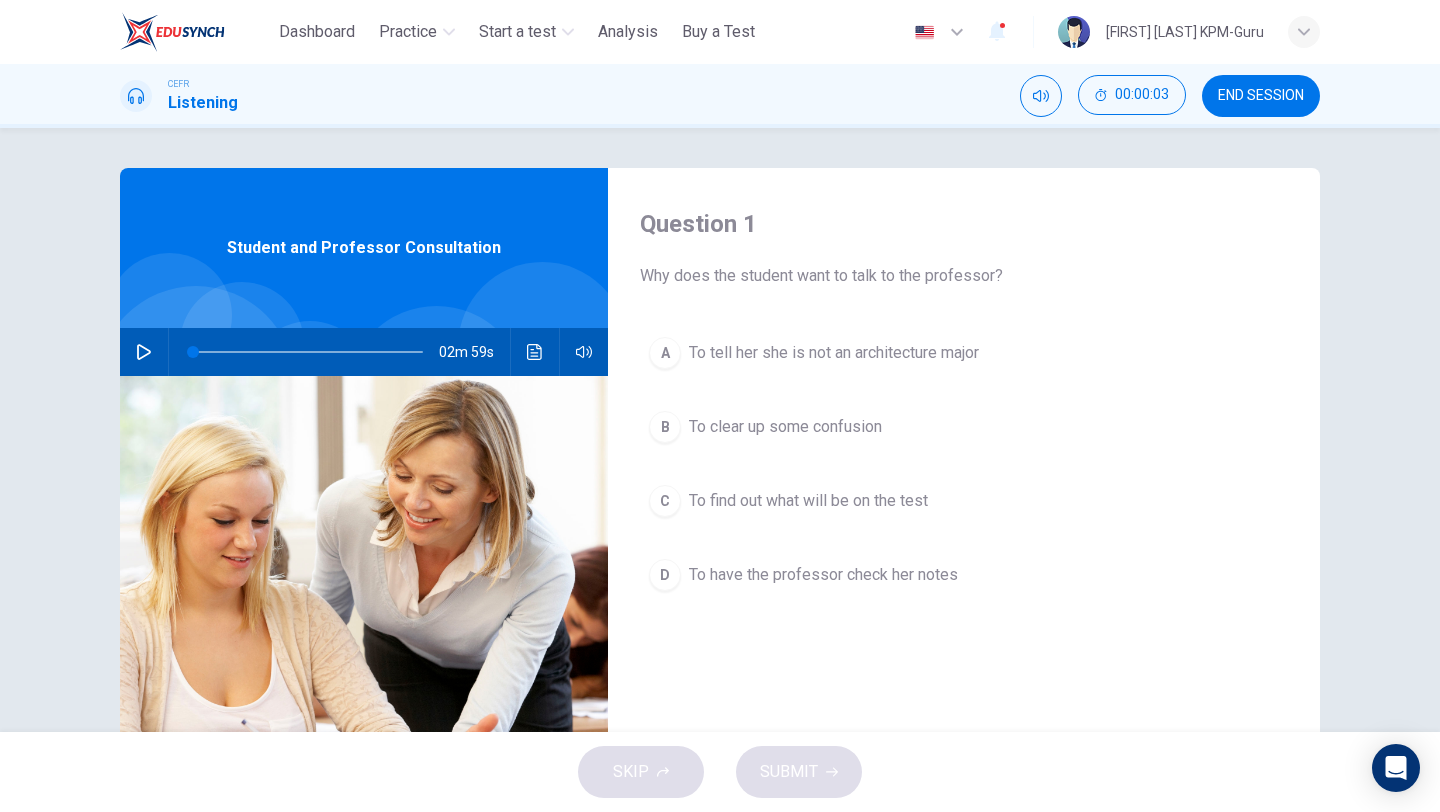 click 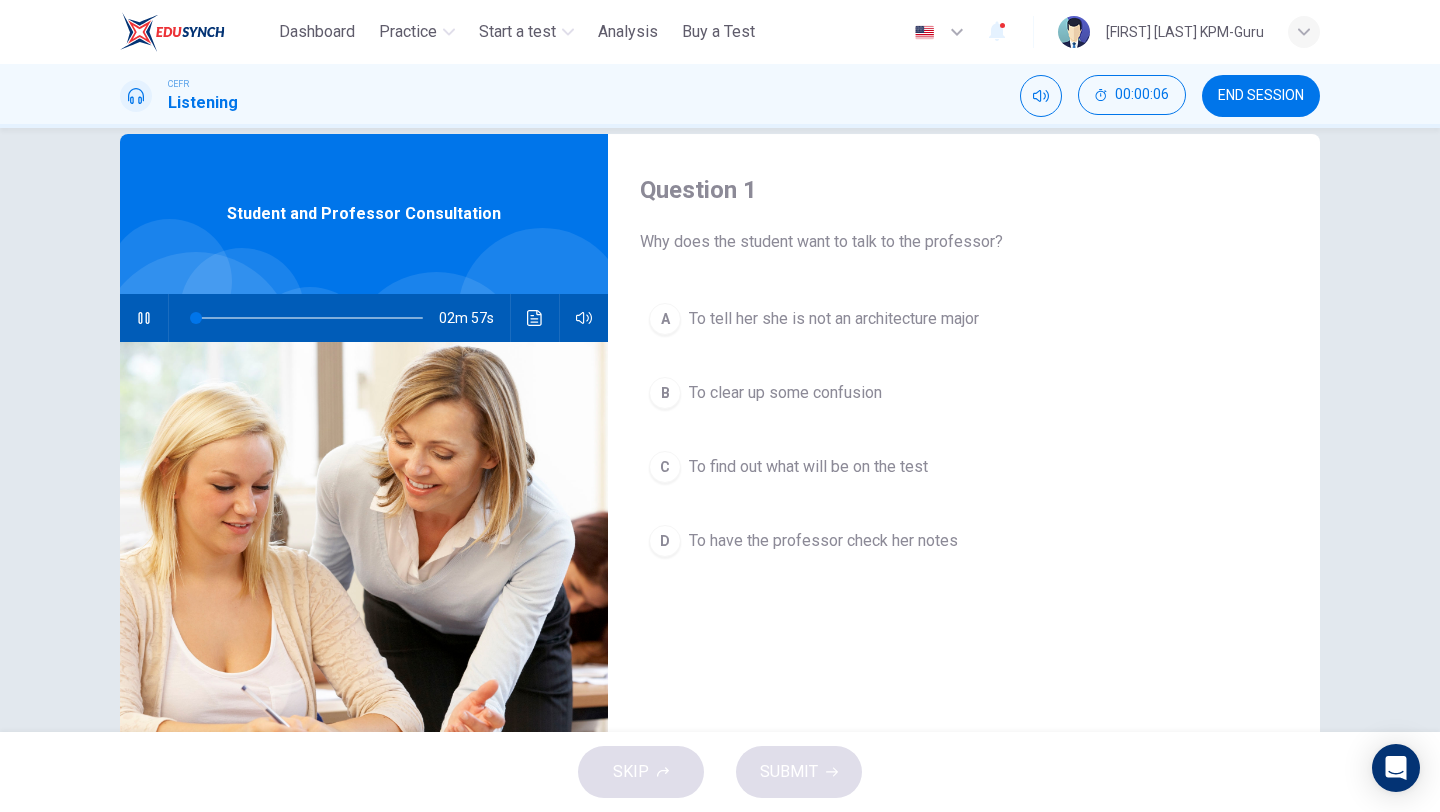 scroll, scrollTop: 35, scrollLeft: 0, axis: vertical 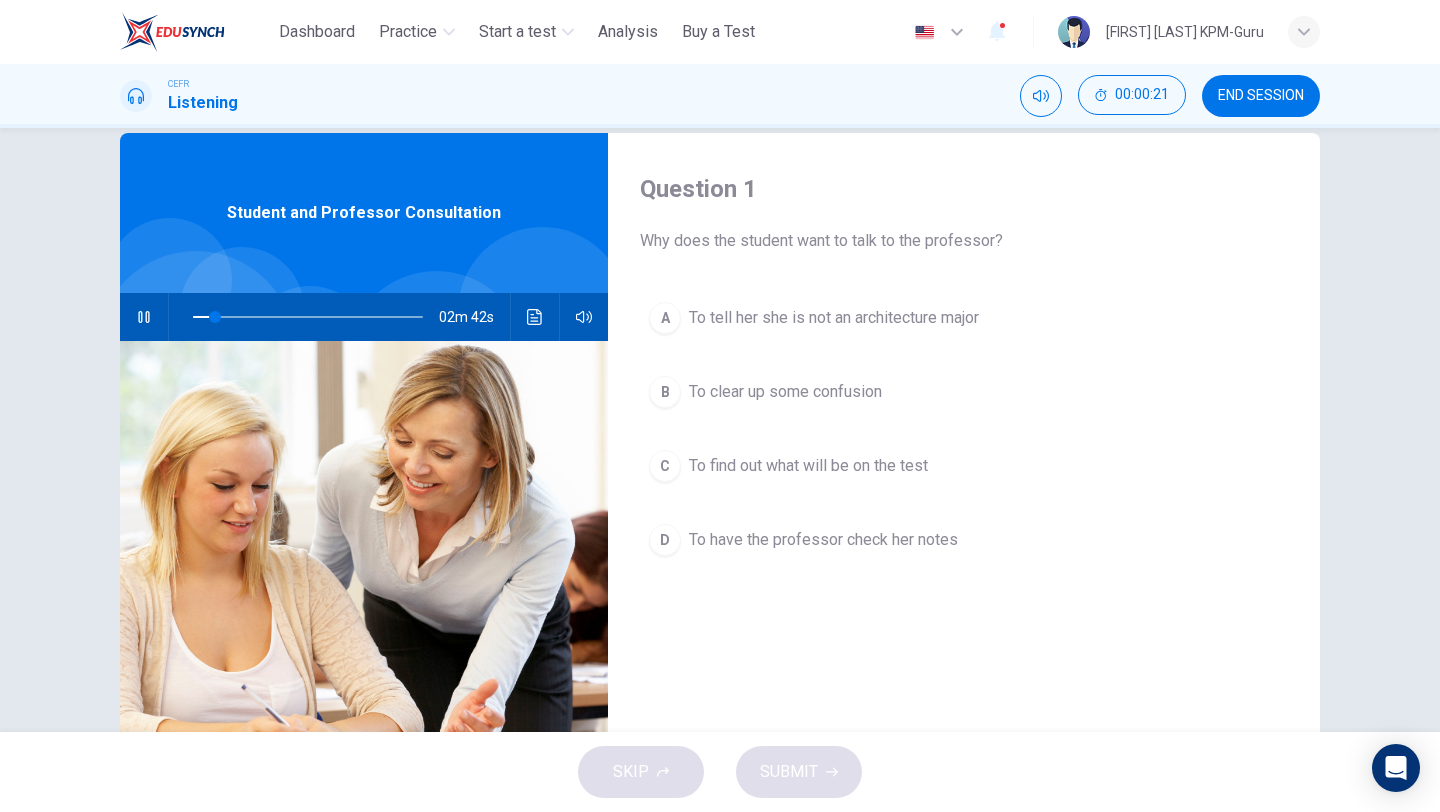 click on "To clear up some confusion" at bounding box center (785, 392) 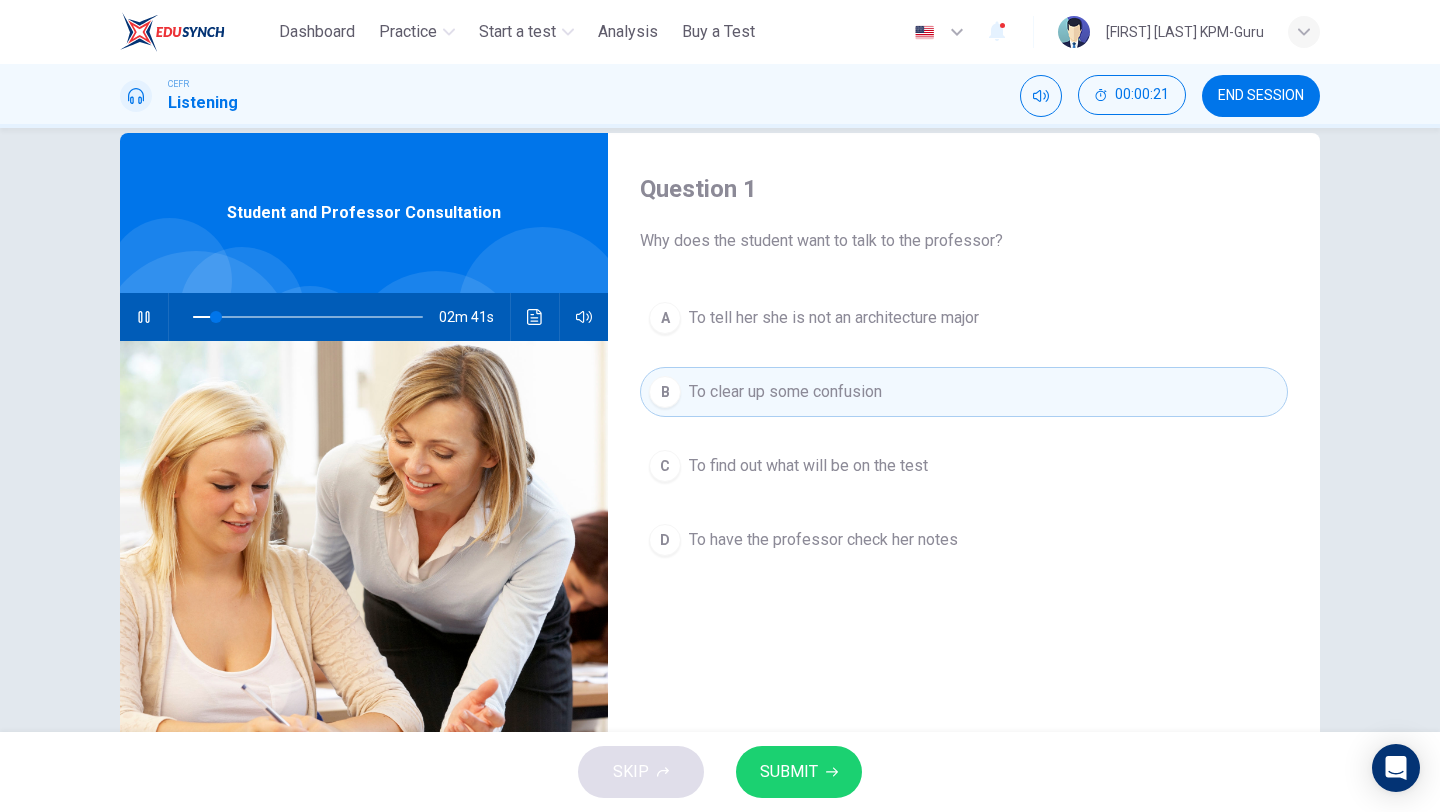 click on "SUBMIT" at bounding box center (789, 772) 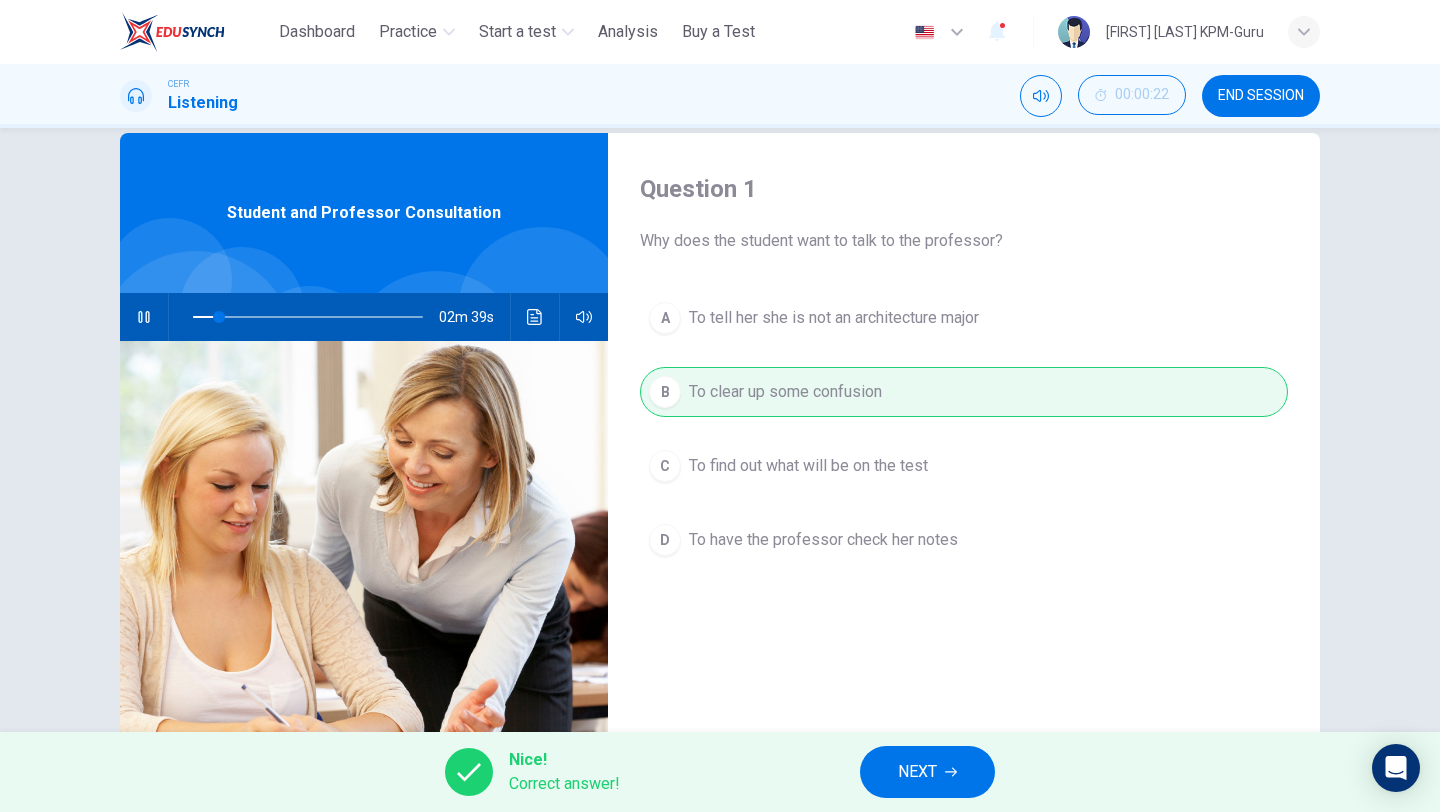 click on "NEXT" at bounding box center (917, 772) 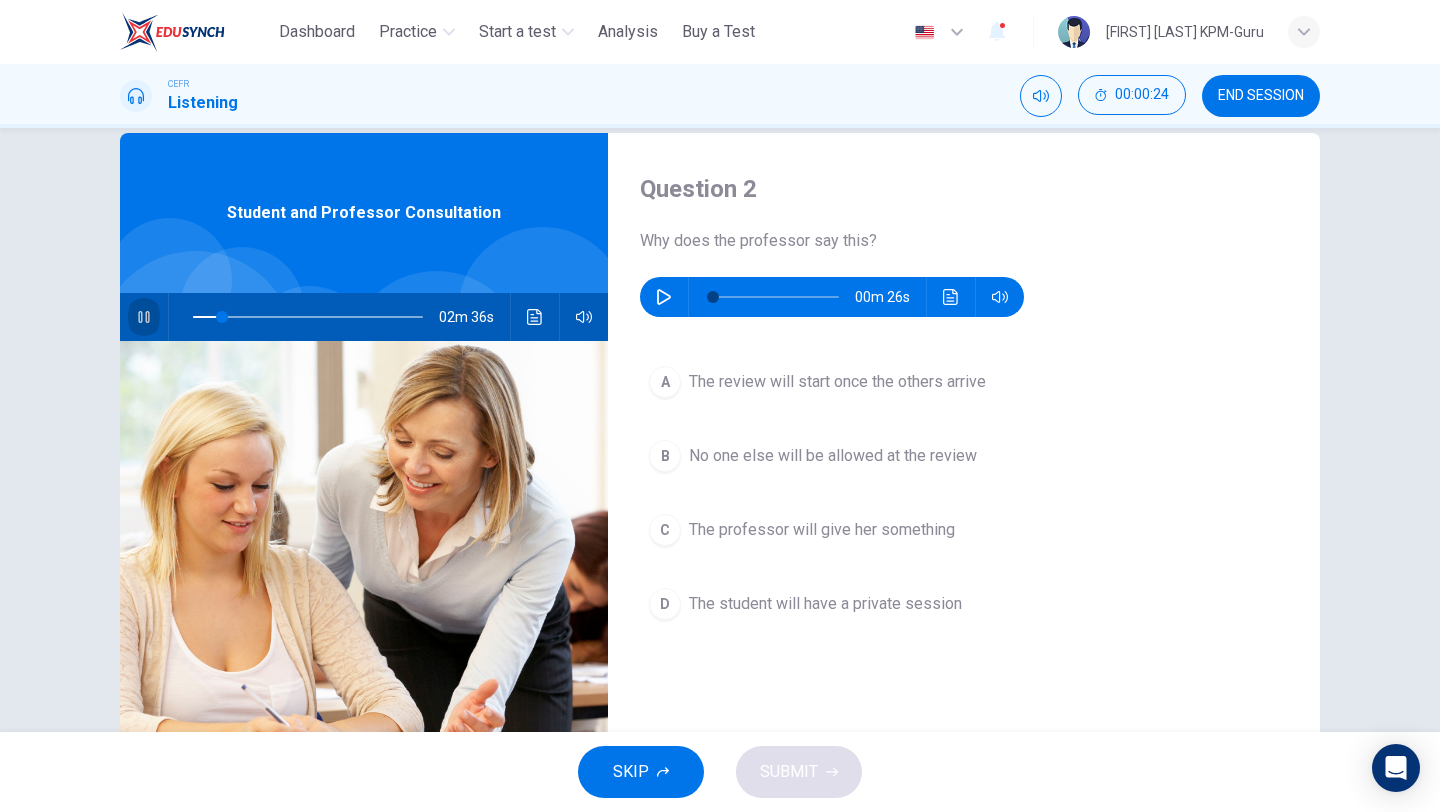 click 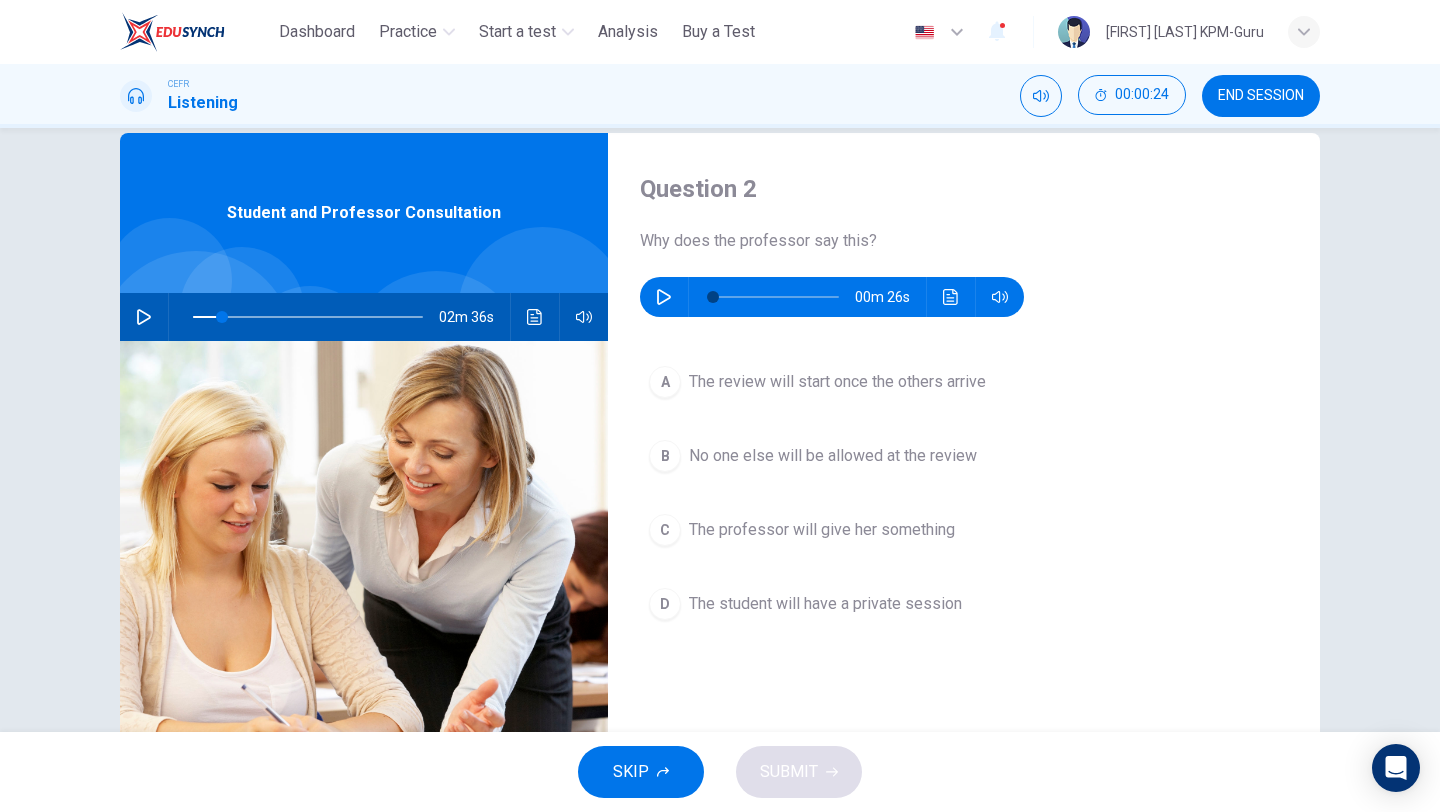type on "**" 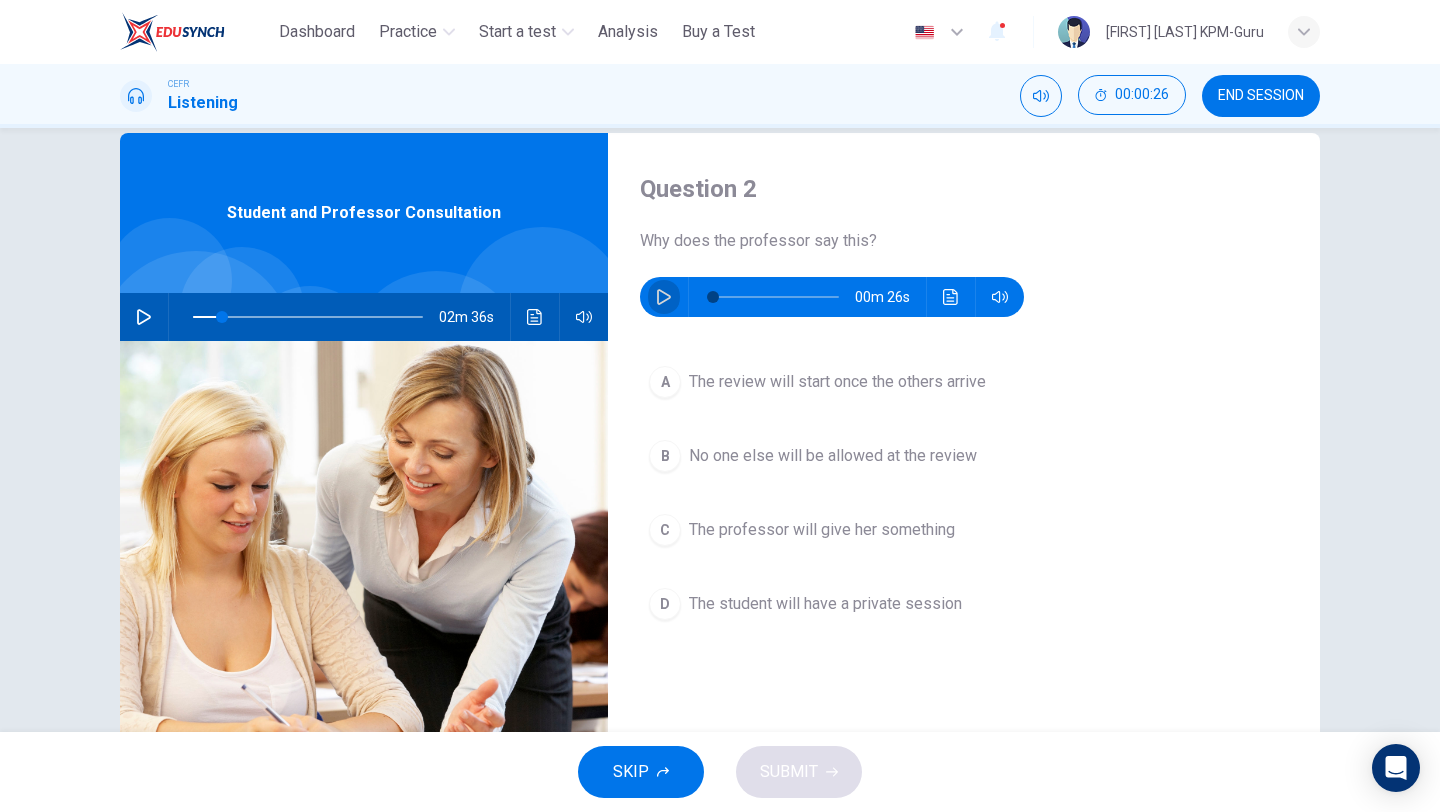click 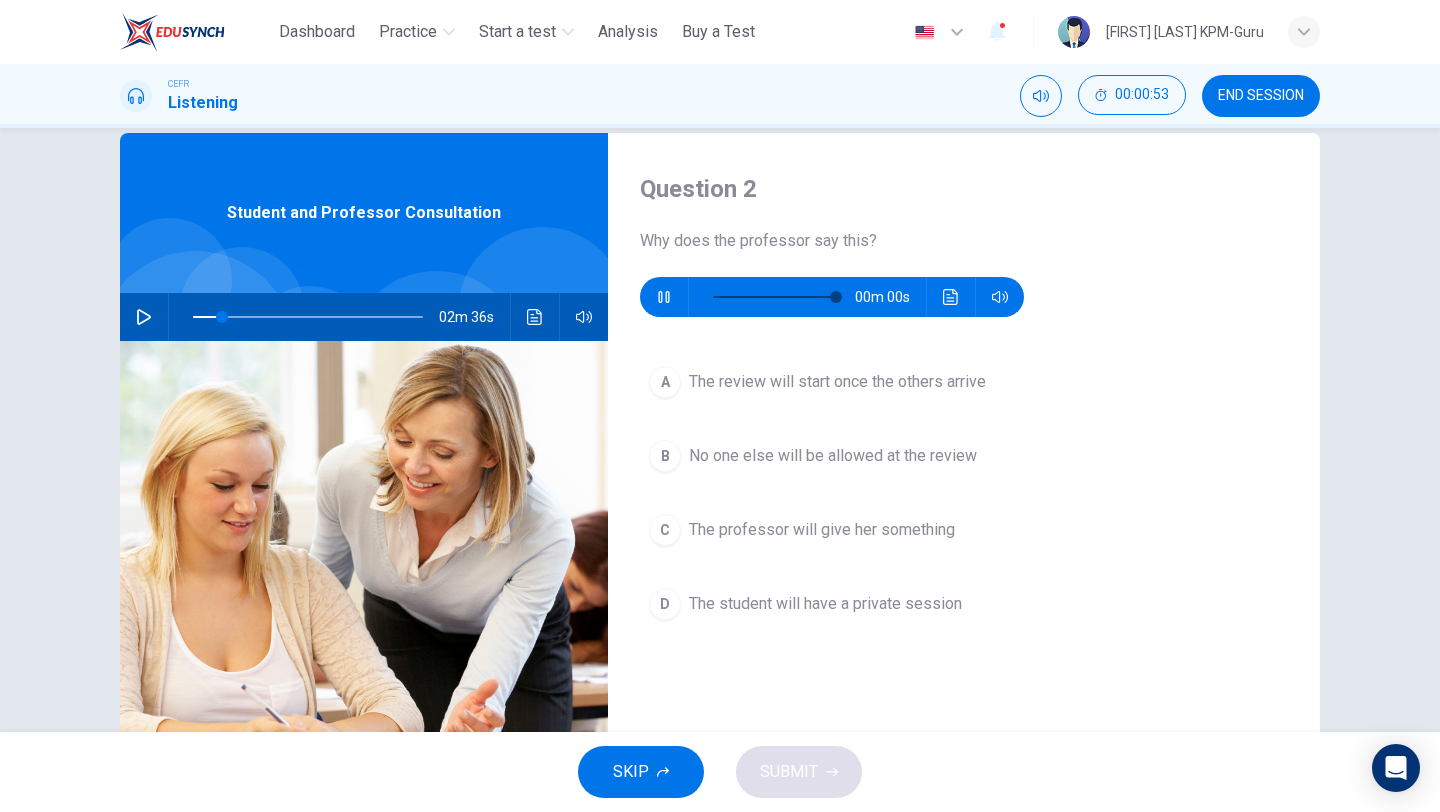 type on "*" 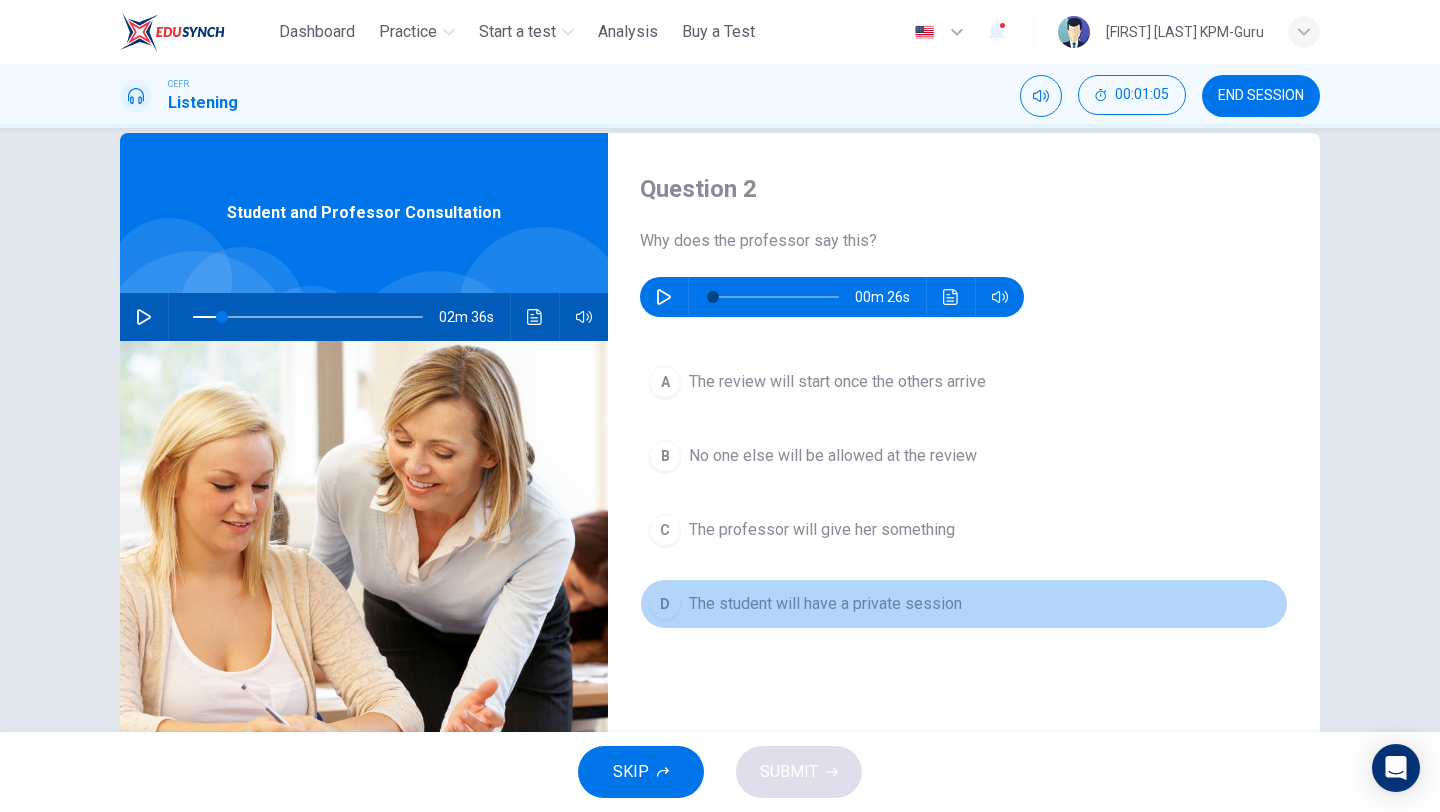 click on "D The student will have a private session" at bounding box center [964, 604] 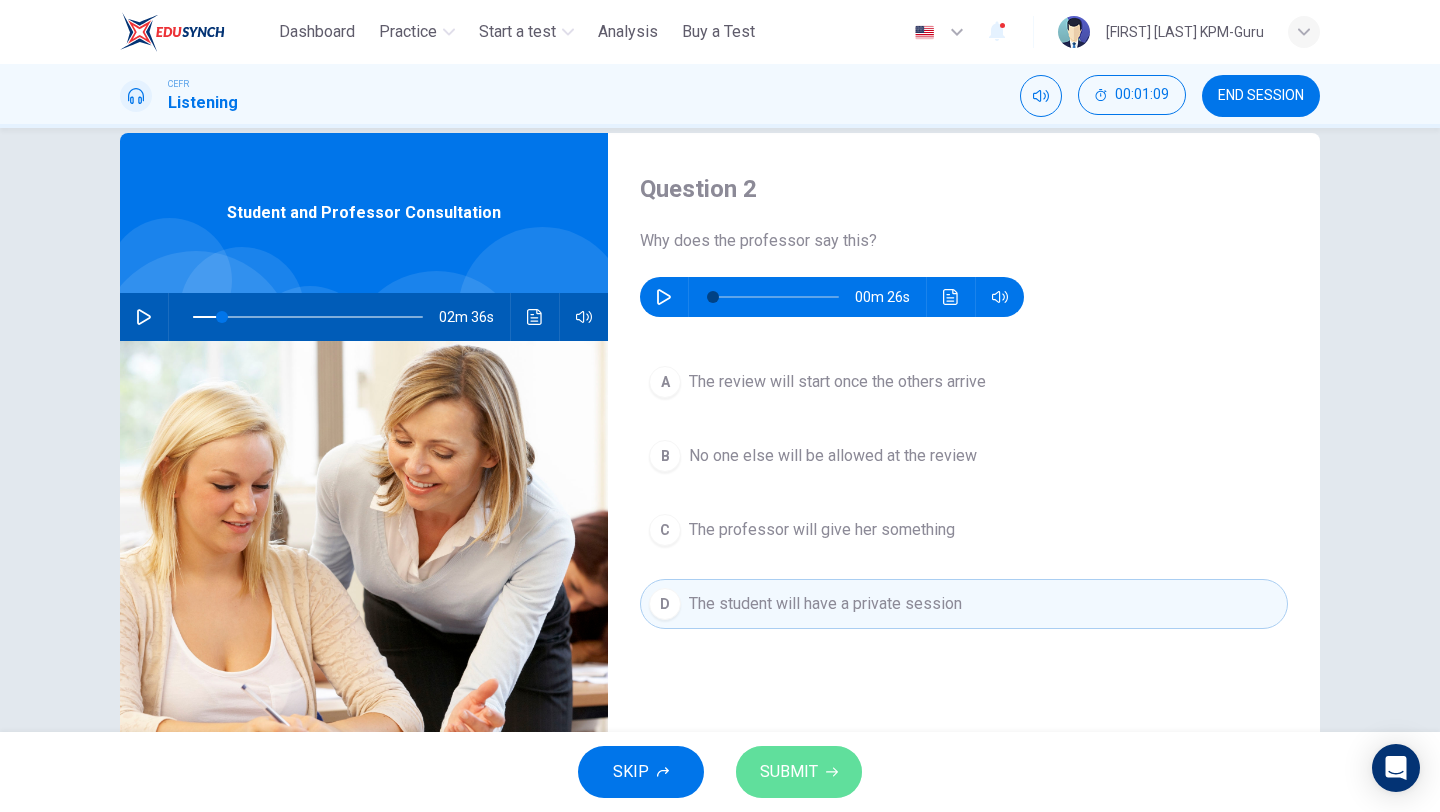 click on "SUBMIT" at bounding box center (799, 772) 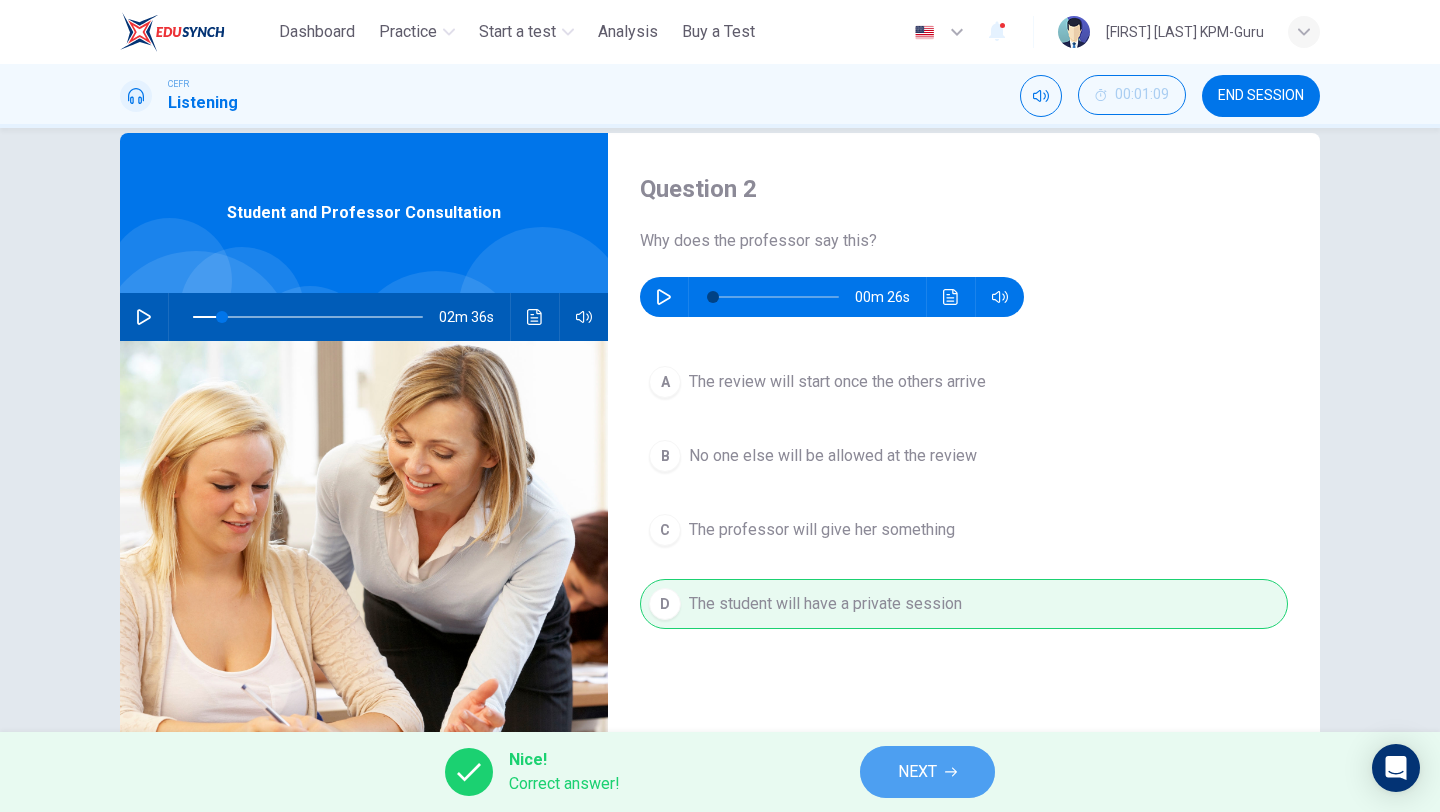 click on "NEXT" at bounding box center (917, 772) 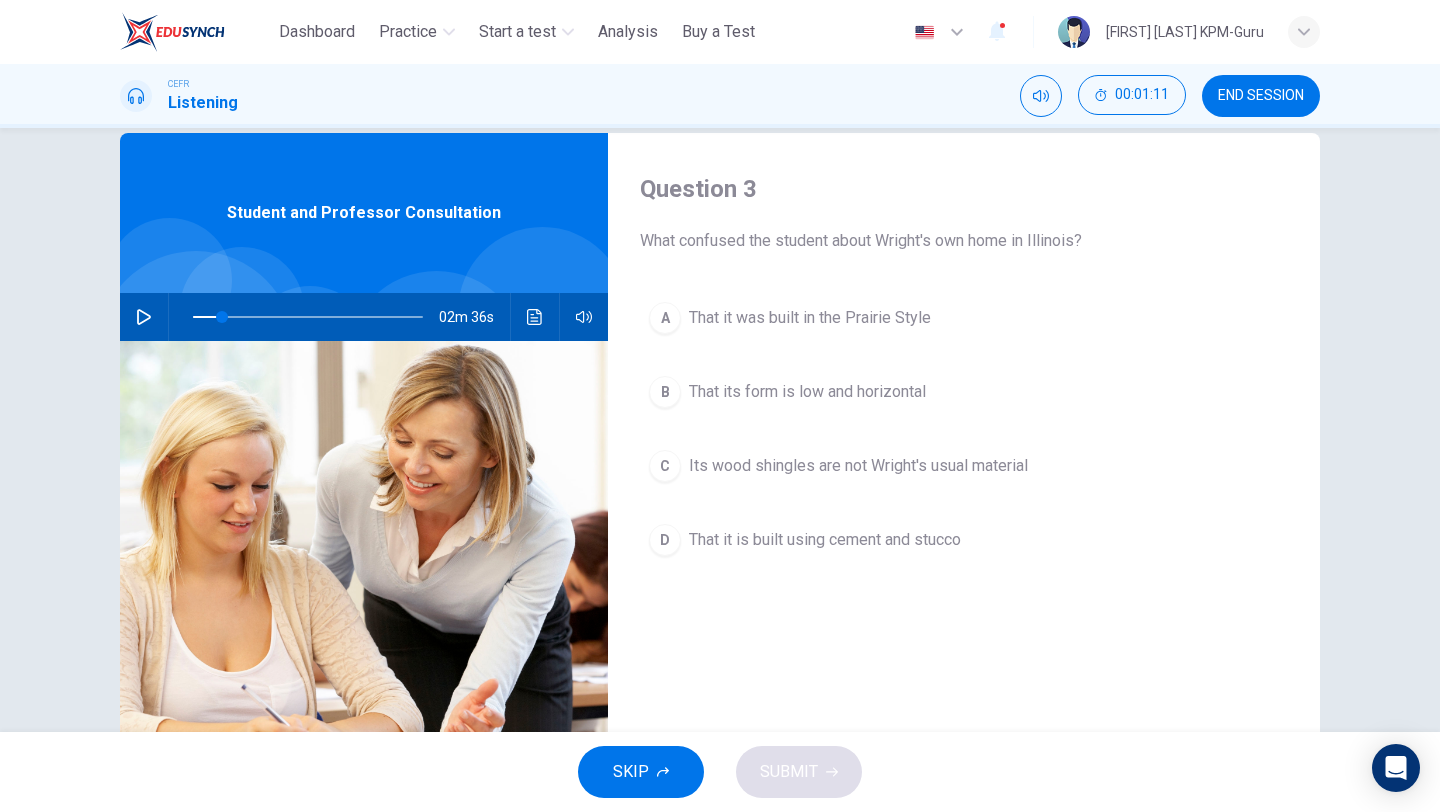 click at bounding box center (144, 317) 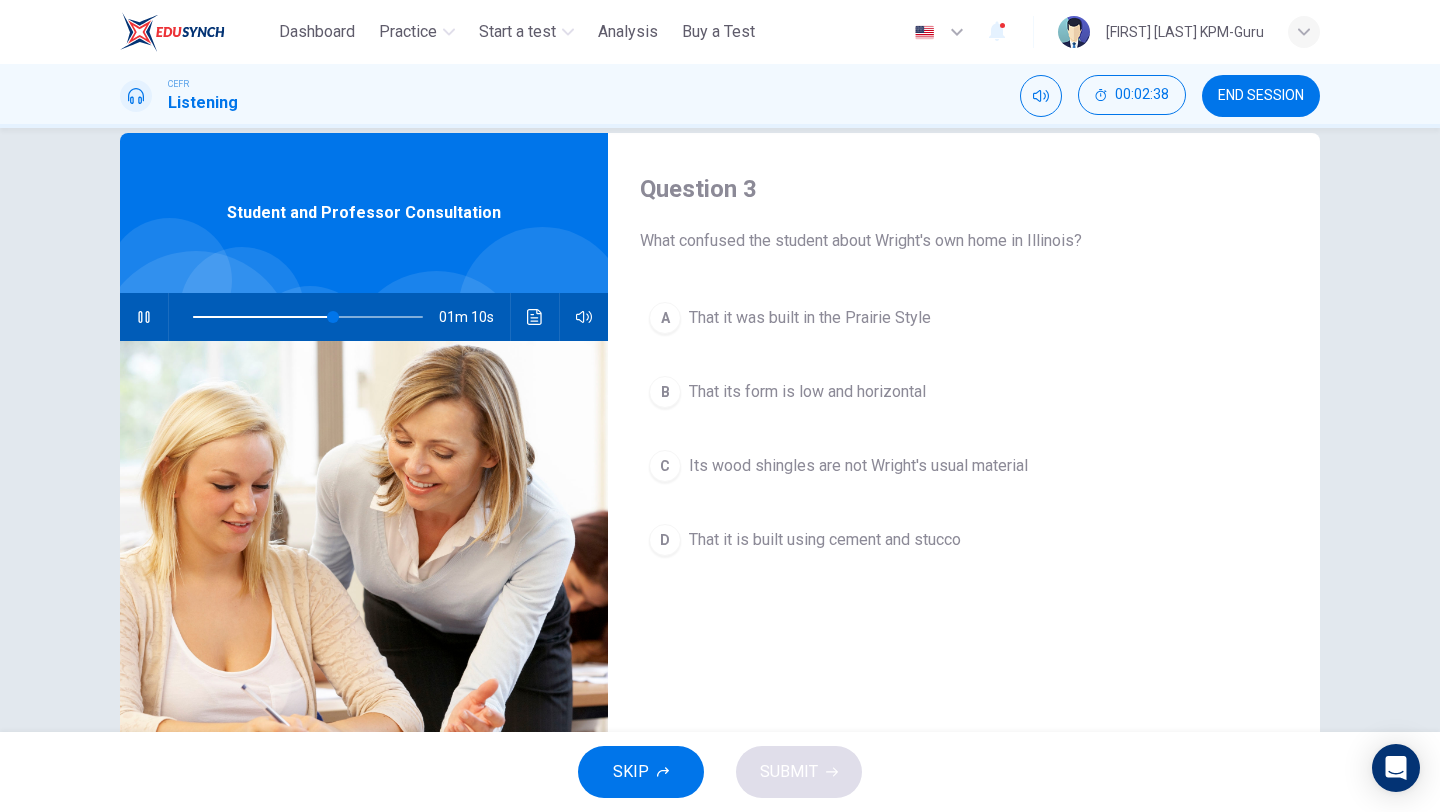 click on "Its wood shingles are not Wright's usual material" at bounding box center [858, 466] 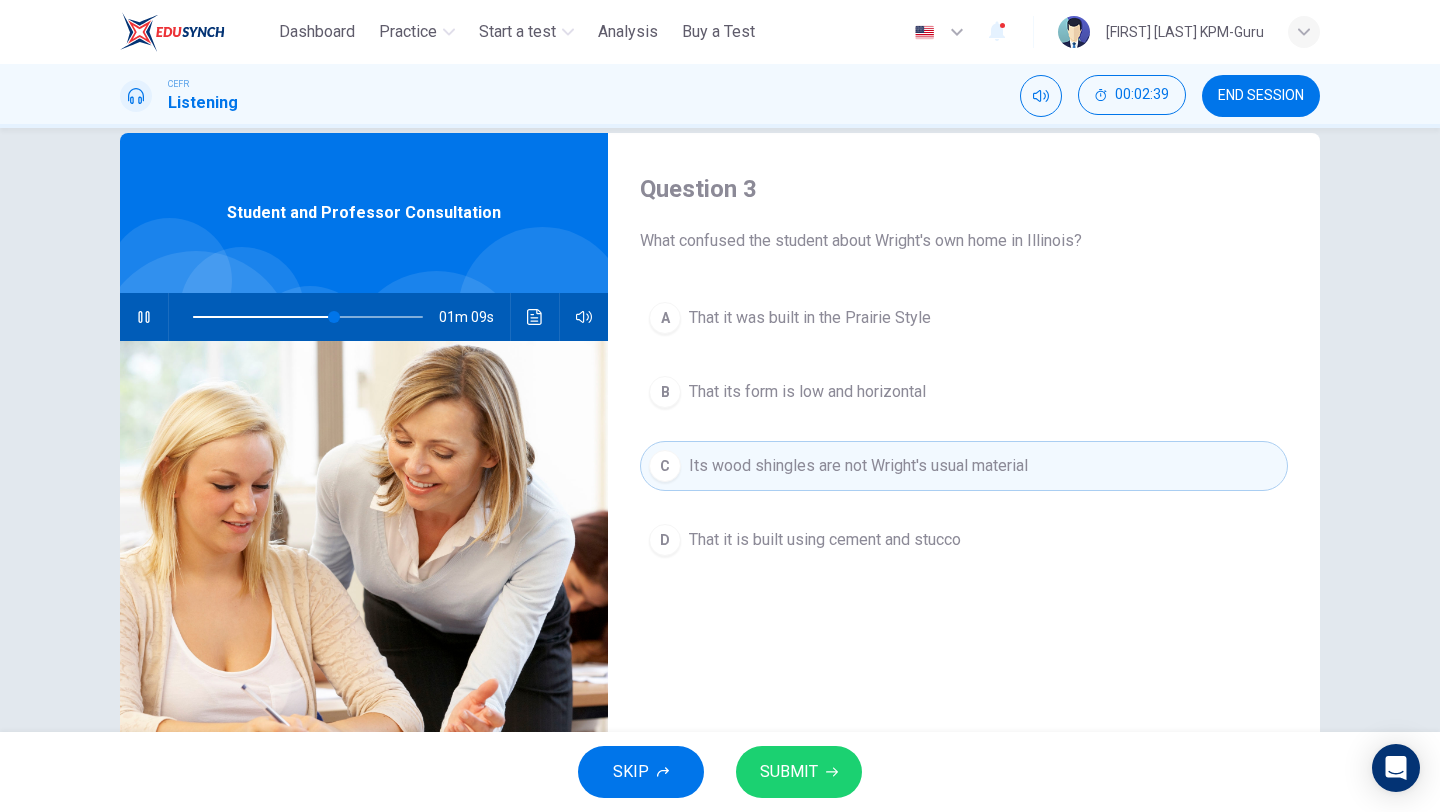 click on "SUBMIT" at bounding box center (789, 772) 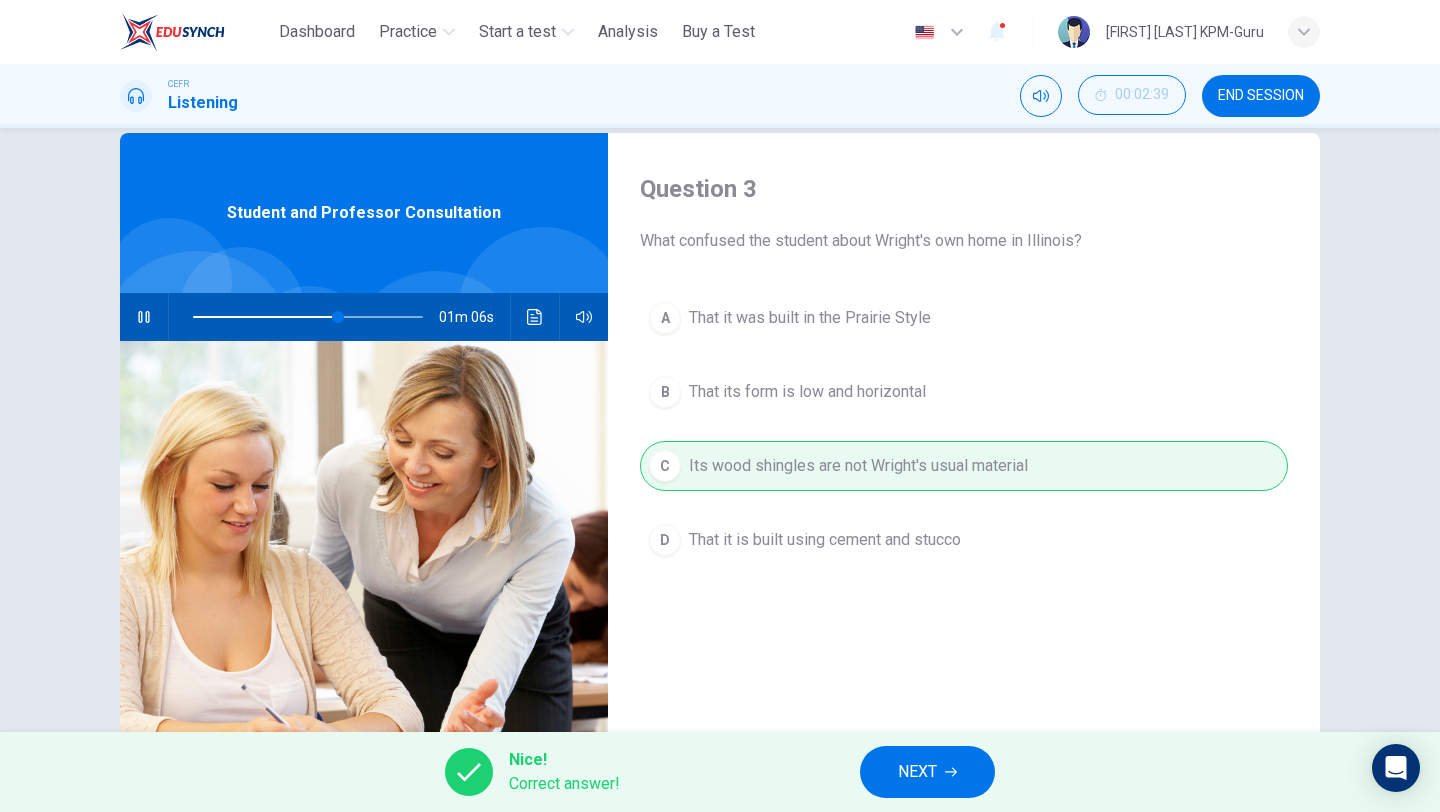 click on "NEXT" at bounding box center [917, 772] 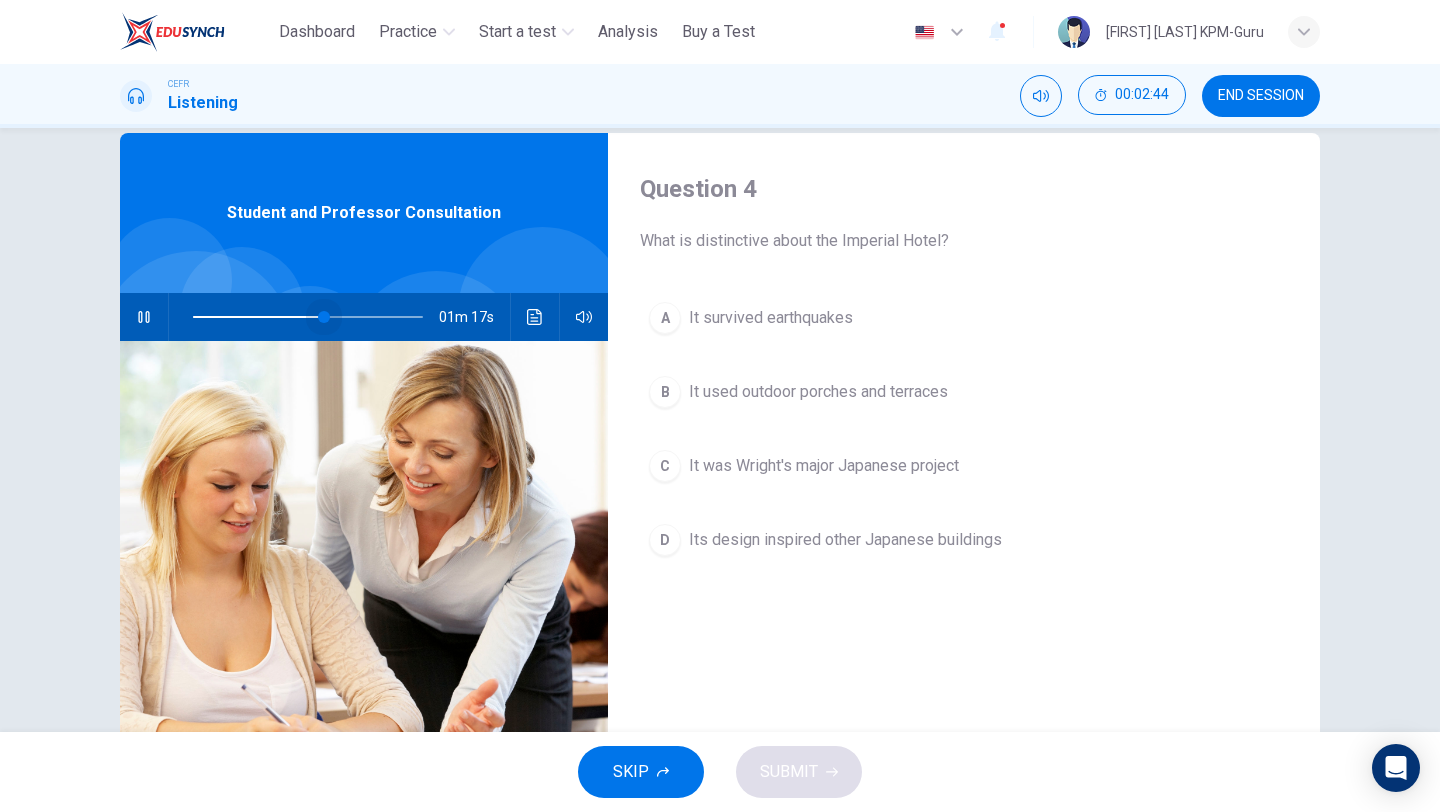 click at bounding box center (324, 317) 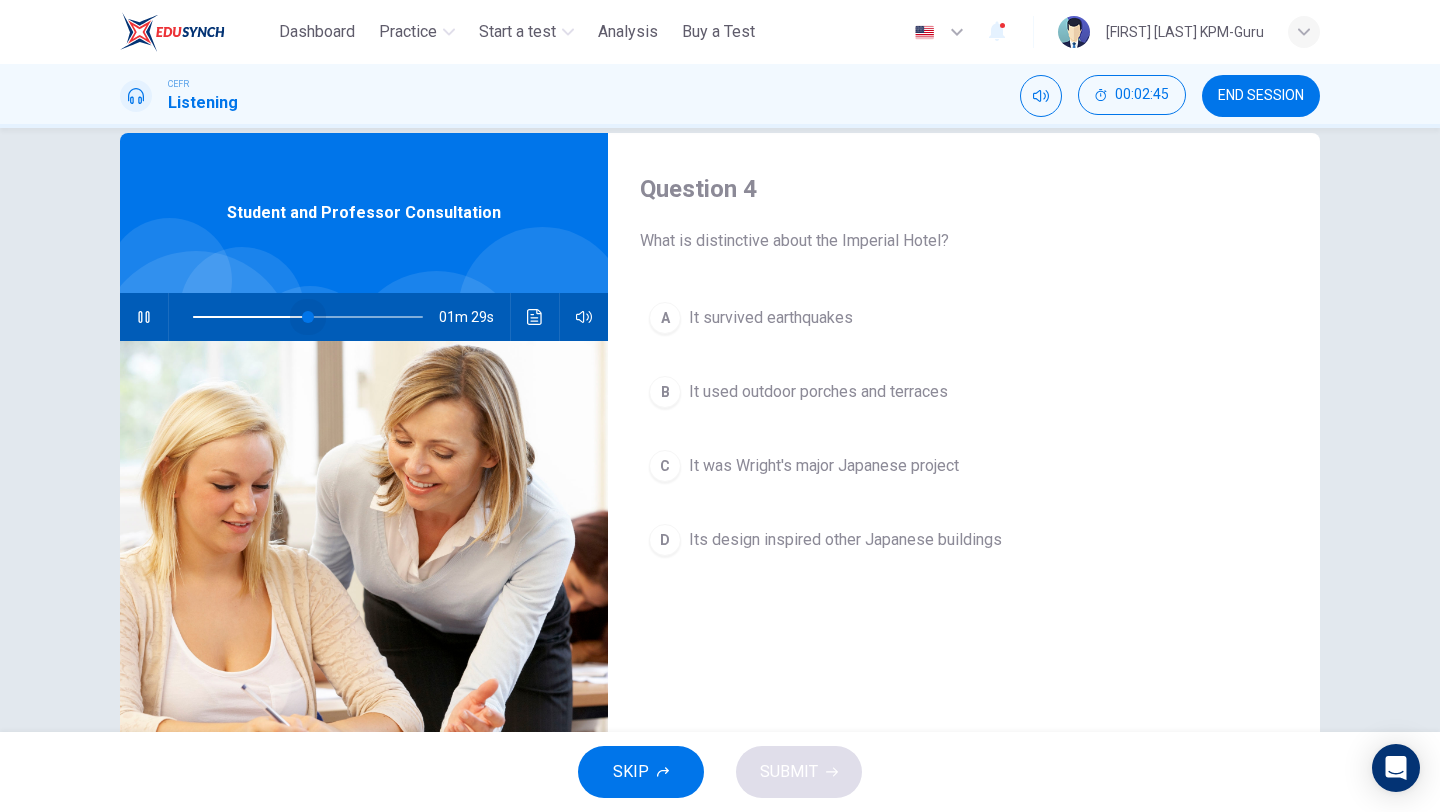 click at bounding box center [308, 317] 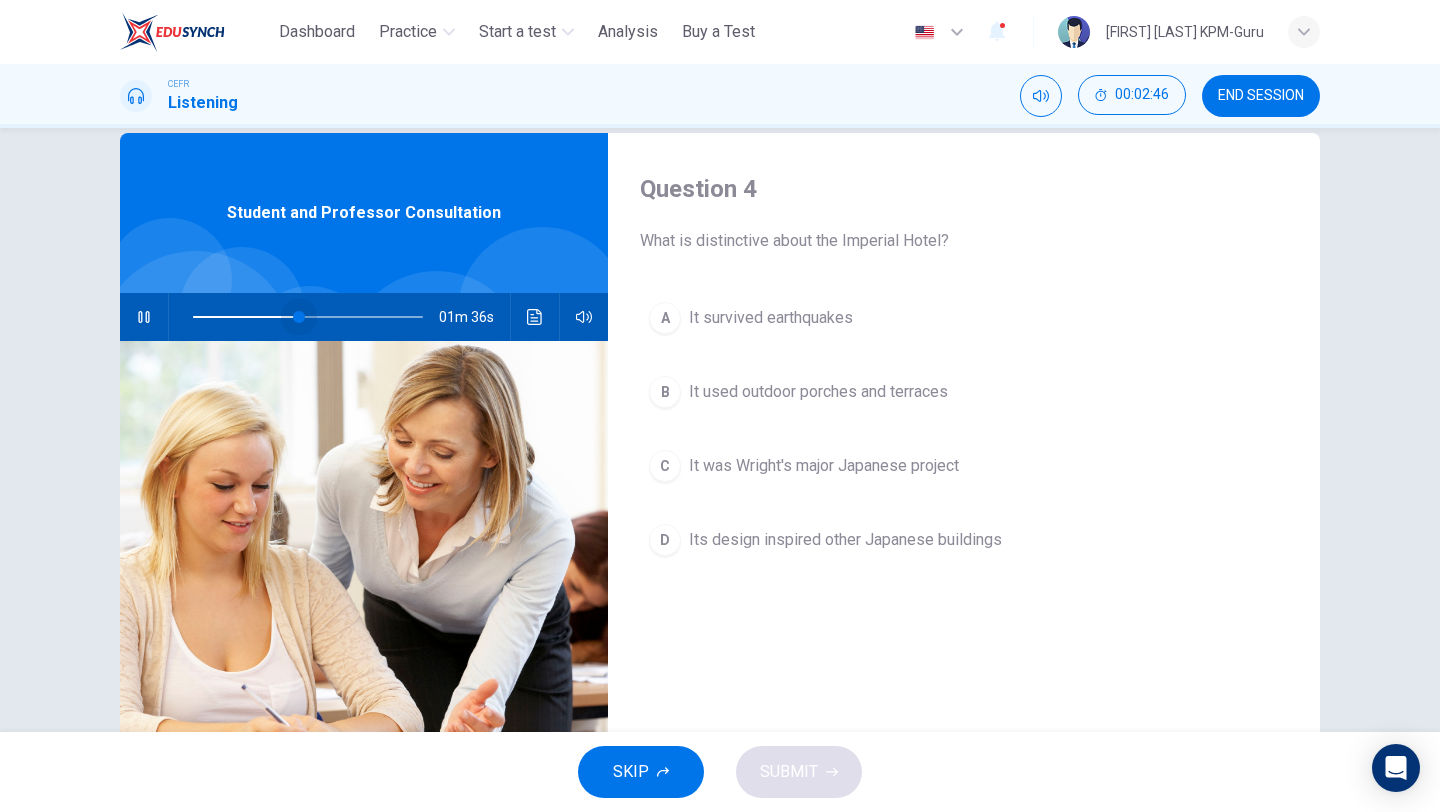 click at bounding box center [299, 317] 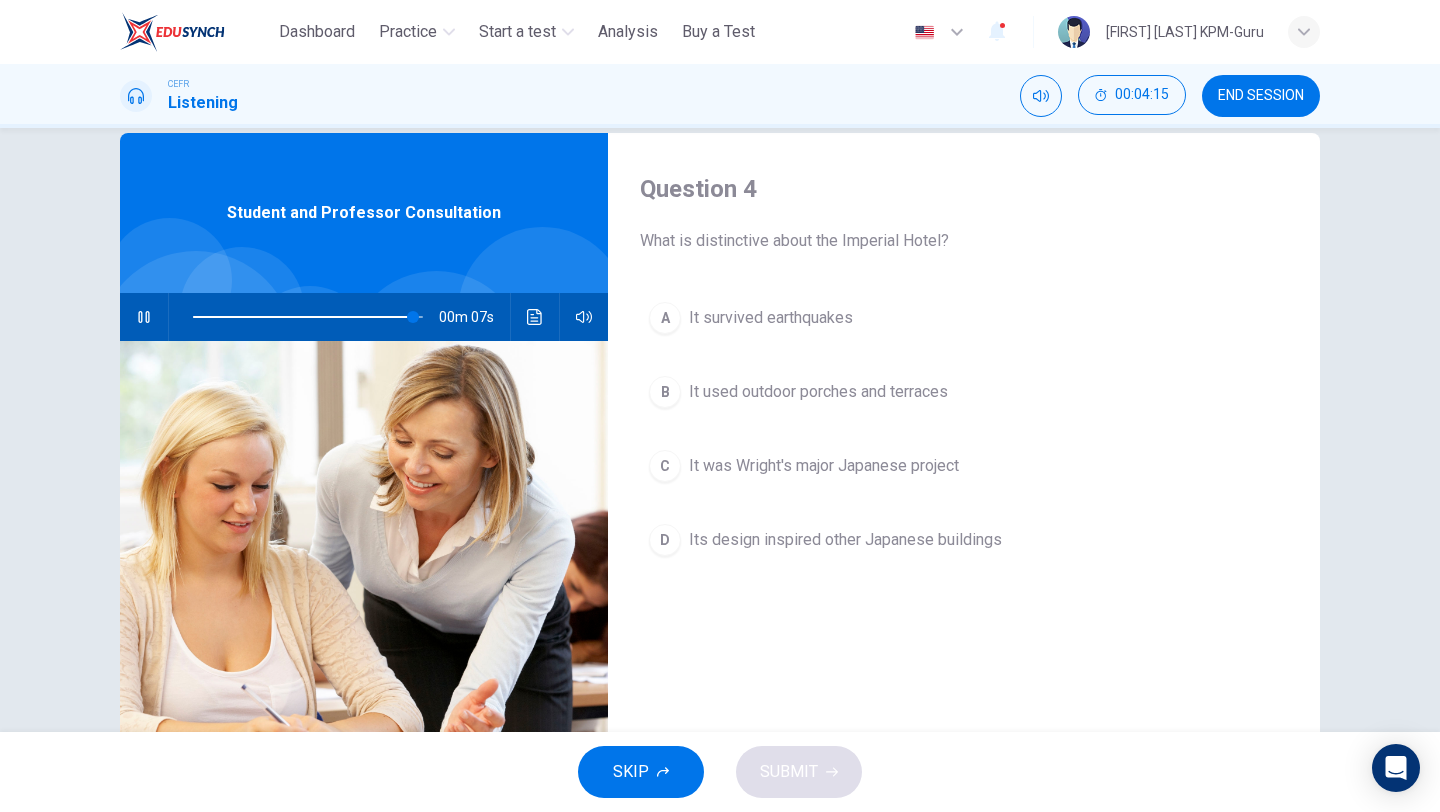 click on "It was Wright's major Japanese project" at bounding box center [824, 466] 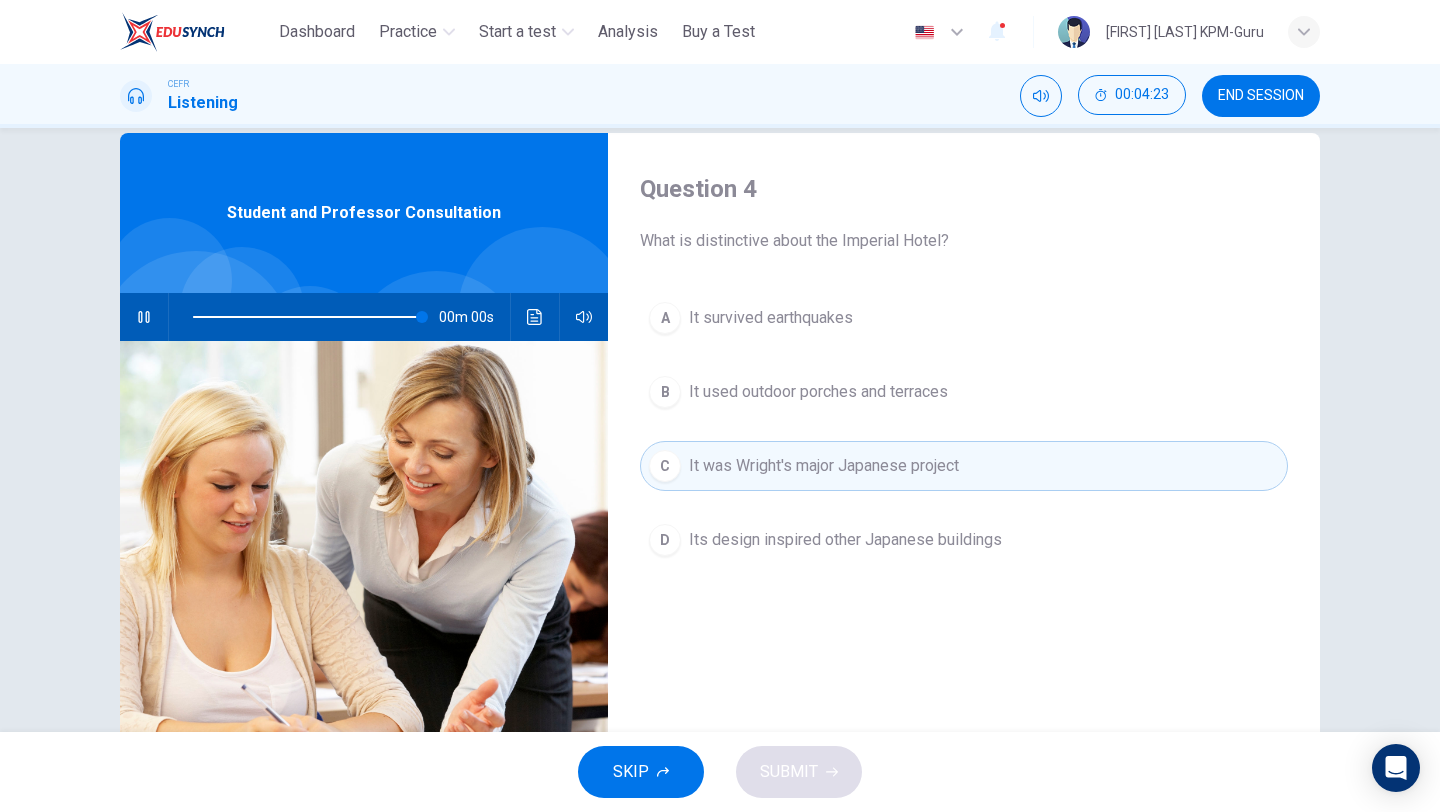 type on "*" 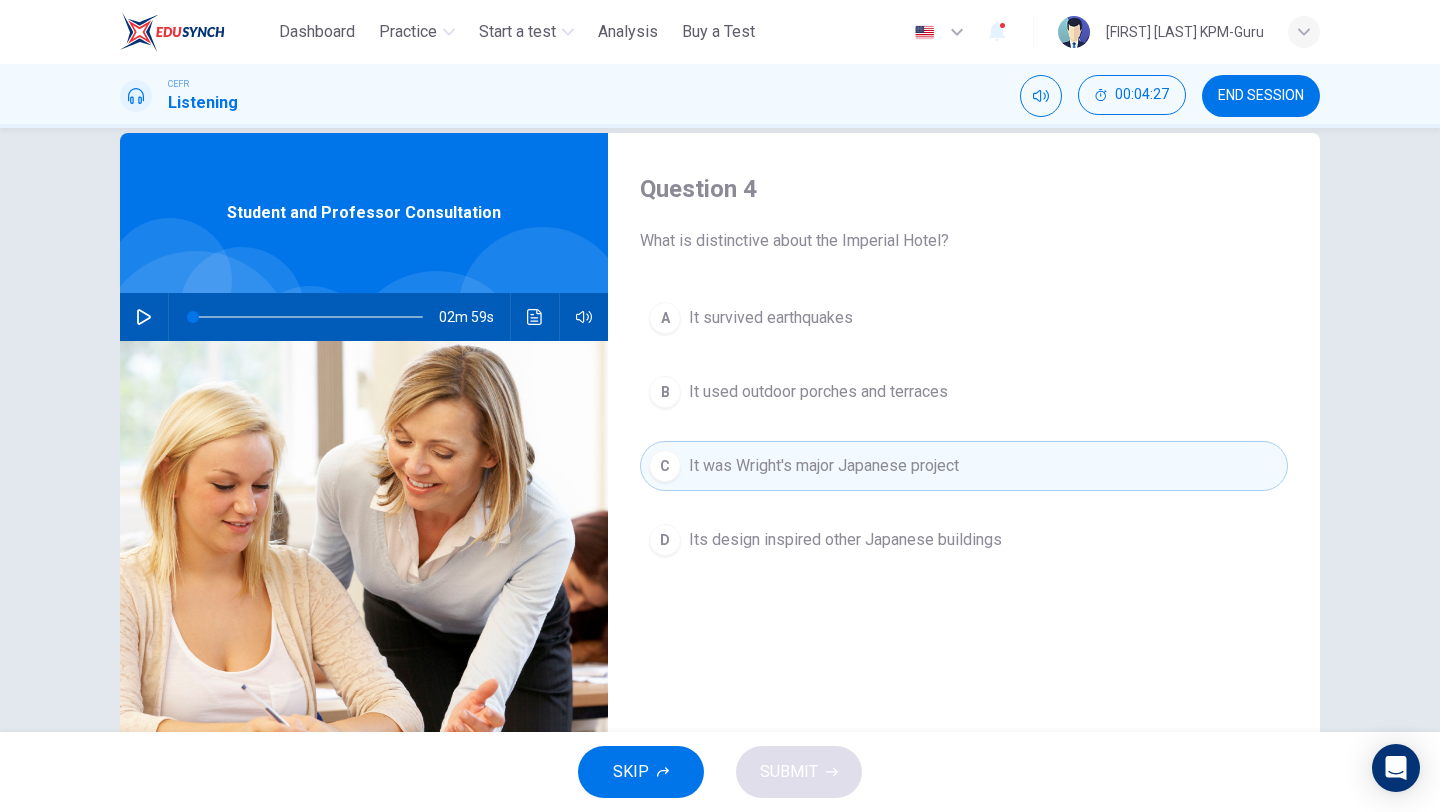 click on "It survived earthquakes" at bounding box center [771, 318] 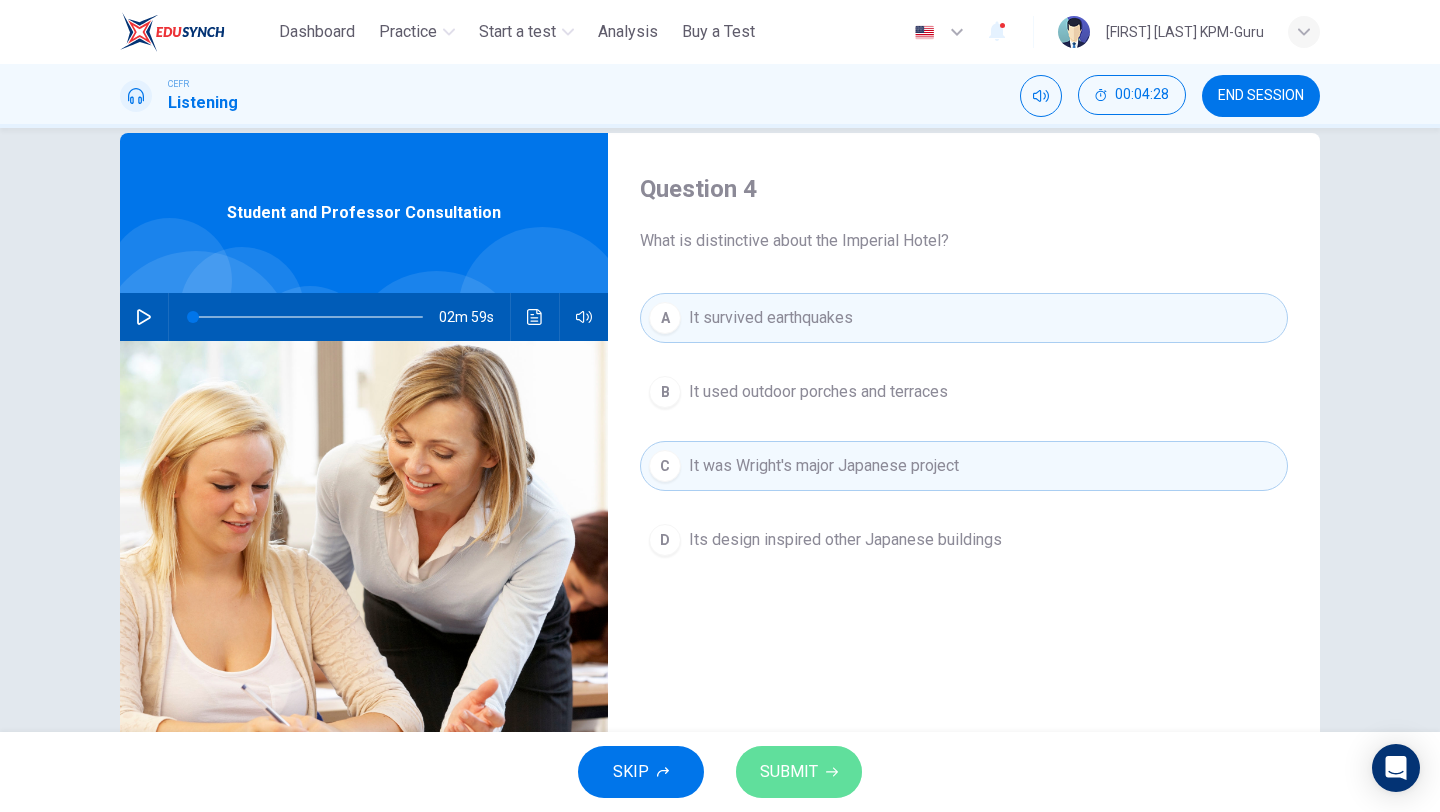 click on "SUBMIT" at bounding box center [789, 772] 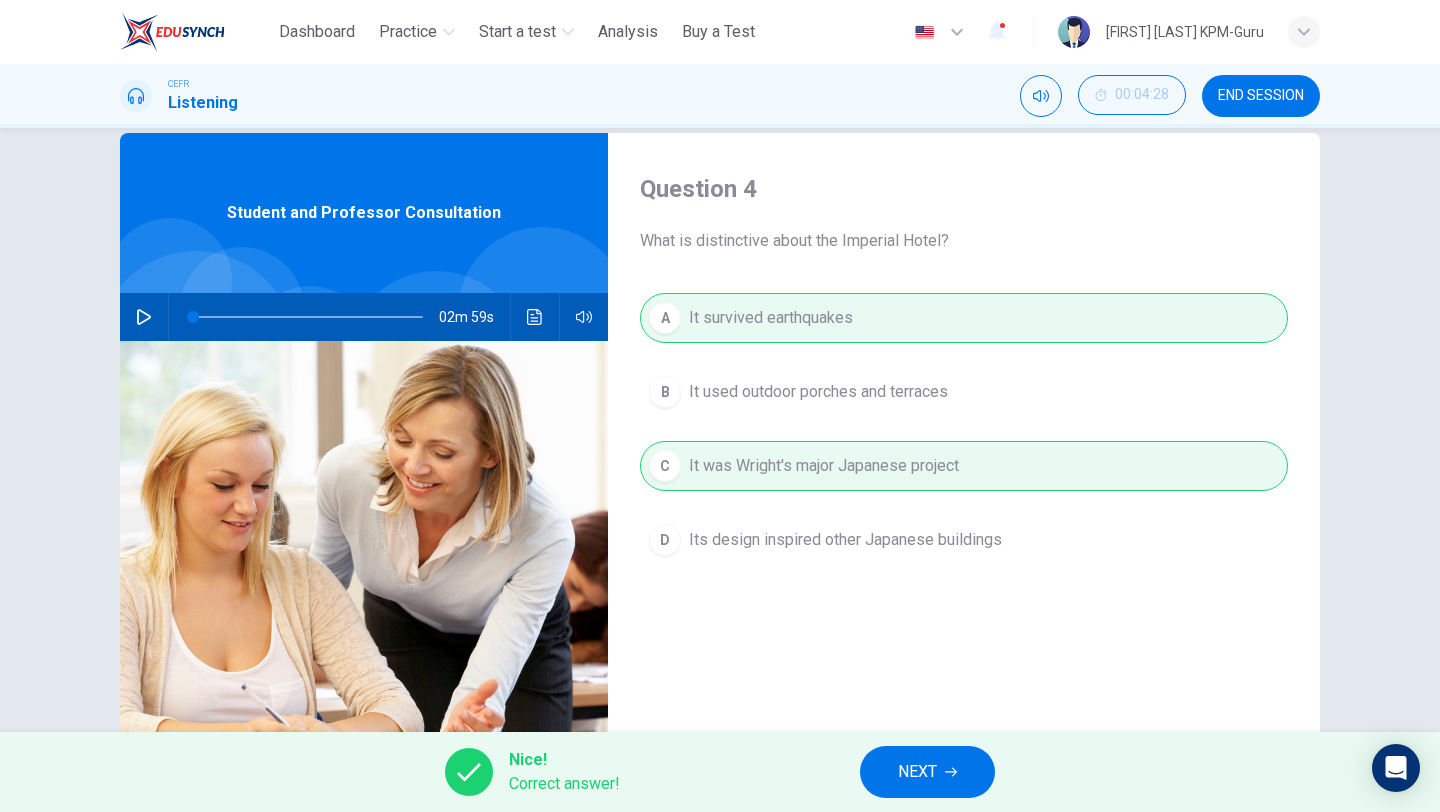 click on "NEXT" at bounding box center (927, 772) 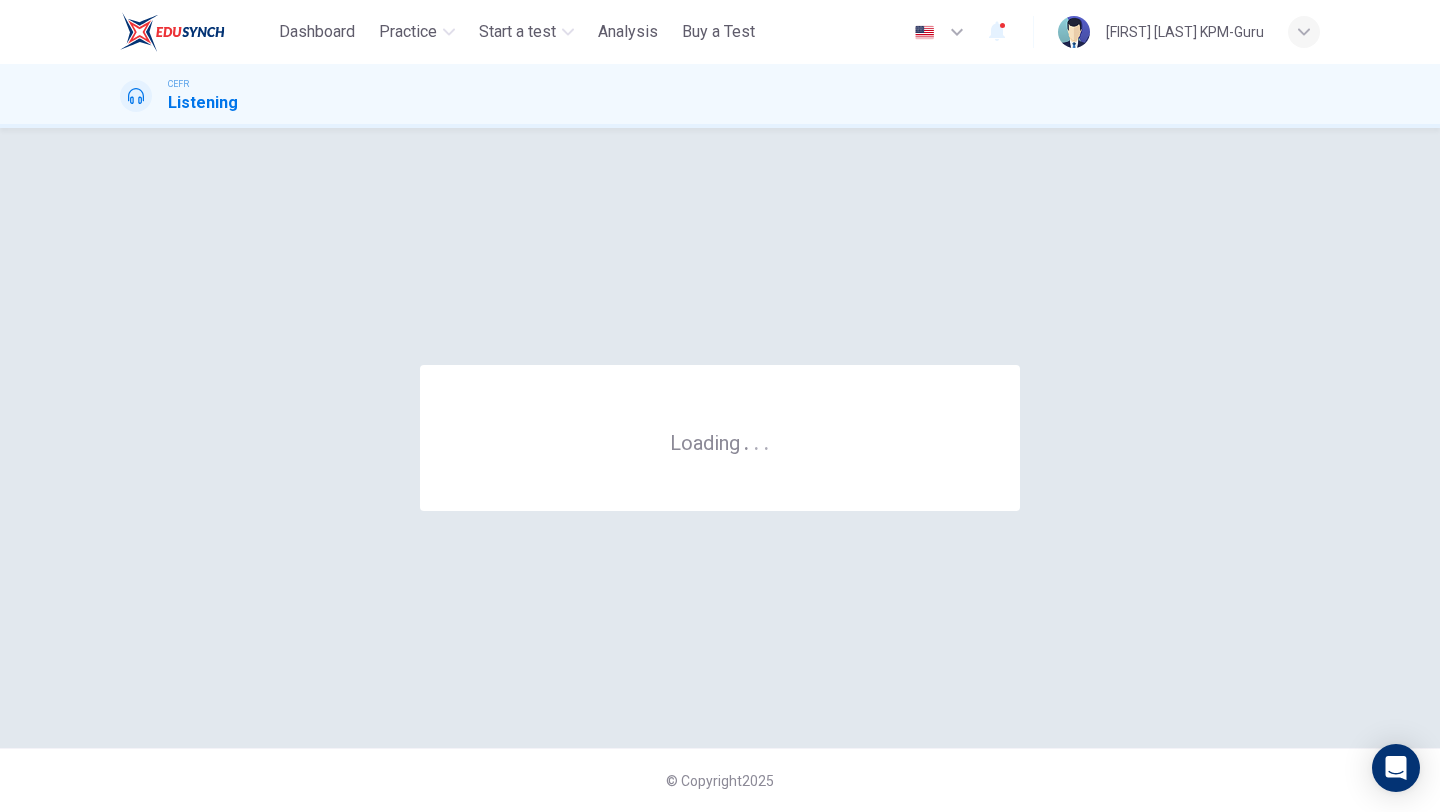 scroll, scrollTop: 0, scrollLeft: 0, axis: both 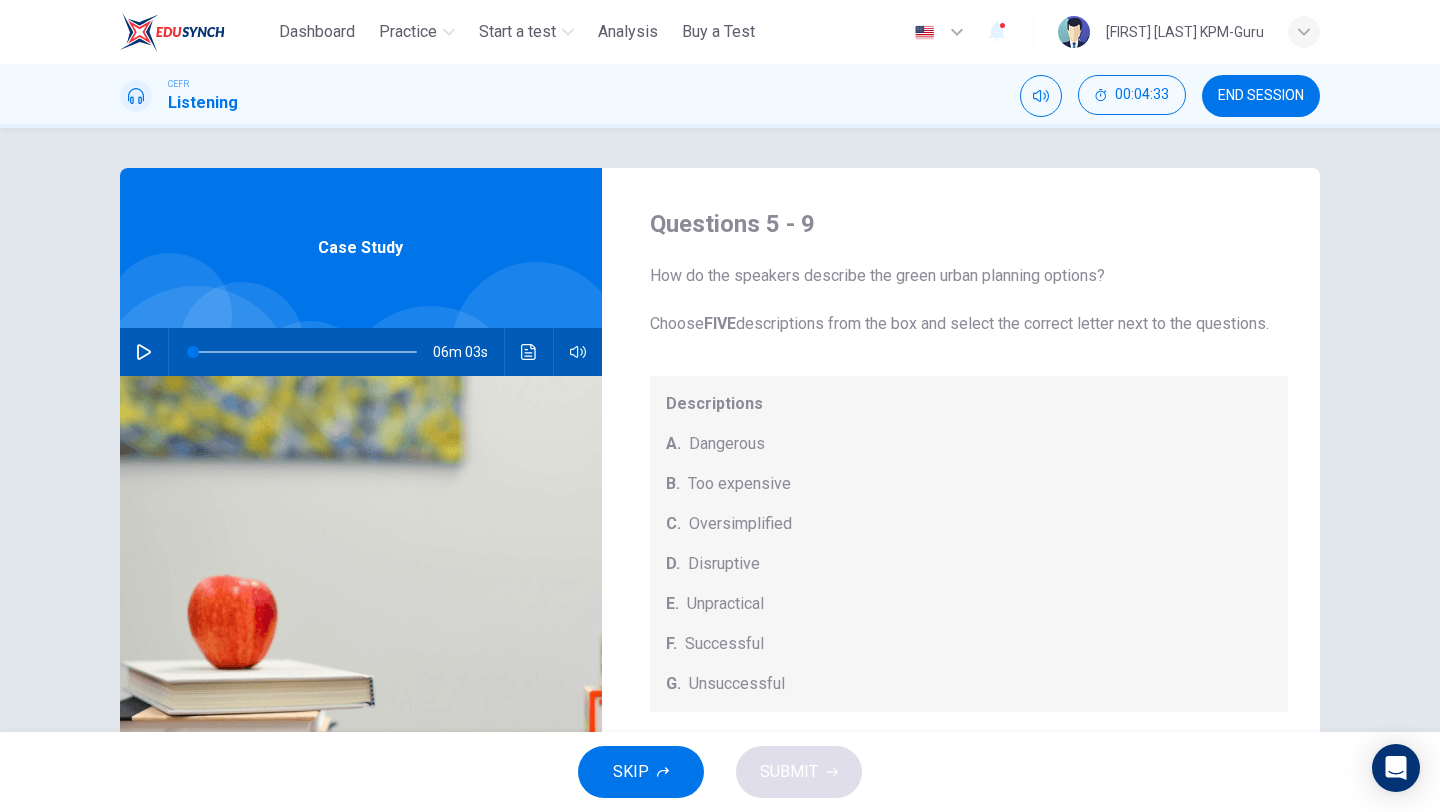 click on "END SESSION" at bounding box center [1261, 96] 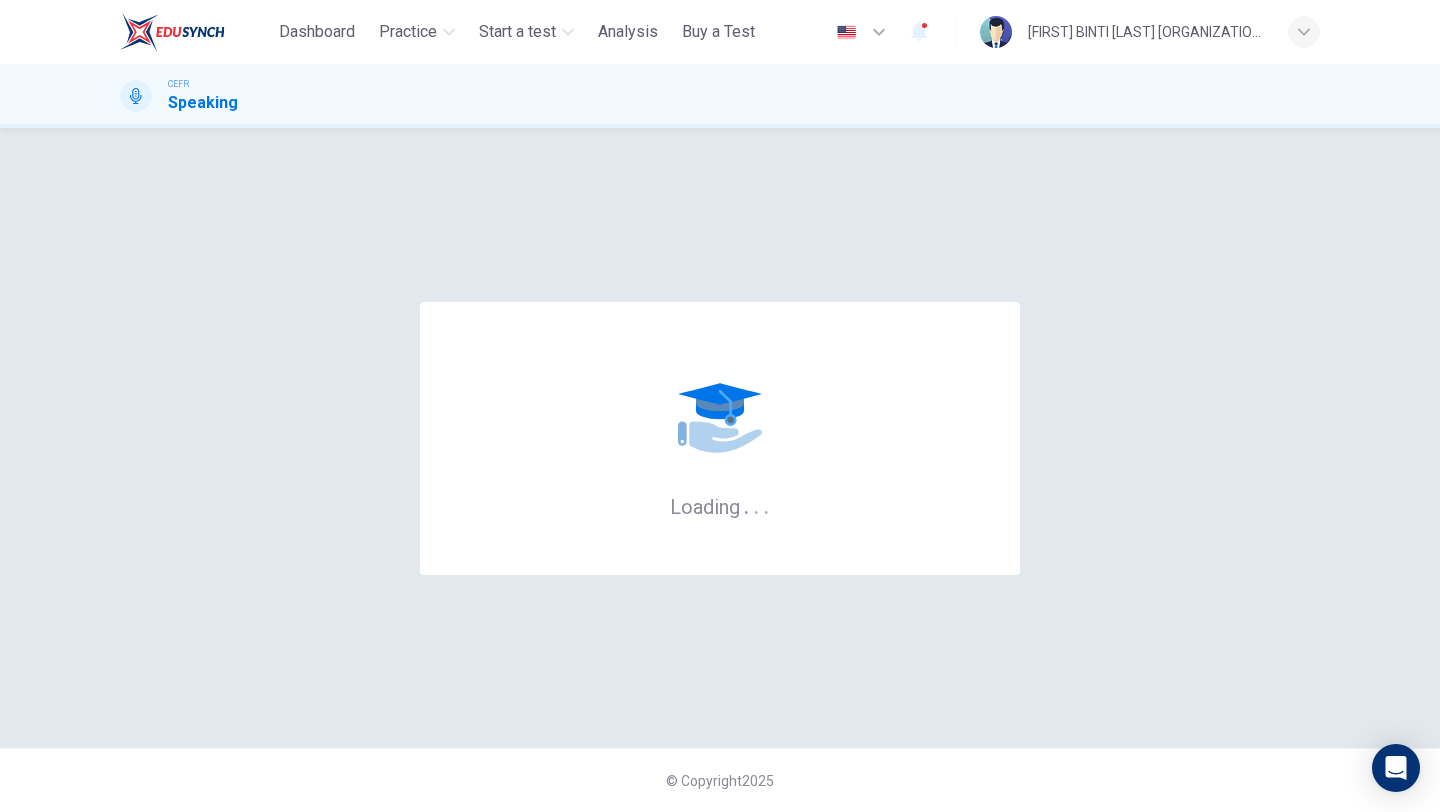 scroll, scrollTop: 0, scrollLeft: 0, axis: both 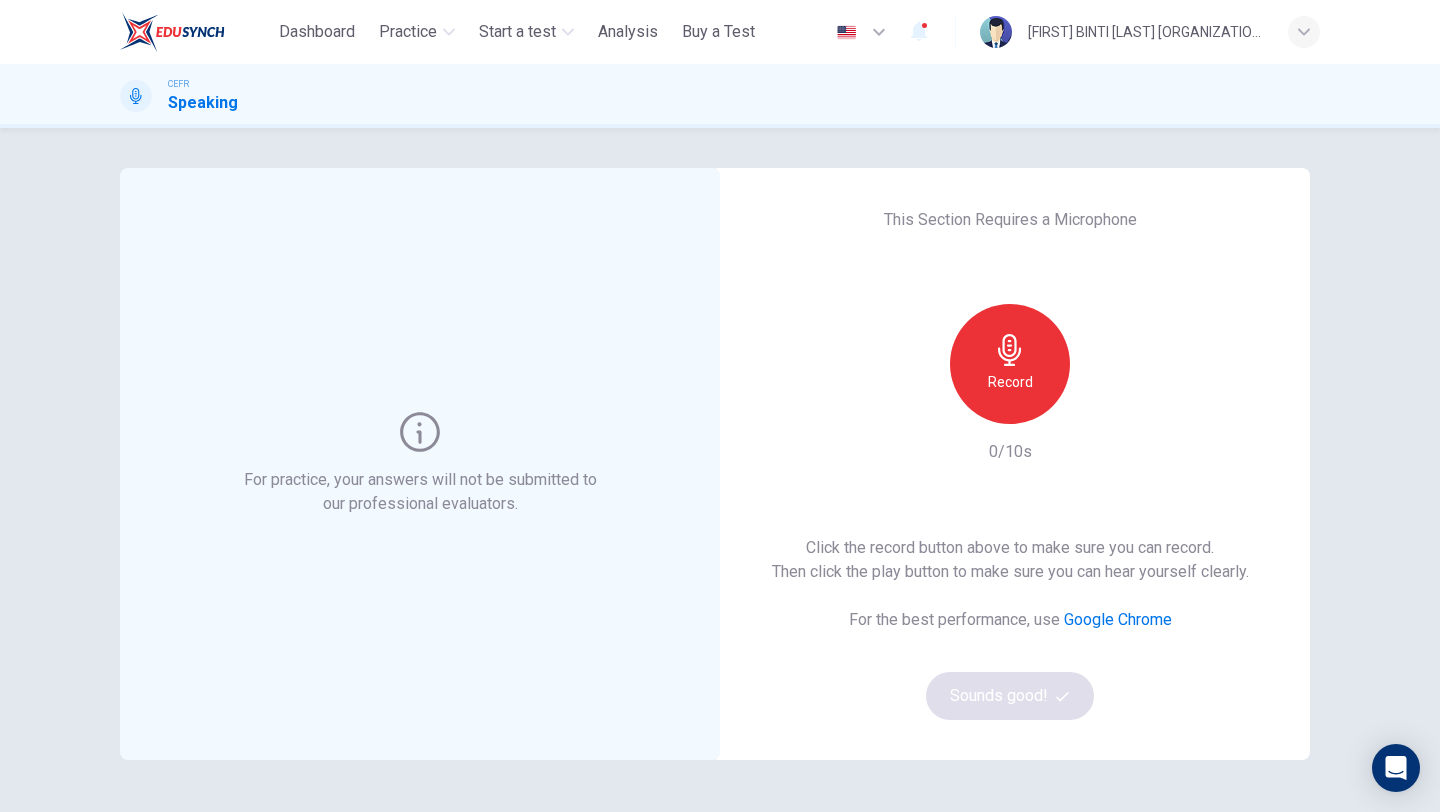 click on "Record" at bounding box center (1010, 364) 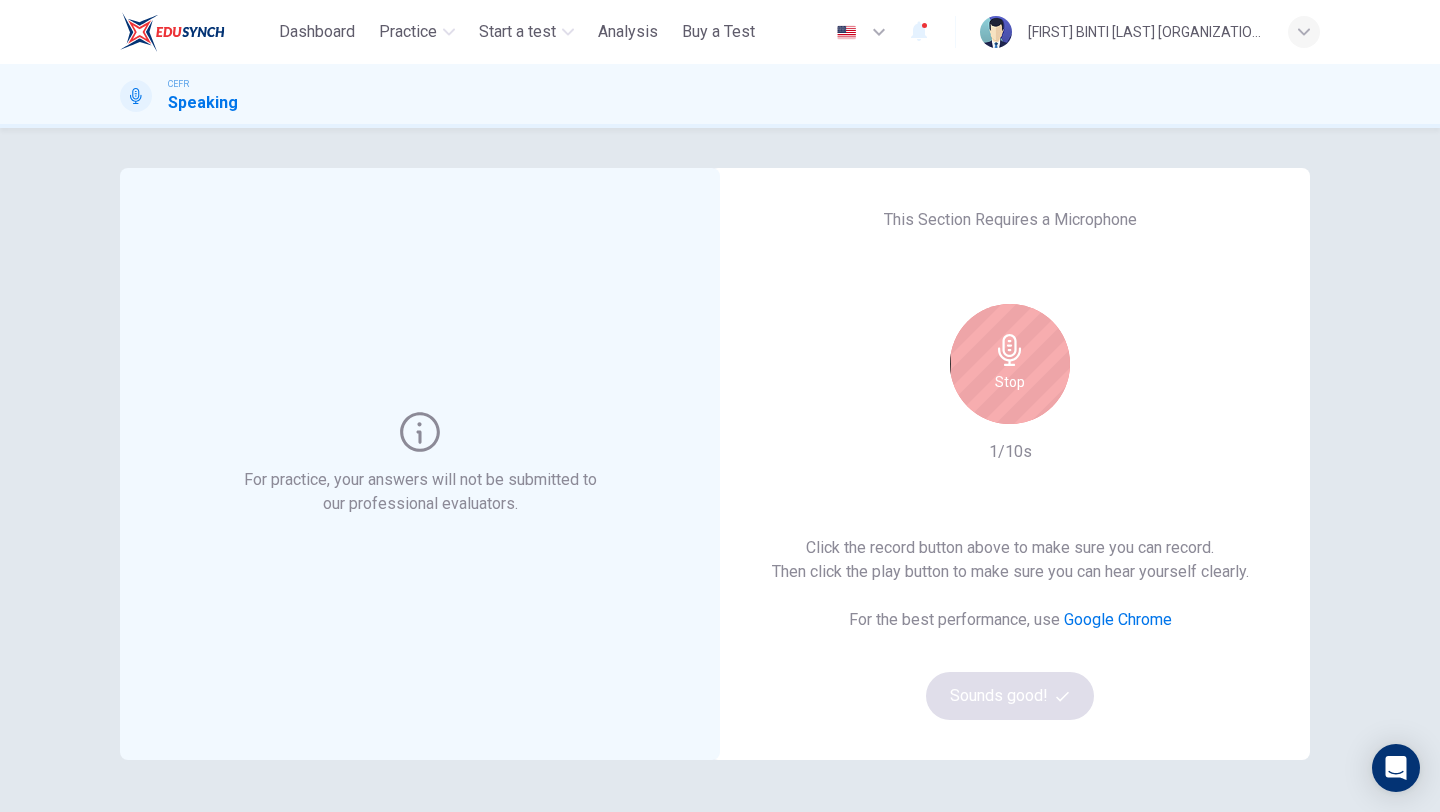 click on "Stop" at bounding box center [1010, 364] 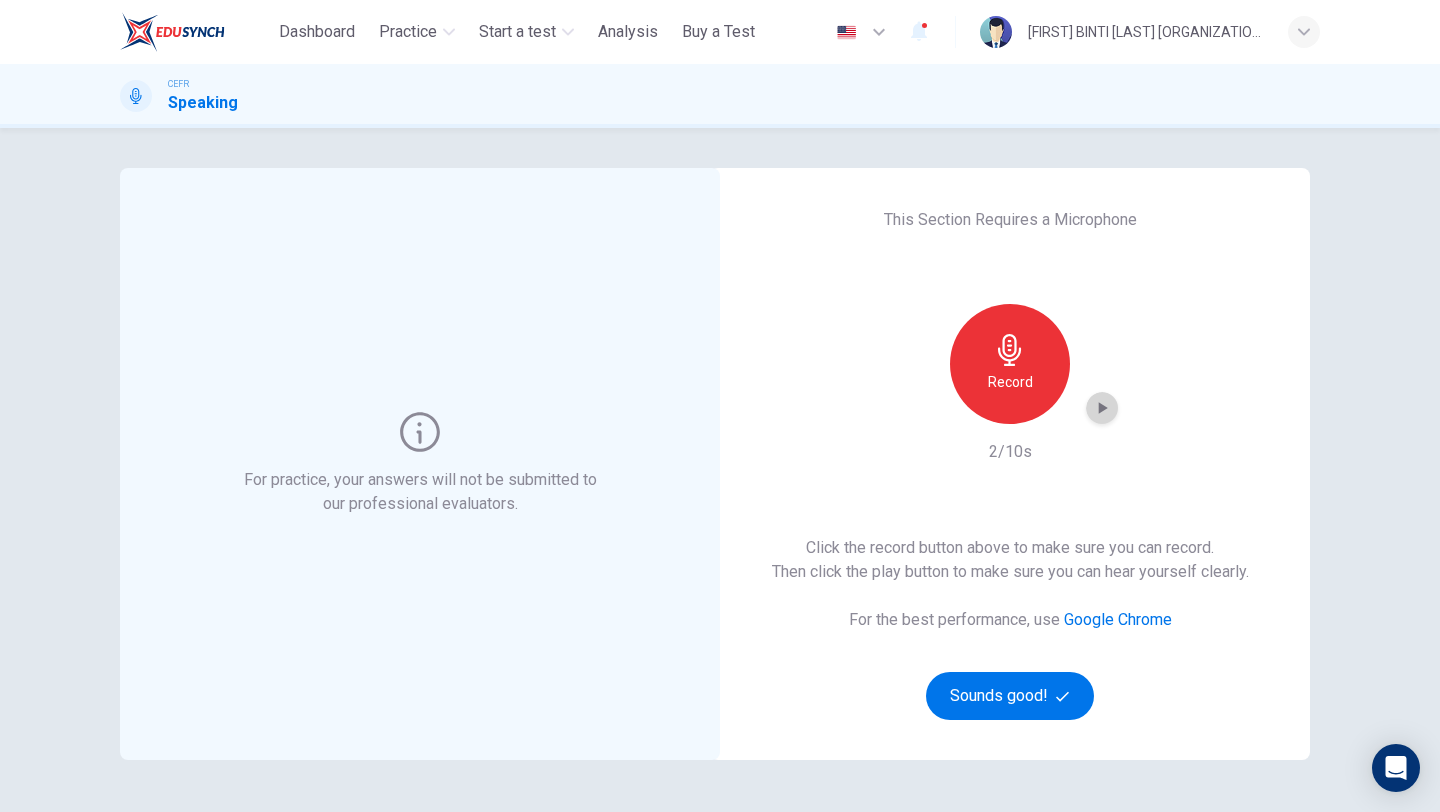 click 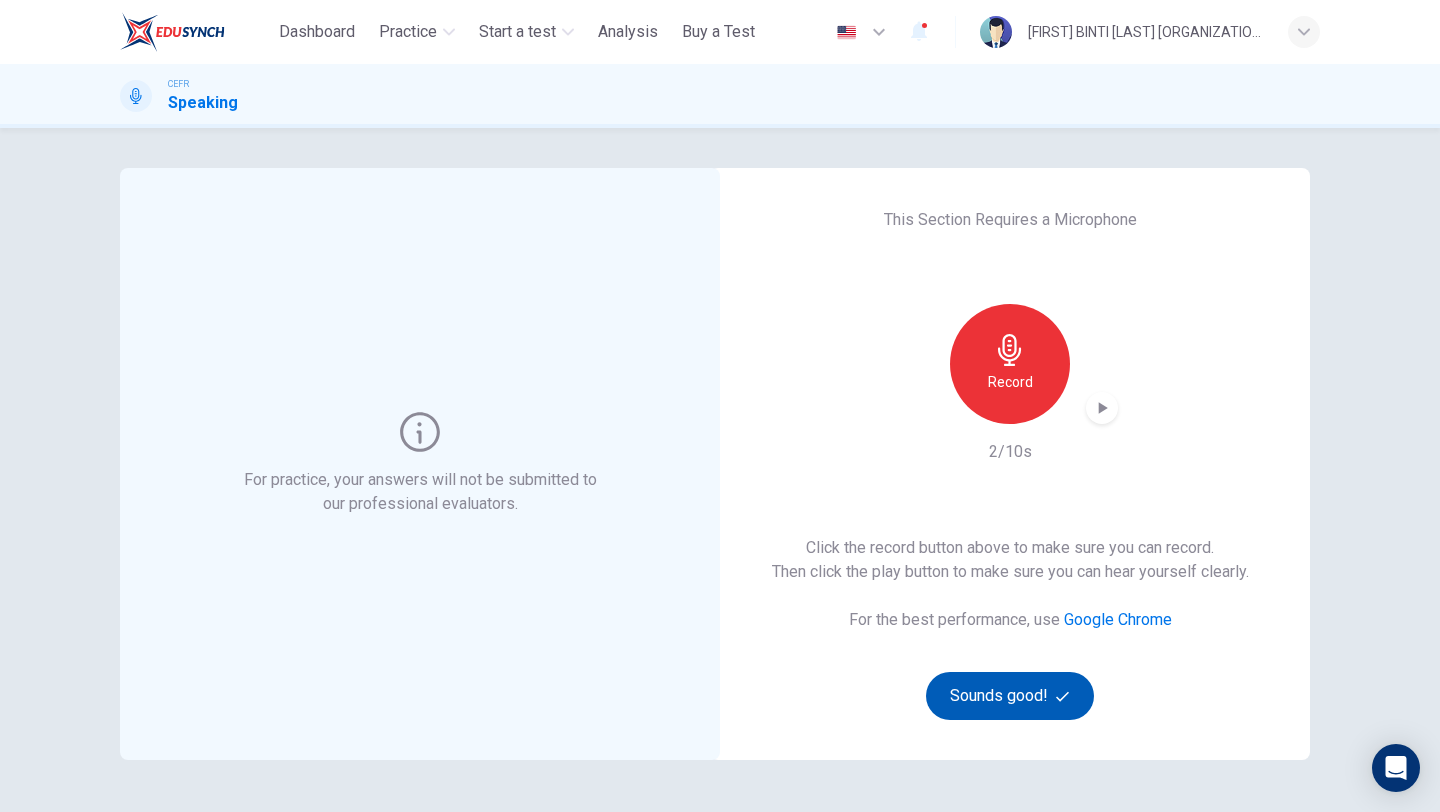 click on "Sounds good!" at bounding box center (1010, 696) 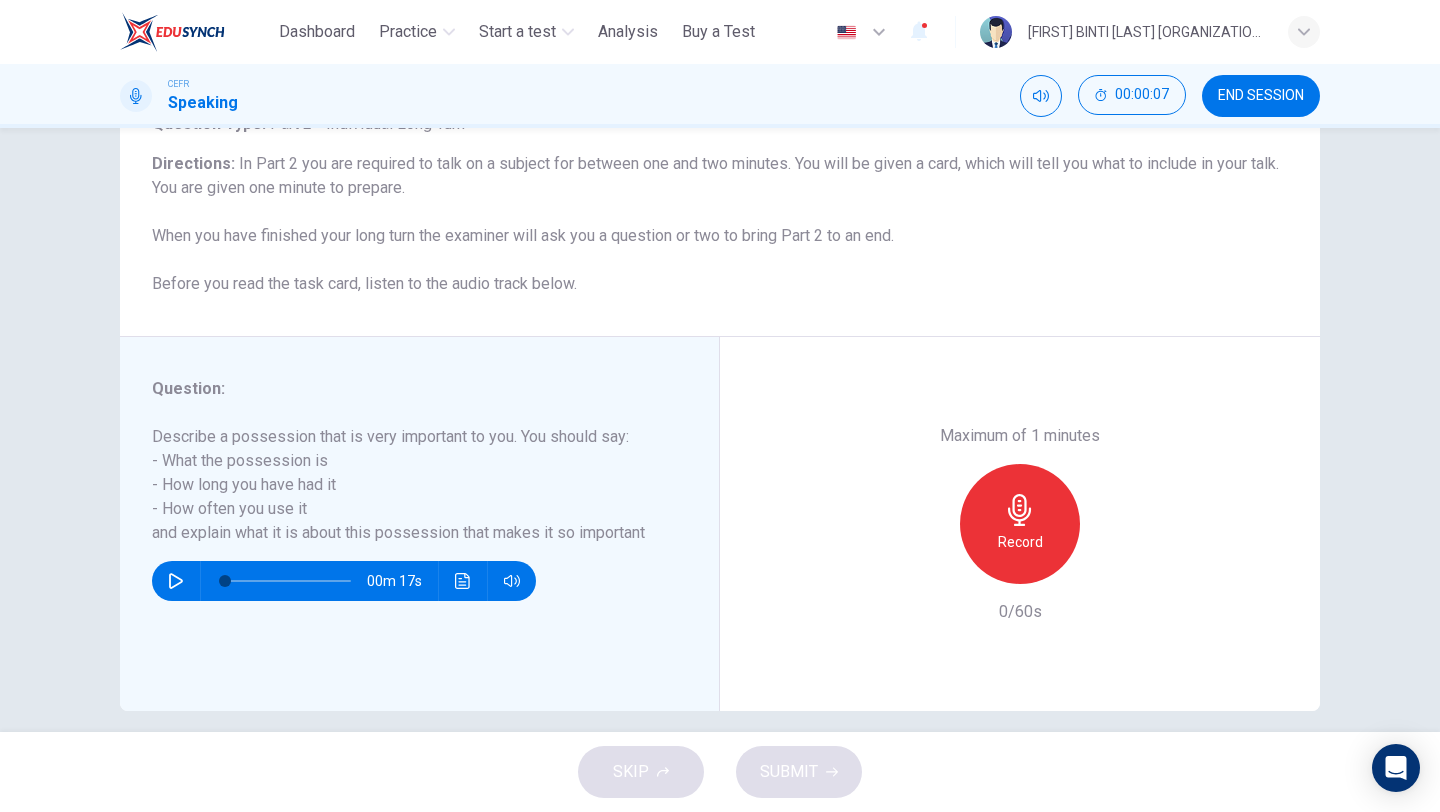 scroll, scrollTop: 171, scrollLeft: 0, axis: vertical 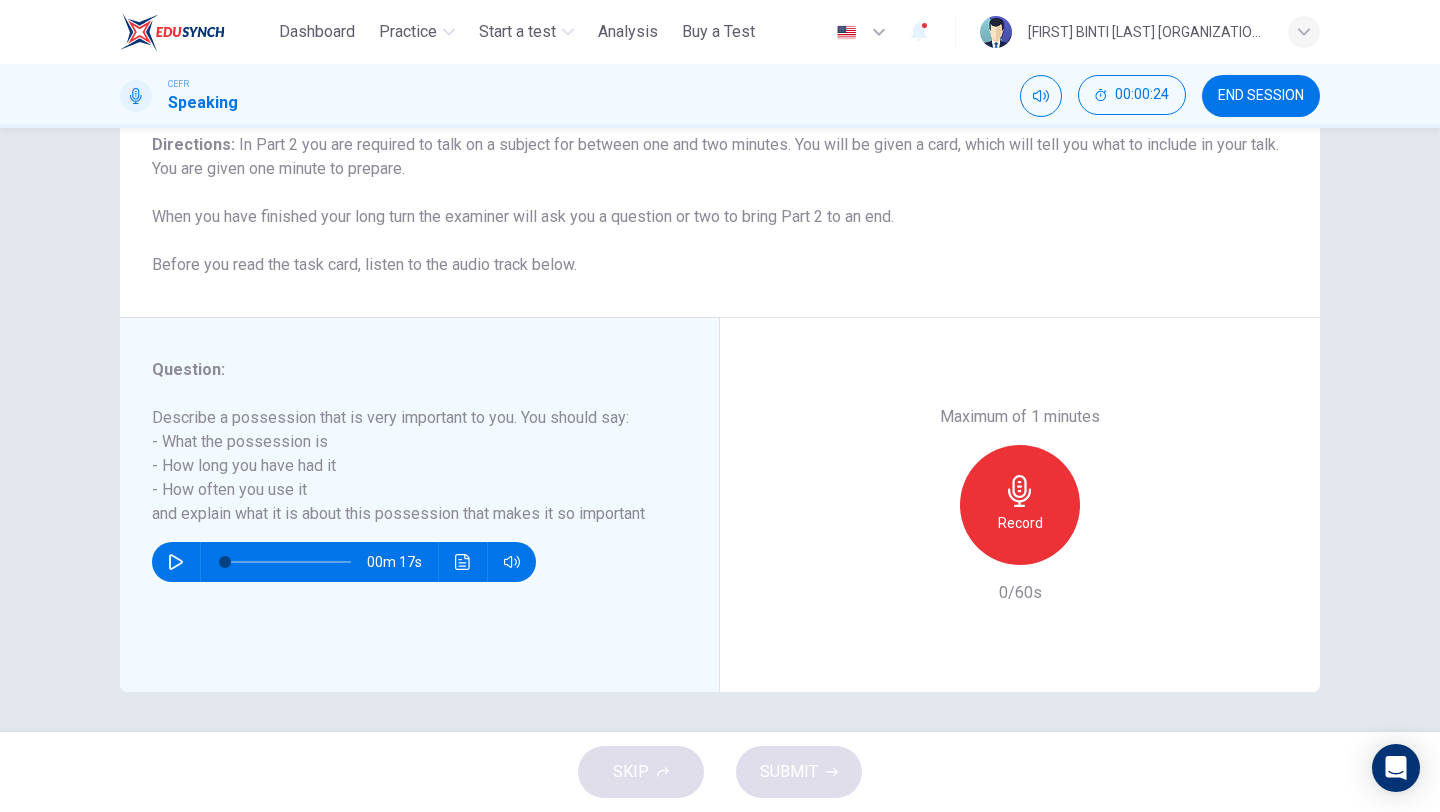 click on "Record" at bounding box center [1020, 523] 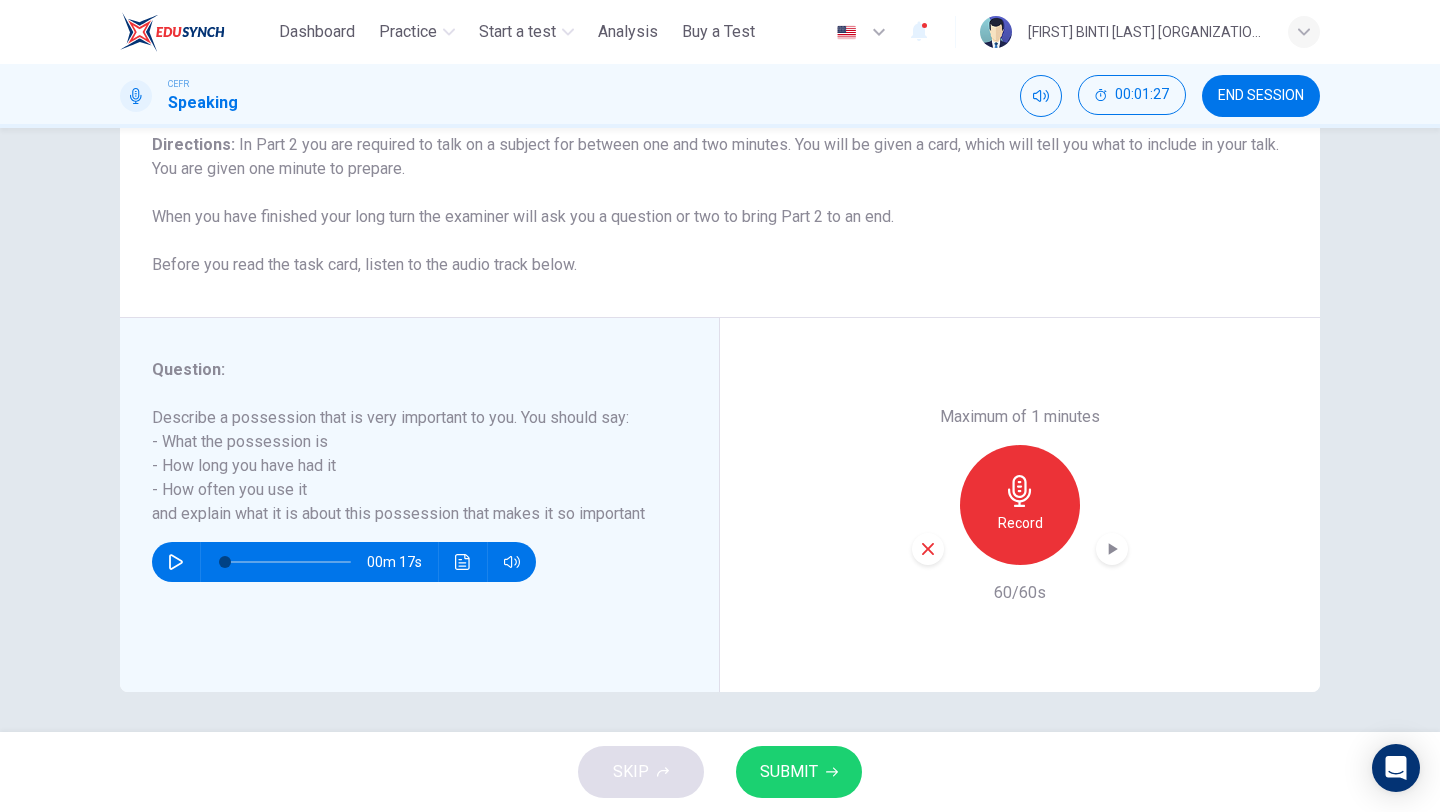click 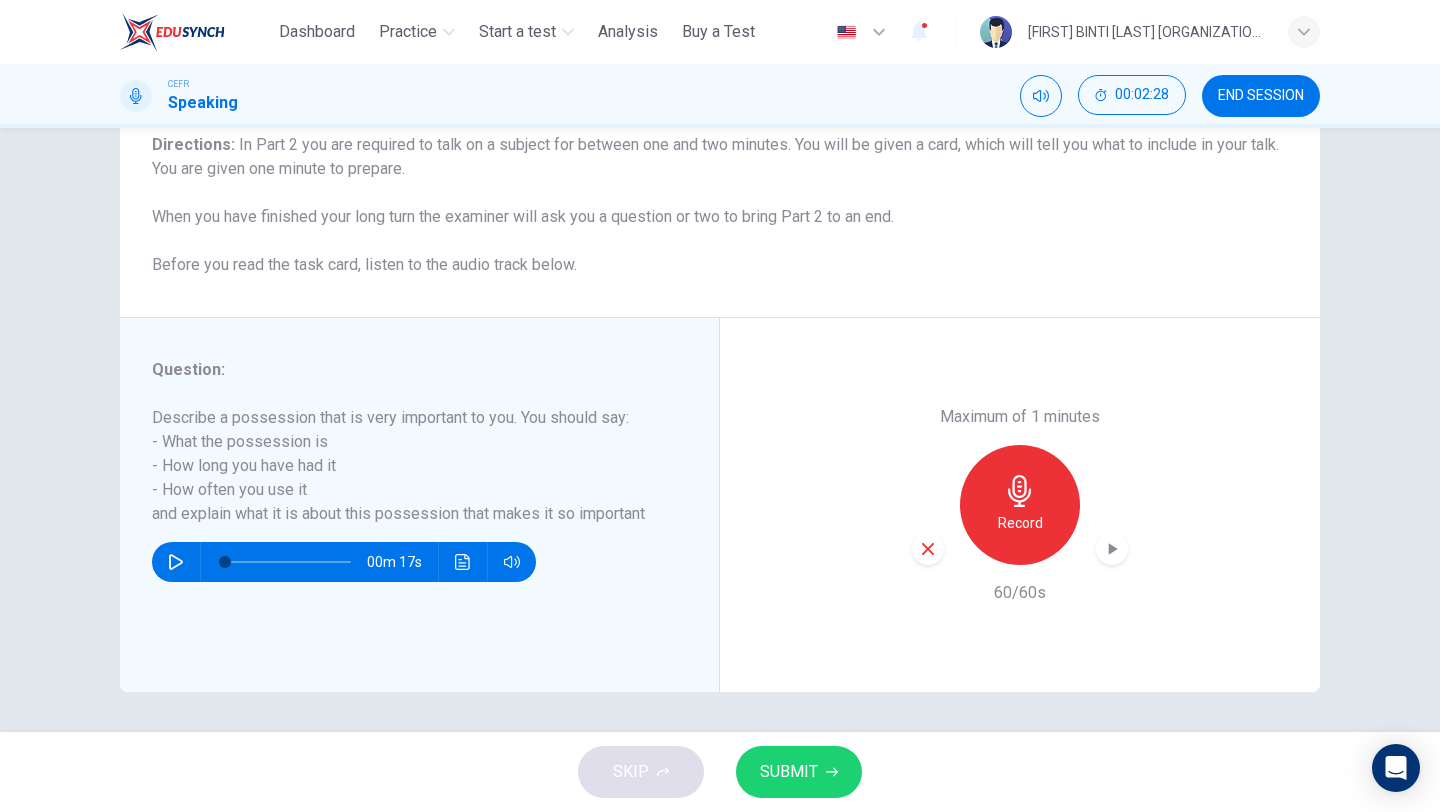 click on "SUBMIT" at bounding box center (789, 772) 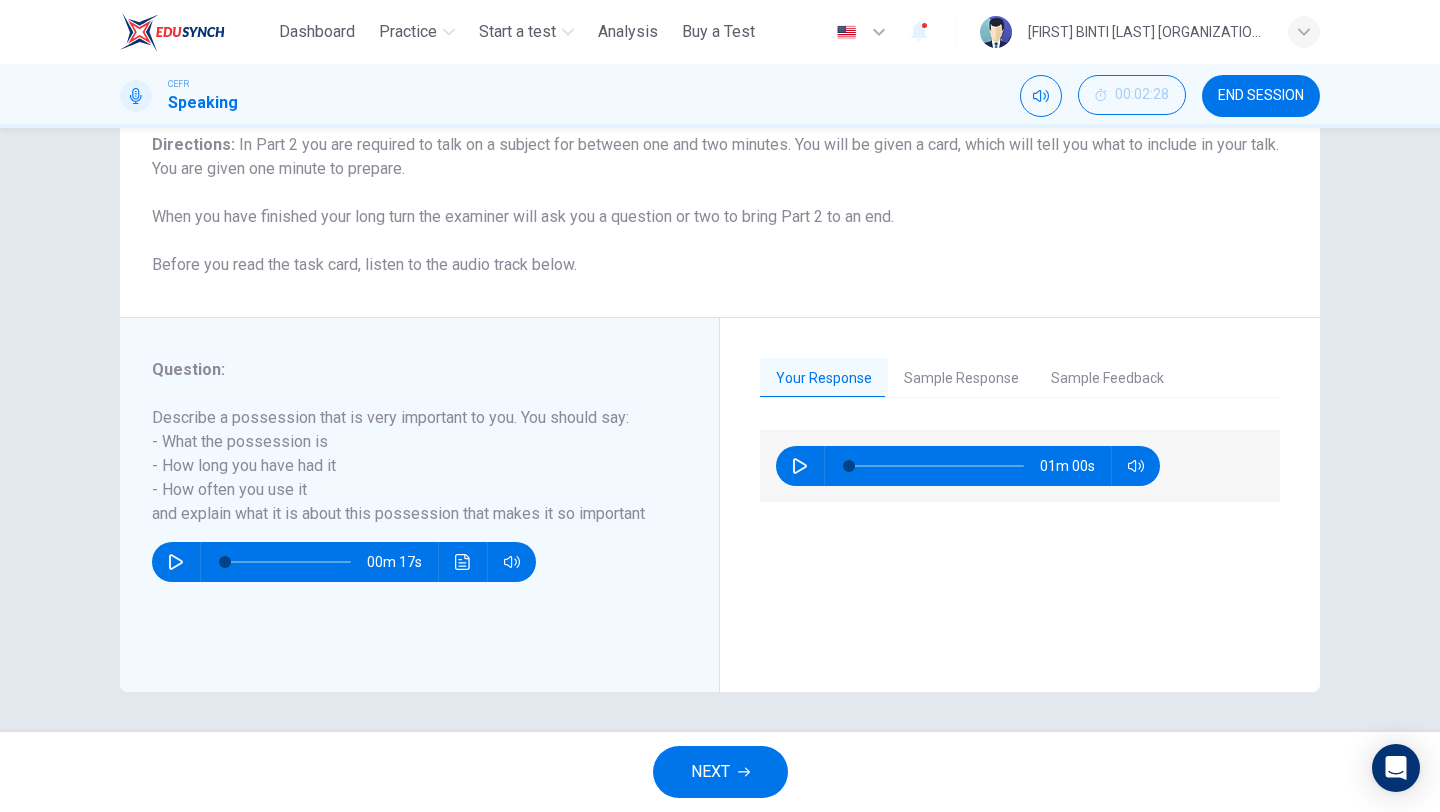click on "NEXT" at bounding box center (720, 772) 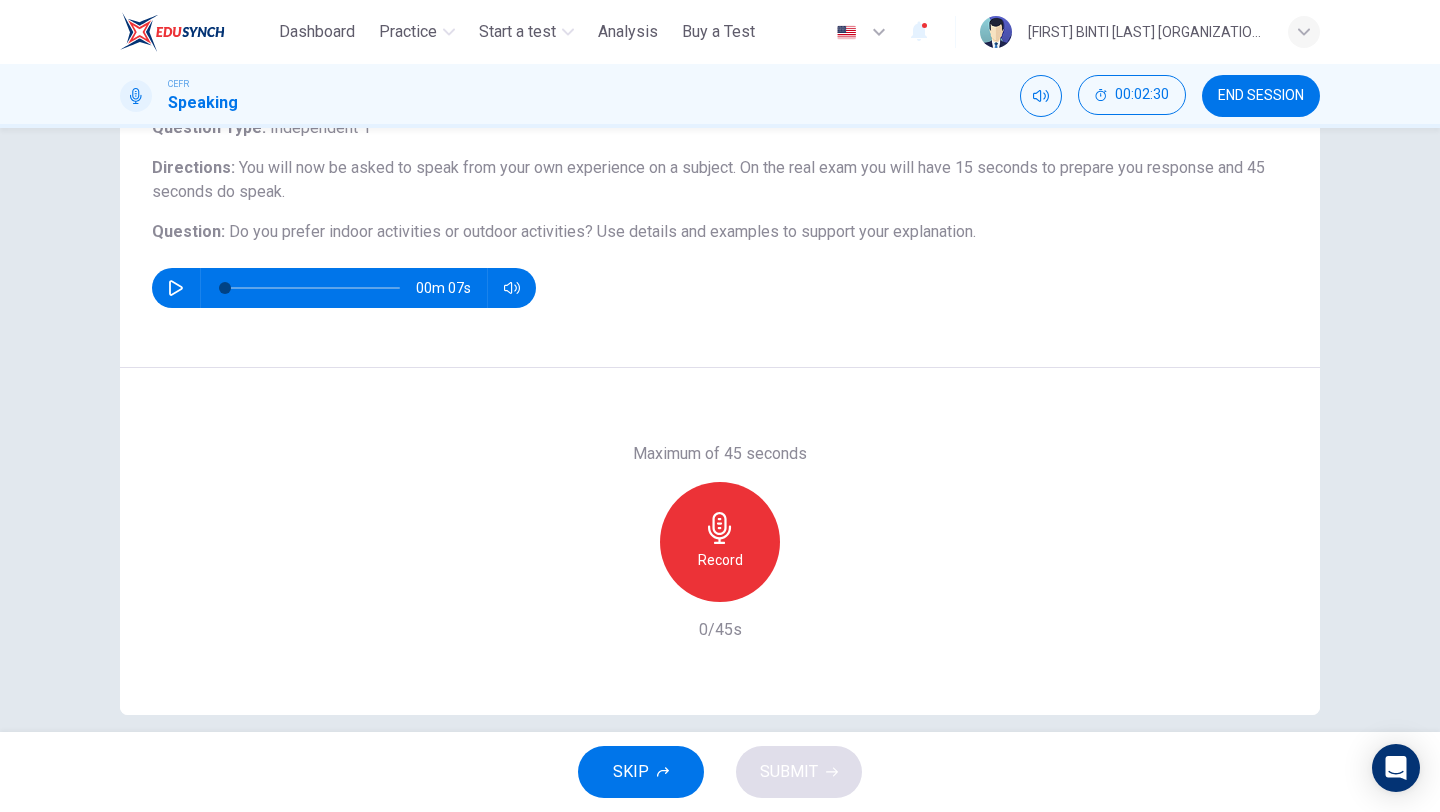 scroll, scrollTop: 171, scrollLeft: 0, axis: vertical 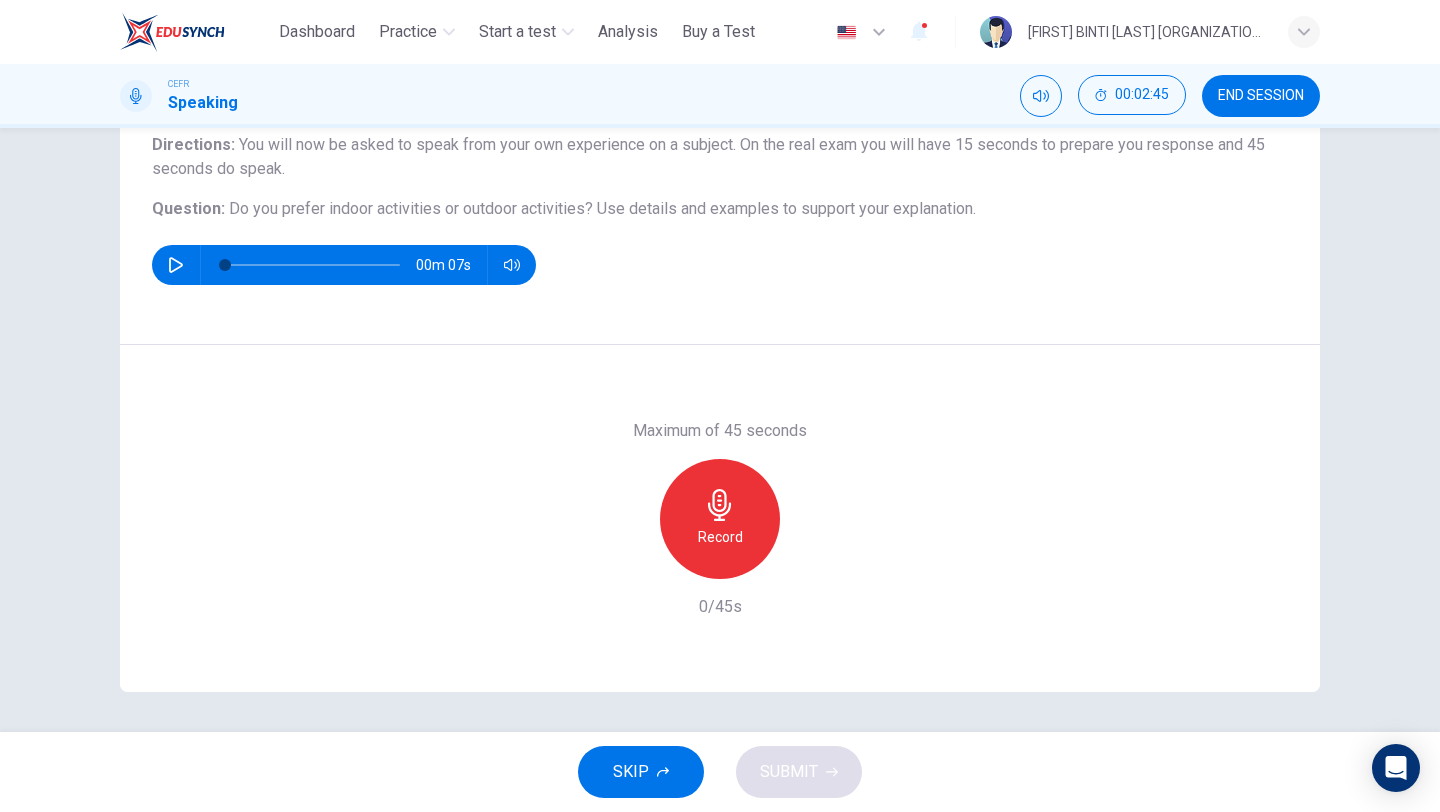 click on "Record" at bounding box center [720, 537] 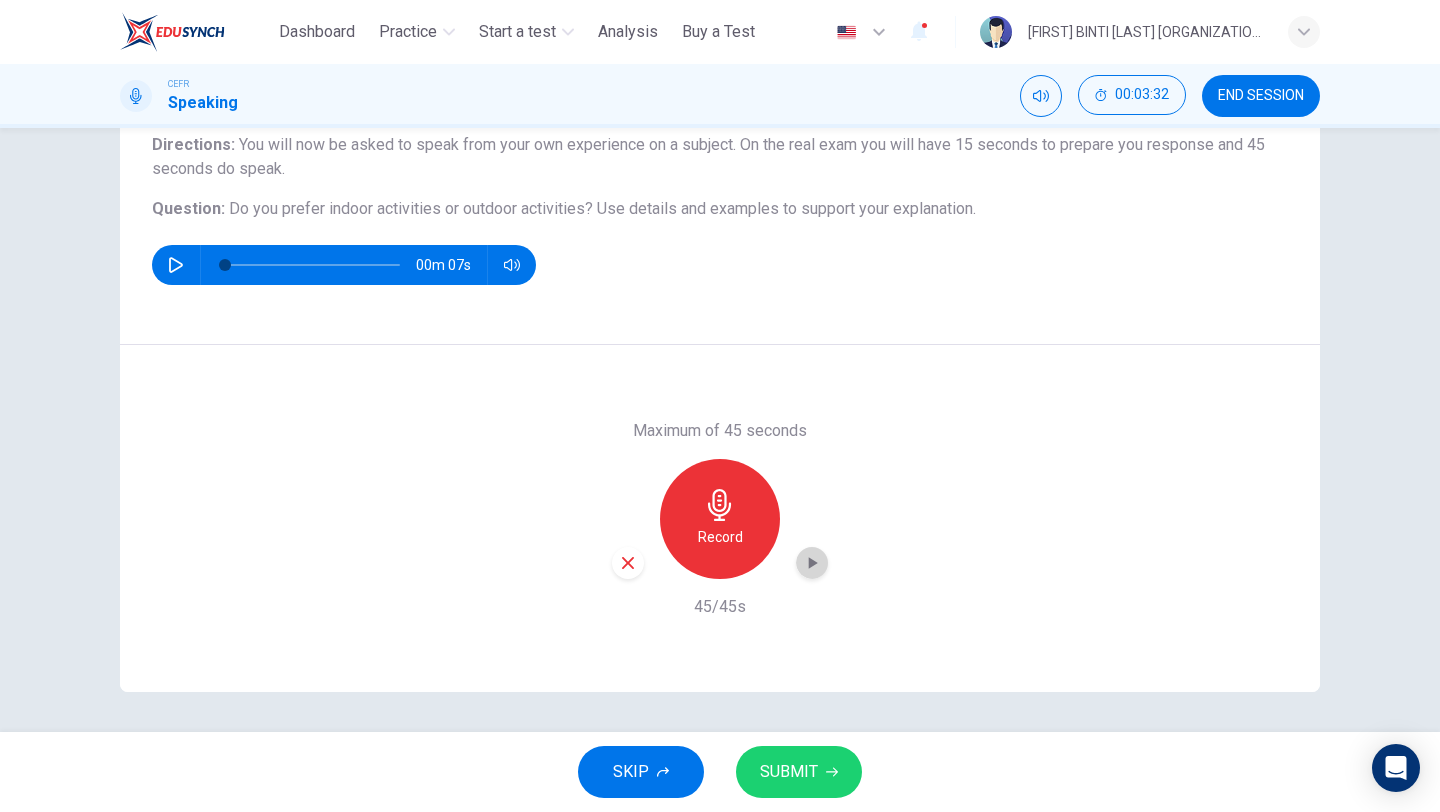 click 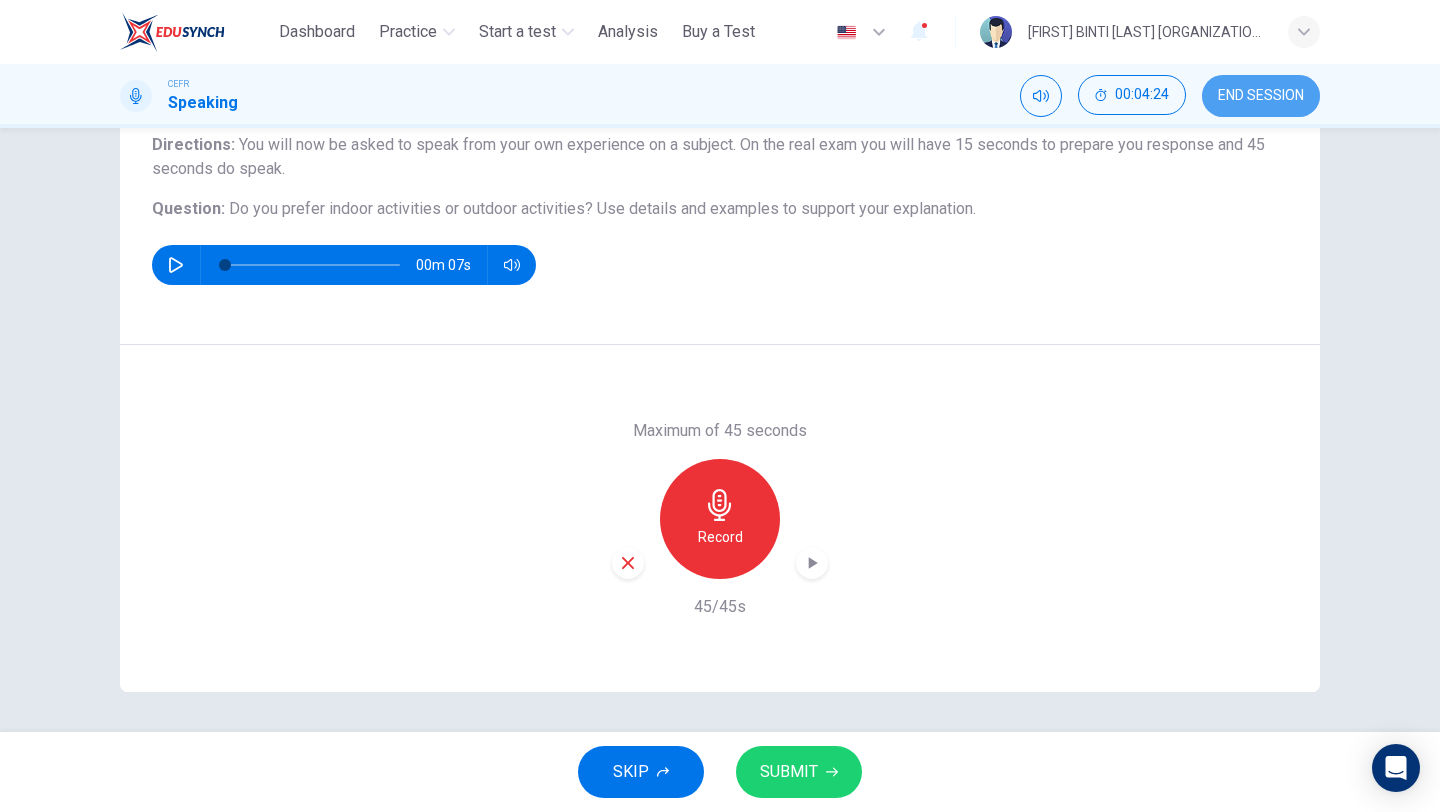 click on "END SESSION" at bounding box center [1261, 96] 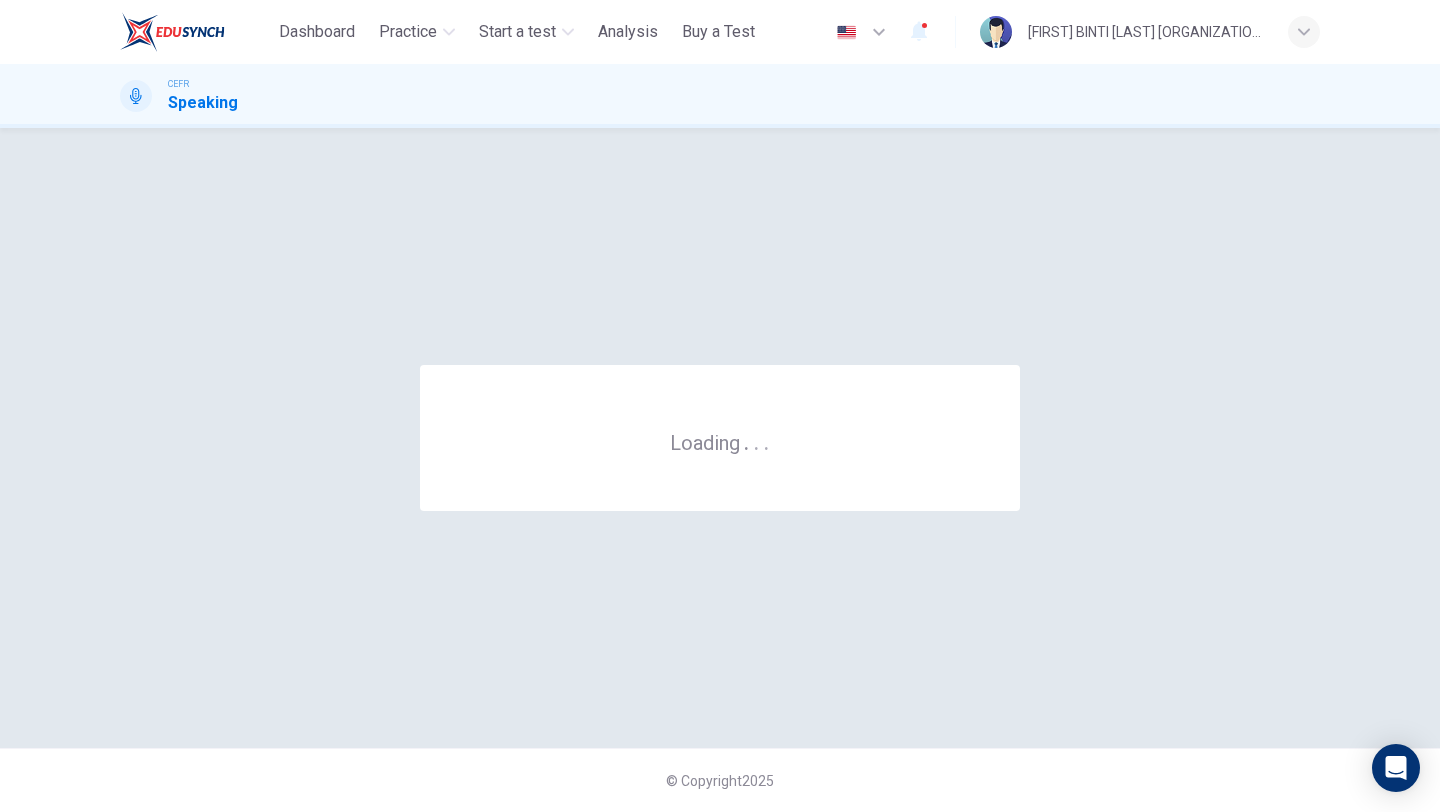 scroll, scrollTop: 0, scrollLeft: 0, axis: both 